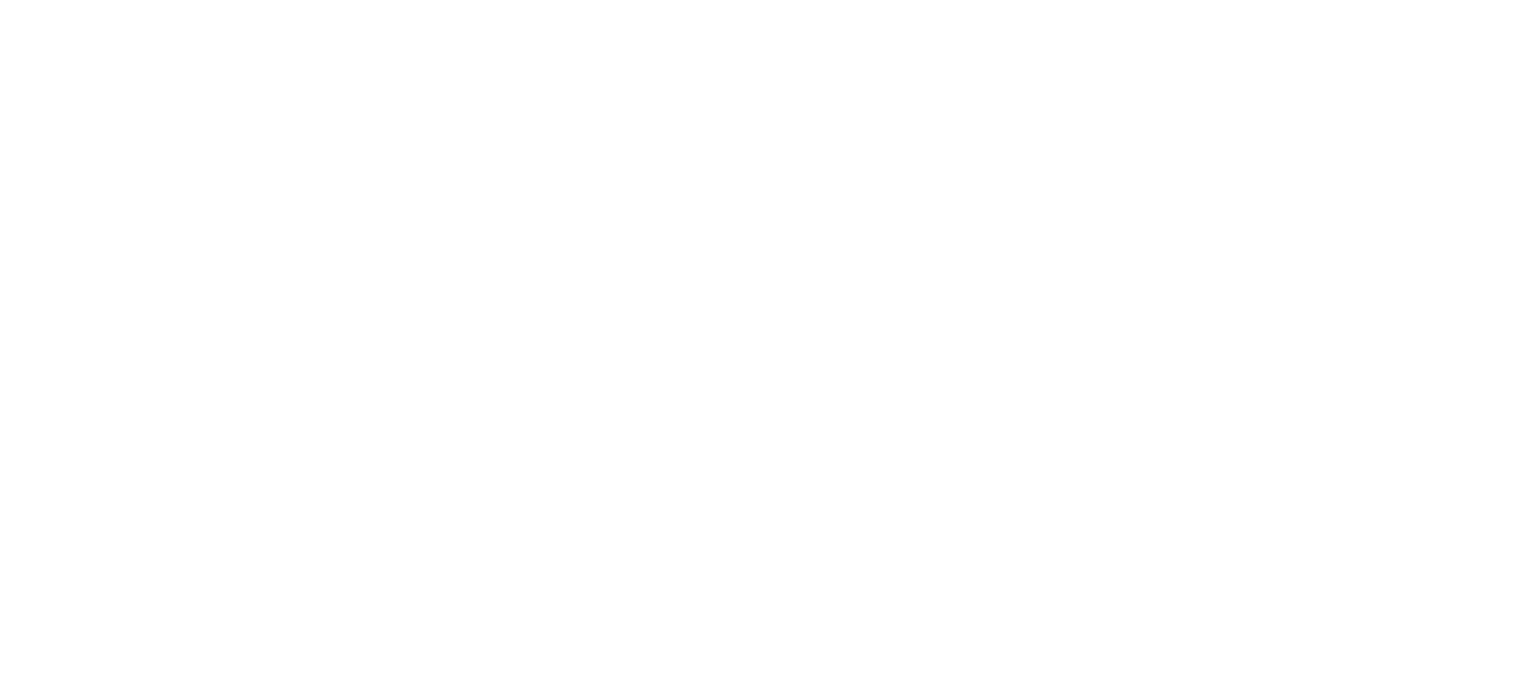 scroll, scrollTop: 0, scrollLeft: 0, axis: both 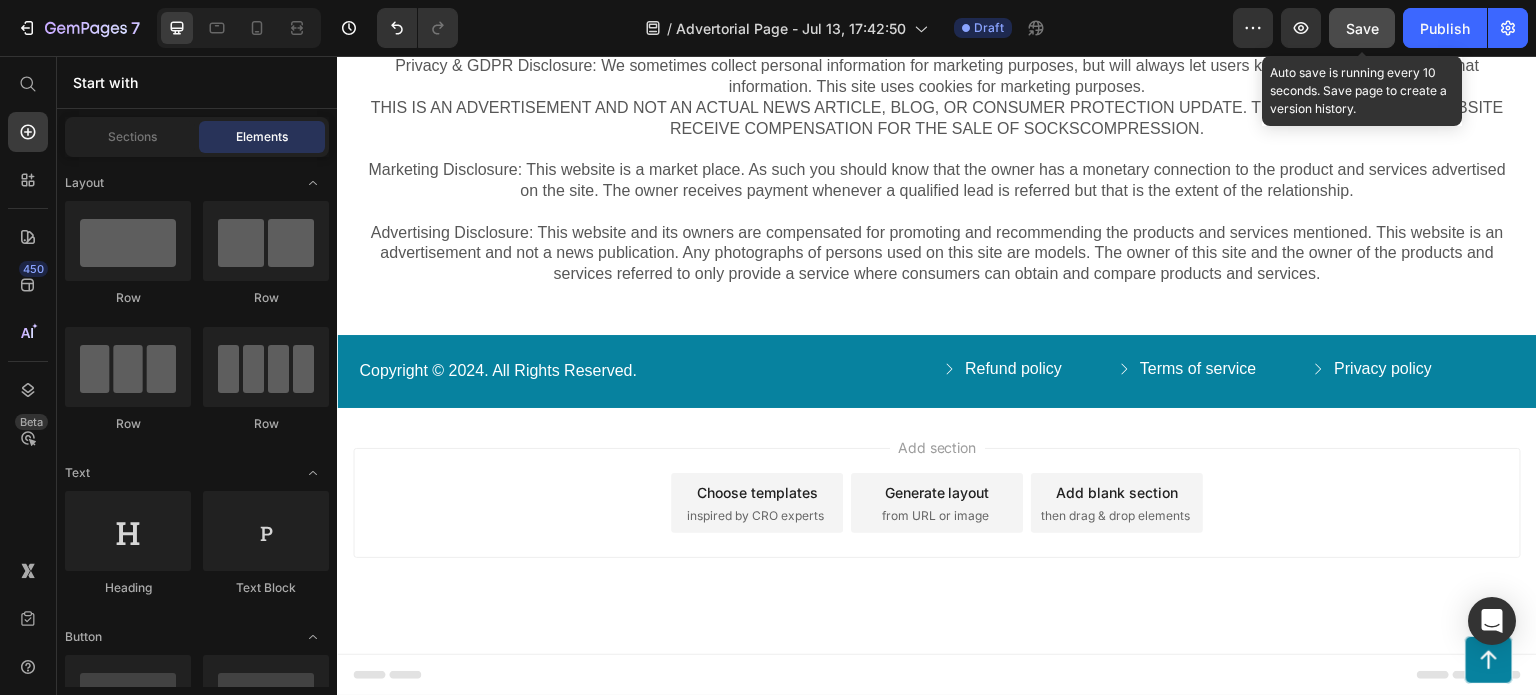 click on "Save" 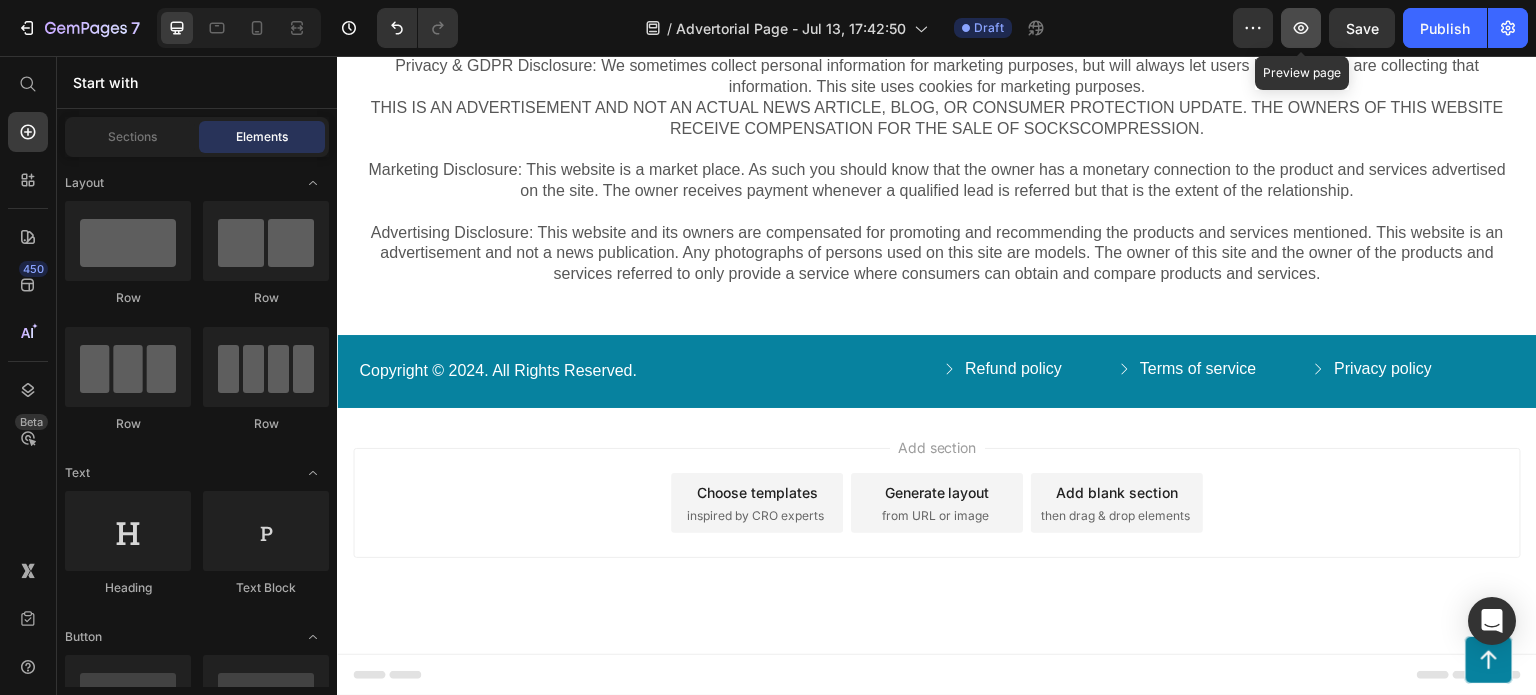 click 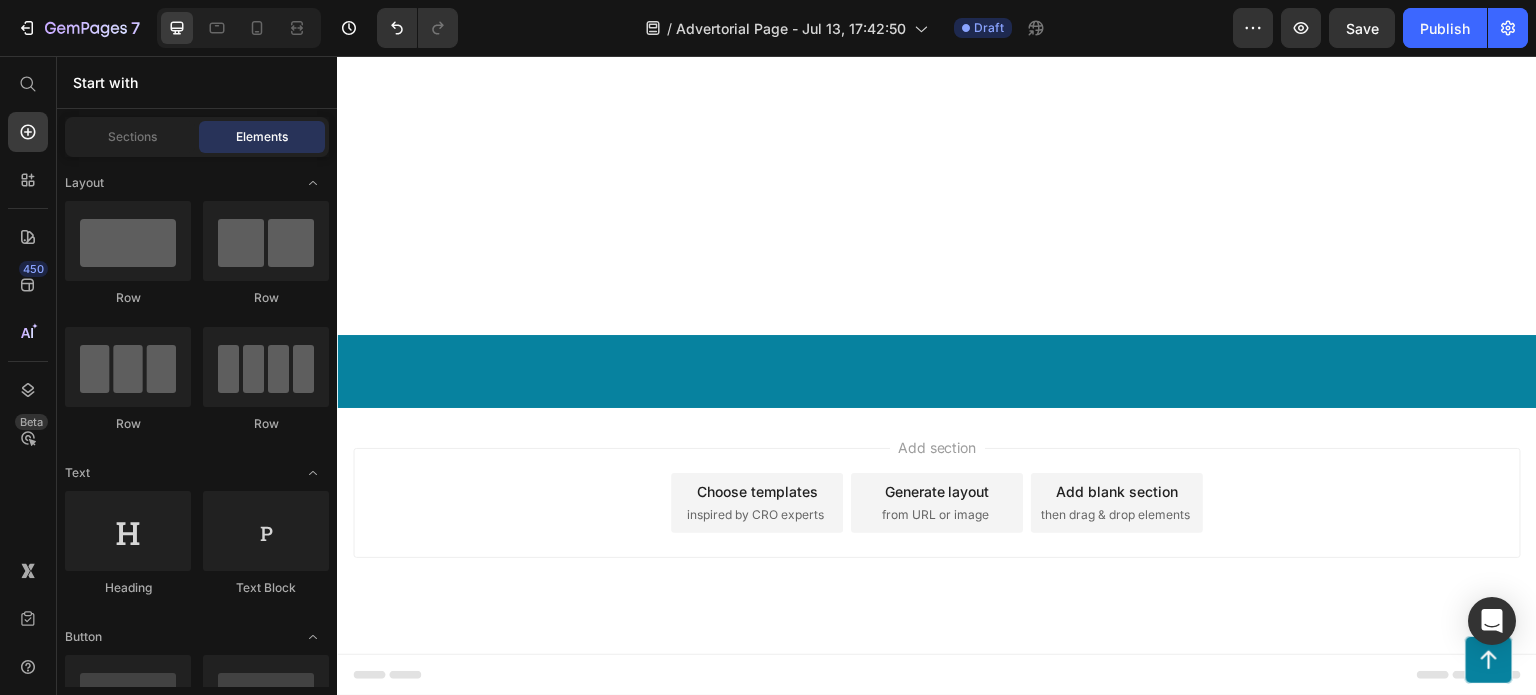 scroll, scrollTop: 7208, scrollLeft: 0, axis: vertical 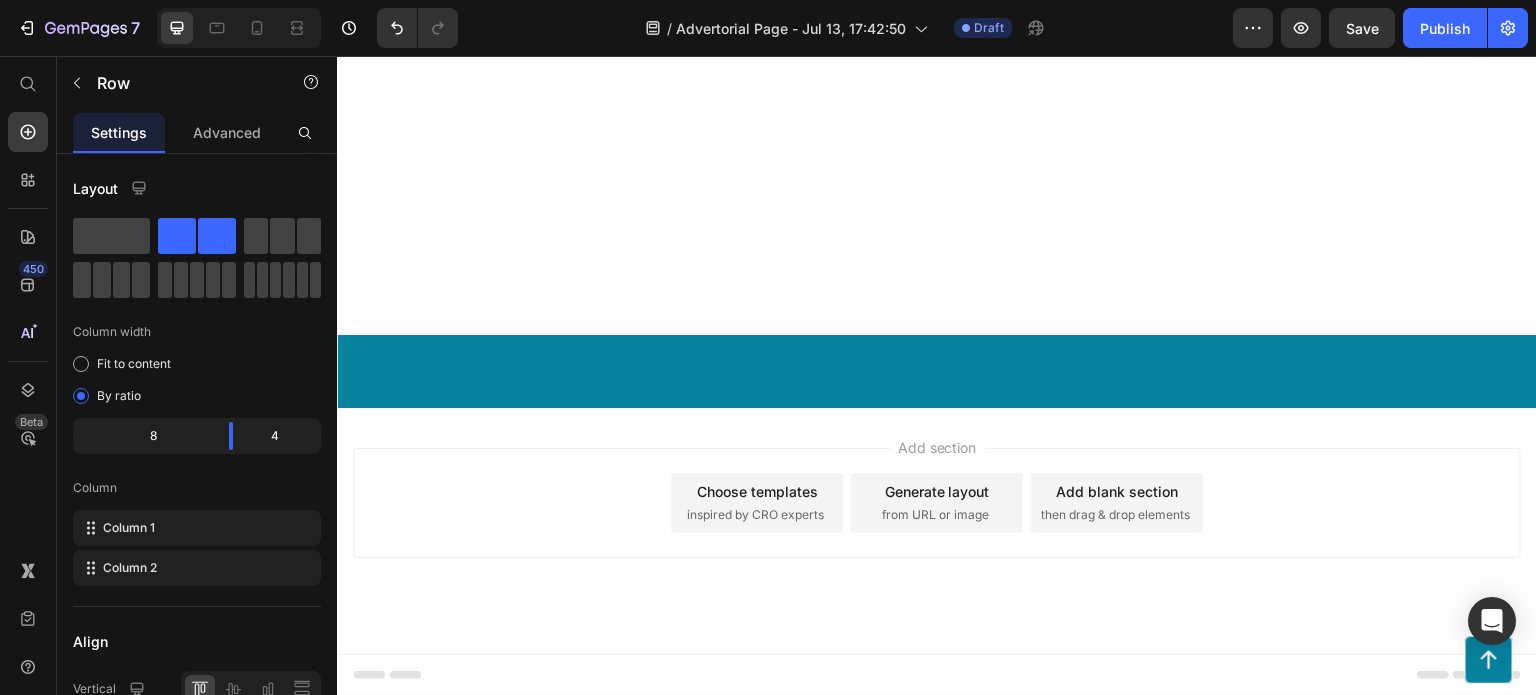 click on "Our ergonomic pillow reveals the untold reality of the sleep industry Heading While numerous companies attribute diverse causes to various ailments, our ergonomic pillow simplifies the remedy by emphasizing overall health and well-being promotion Text Block Image Row Unleashing the Power of Optimal Sleep with Our Ergonomic Pillow Heading Our ergonomic pillow draws inspiration from groundbreaking research conducted at a leading orthopedic institute, uncovering the crucial role of proper spine alignment in overall well-being. Our ergonomic pillow aims to address this issue by providing exceptional support for optimal spinal alignment. This research shed light on a significant disparity in participants' sleep quality and overall well-being. Our ergonomic pillow aims to bridge this gap by offering personalized support for a healthier sleep experience. Text Block Image Row Unraveling the Connection Between Proper Spine Alignment and Overall Well-being Heading Text Block Image Row Recommended Heading Icon Icon Icon" at bounding box center [937, -1925] 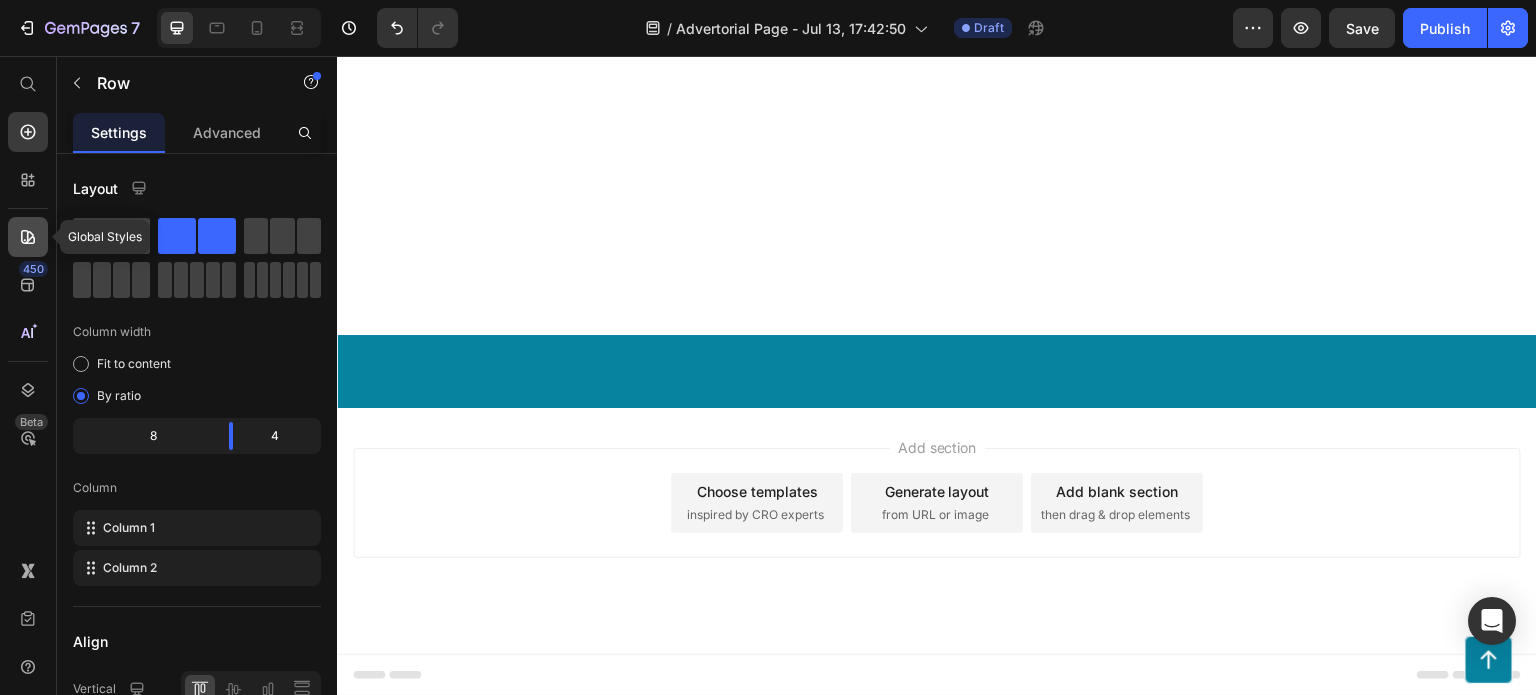 click 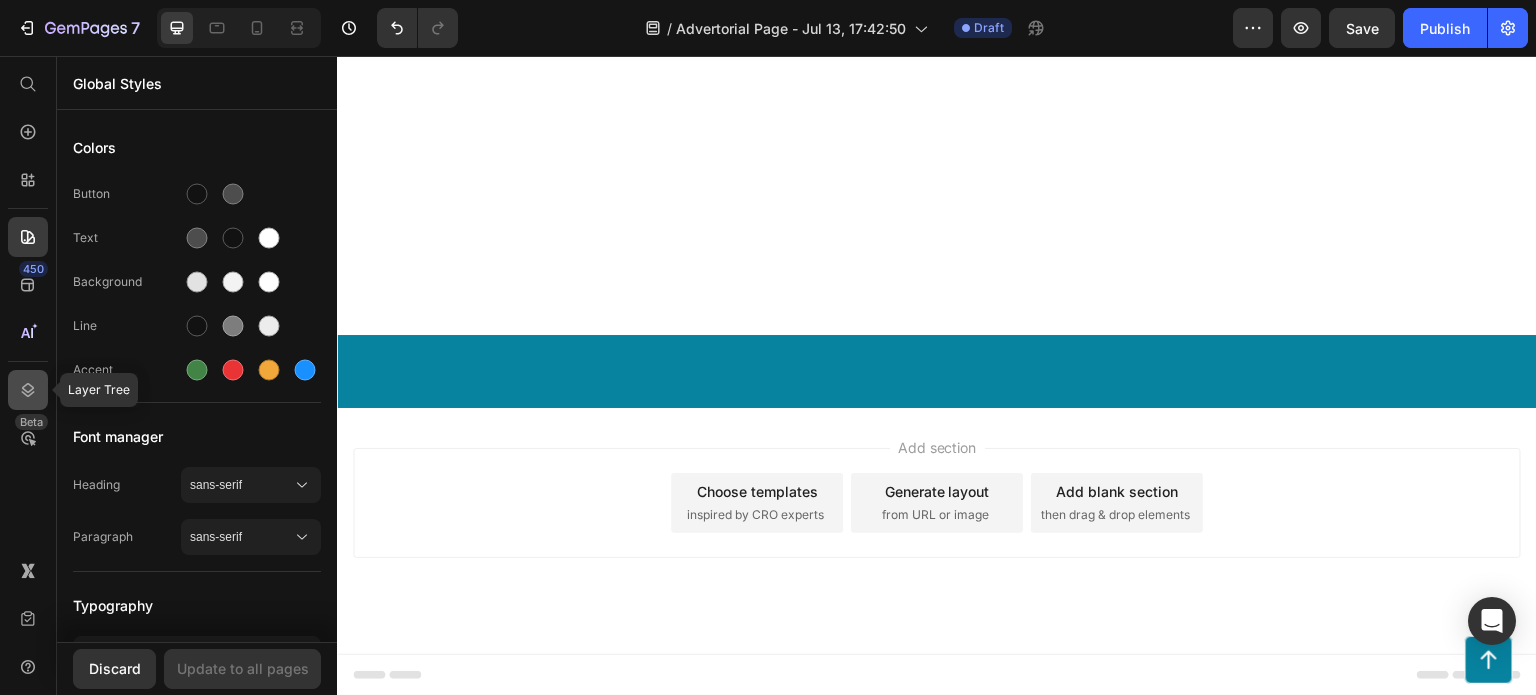 click 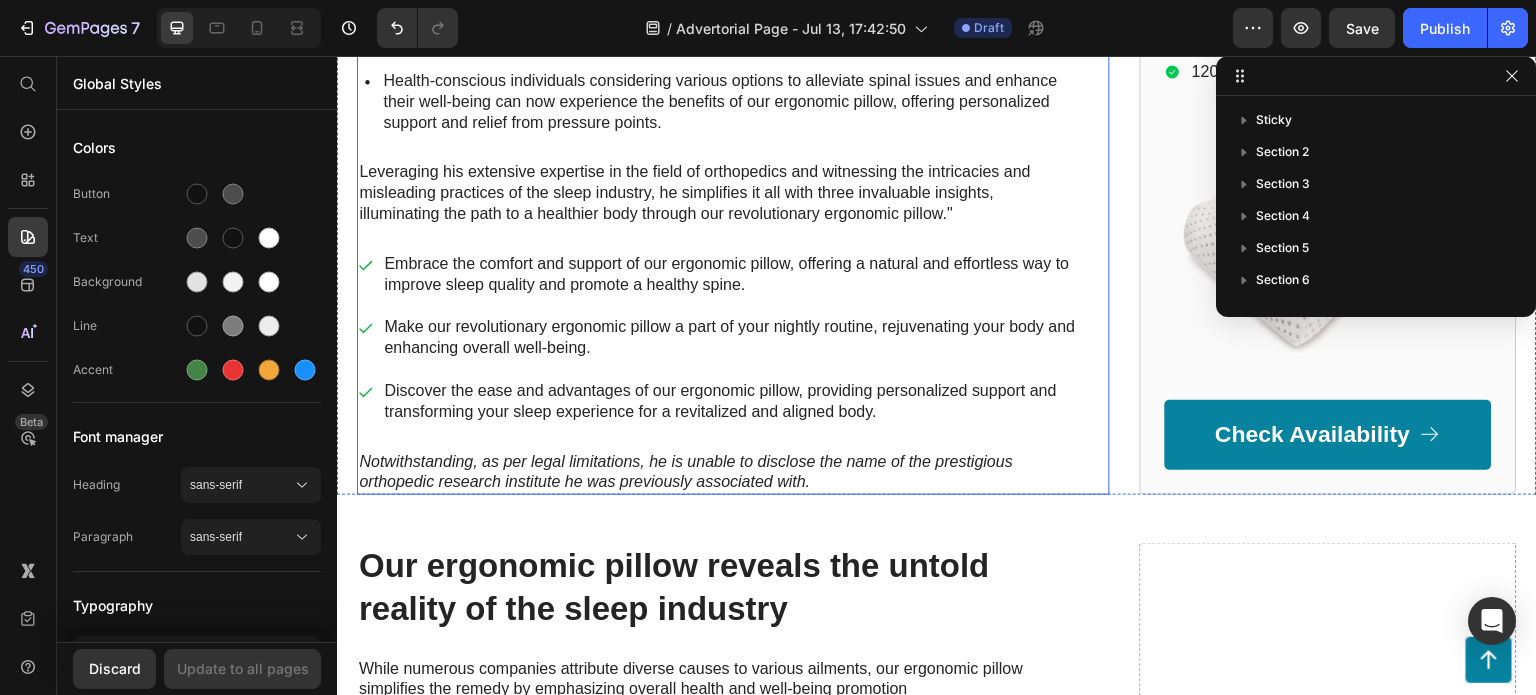 scroll, scrollTop: 1208, scrollLeft: 0, axis: vertical 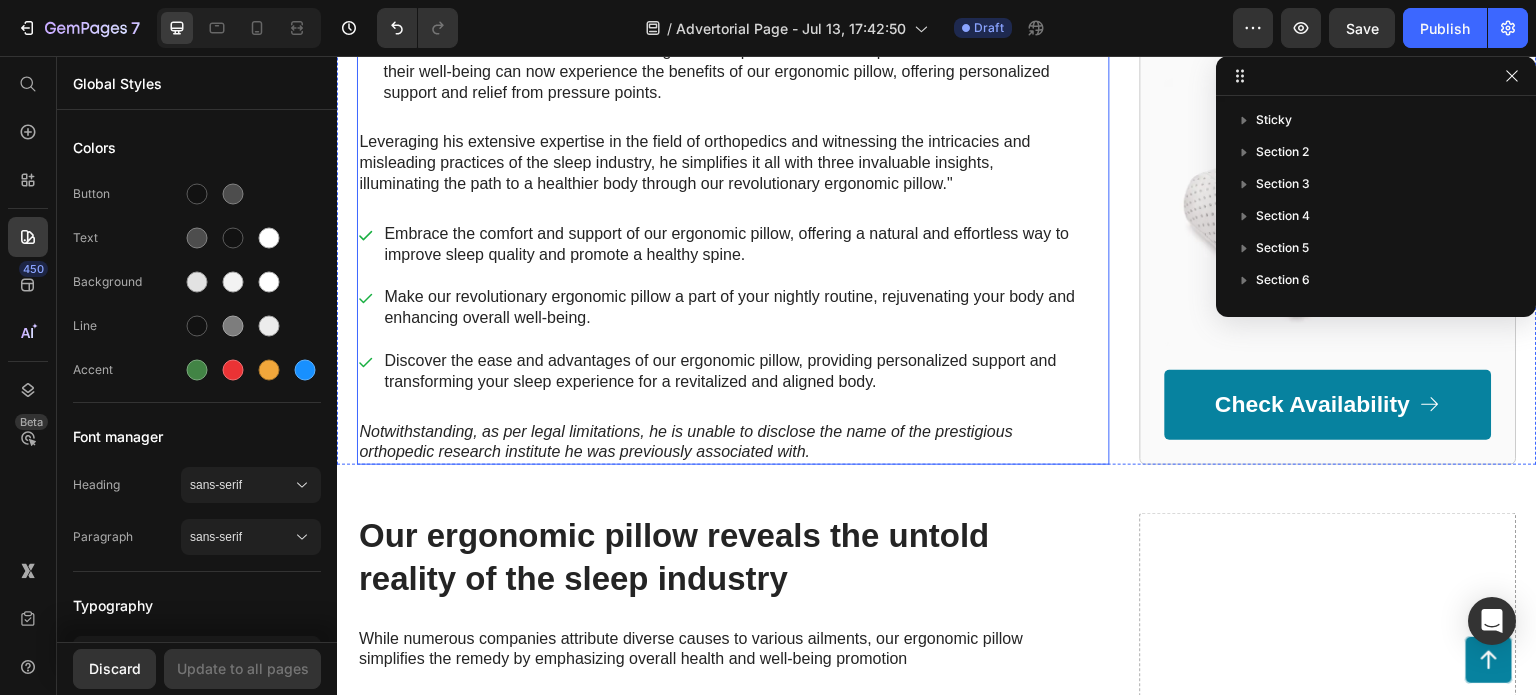 click on "Former SleepWell Solutions engineer reveals the untold story behind the revolutionary ergonomic pillow after years of secrecy. Heading and imparts his priceless wisdom on attaining a rejuvenated and spine-healthy body with his 3 expert recommendations for our ergonomic pillow Text Block *With utmost consideration, although the forthcoming guidance is relevant to individuals from diverse backgrounds, it is crucial to acknowledge that our product is non-medical and universally suitable for all Text Block Image Mark Thompson, a former employee at a leading orthopedic research institute you may be familiar with, regrets not sharing this vital information earlier to assist: Text Block
Those in search of a convenient and effective way to improve their sleep quality and enhance overall well-being can now turn to our ergonomic pillow, offering exceptional support for a revitalized and rejuvenated body.
Item List Text Block" at bounding box center (733, -268) 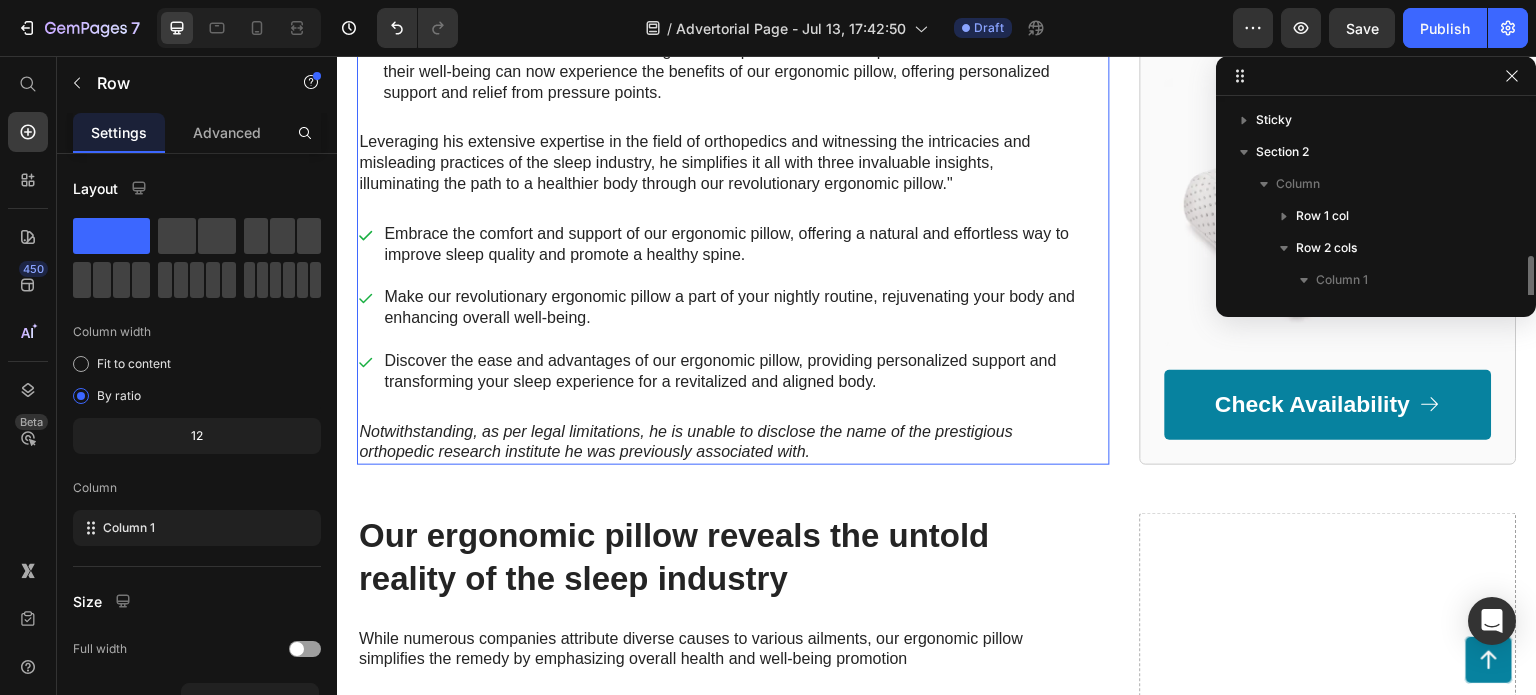 scroll, scrollTop: 104, scrollLeft: 0, axis: vertical 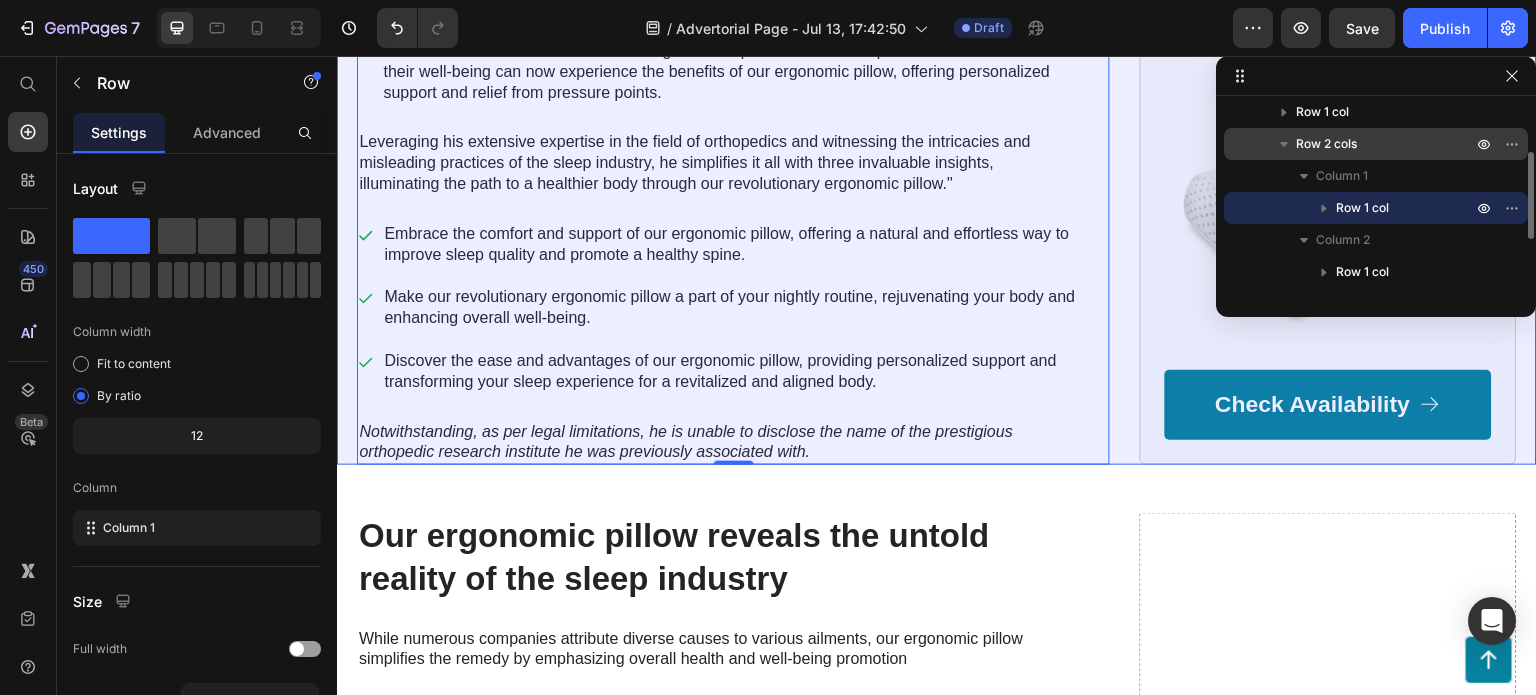 click 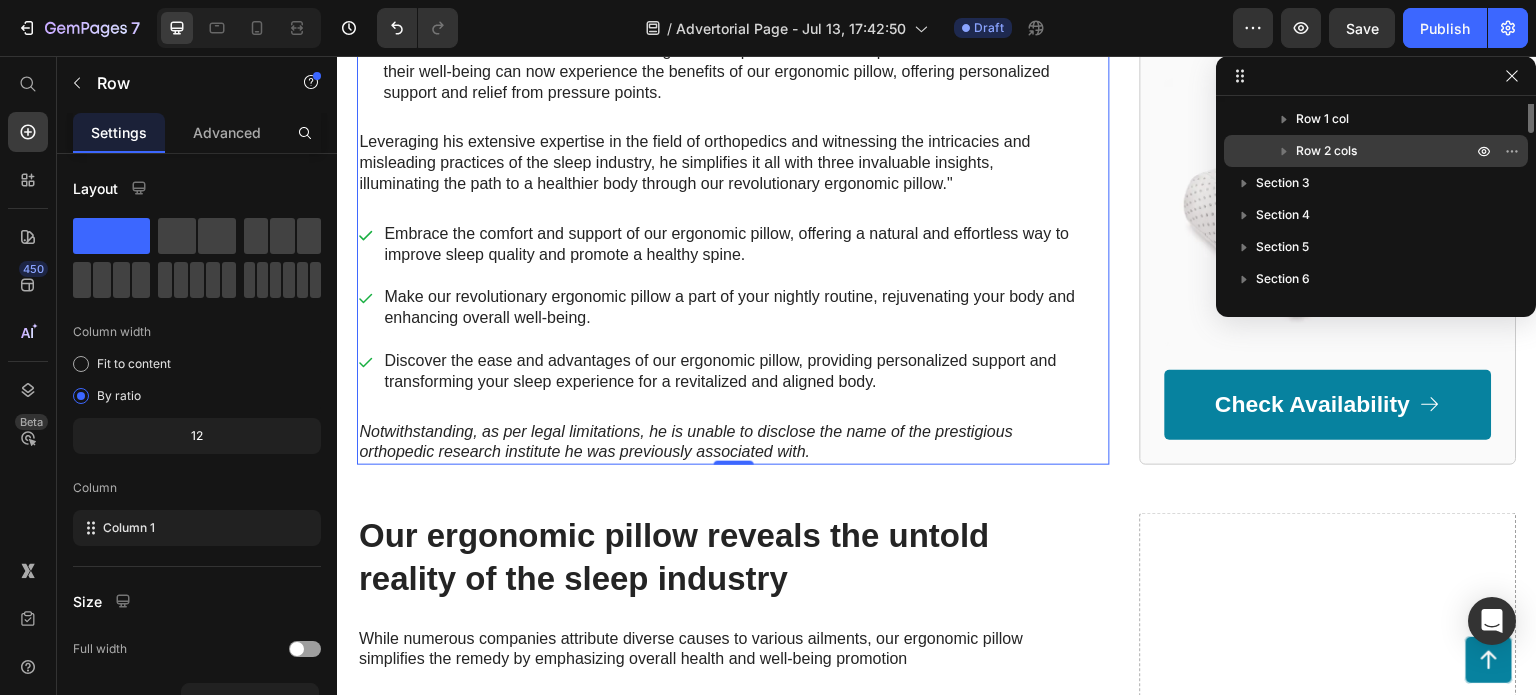 scroll, scrollTop: 0, scrollLeft: 0, axis: both 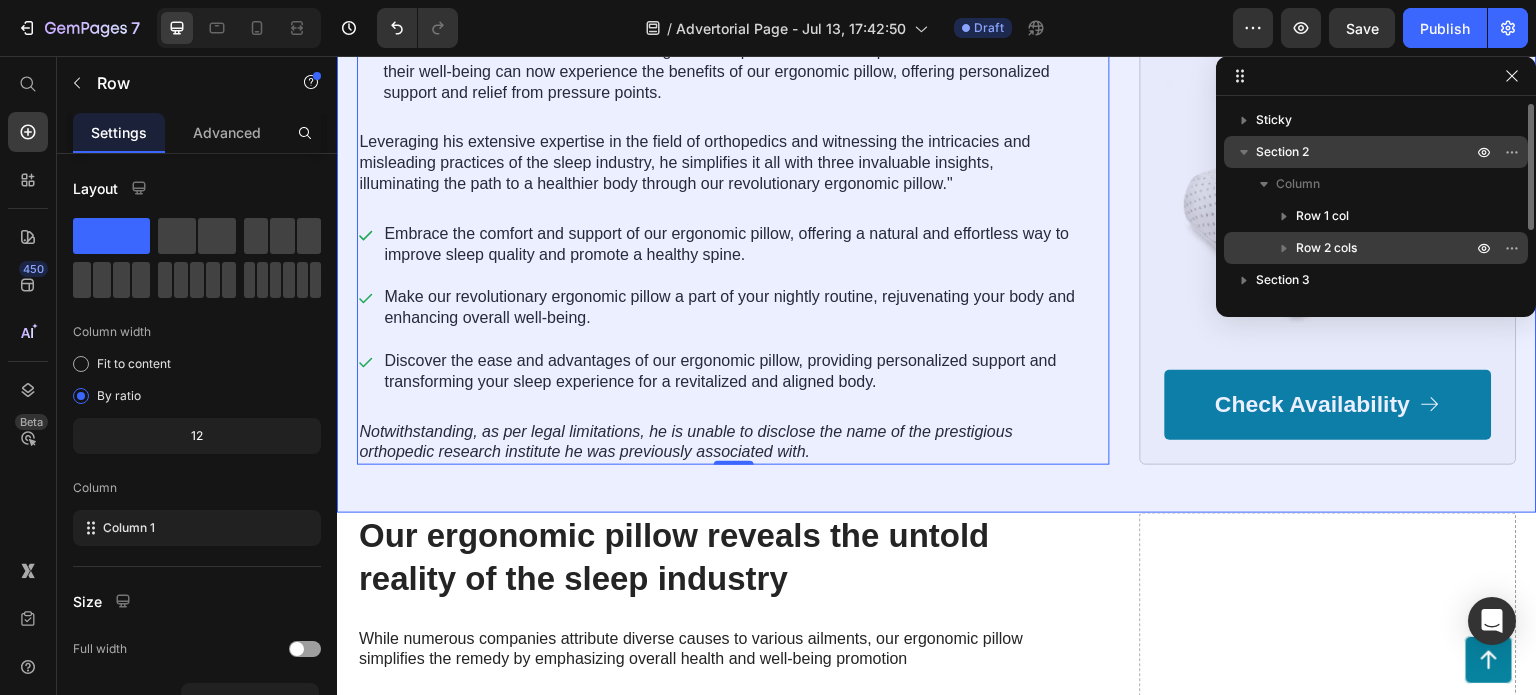 click on "Section 2" at bounding box center [1282, 152] 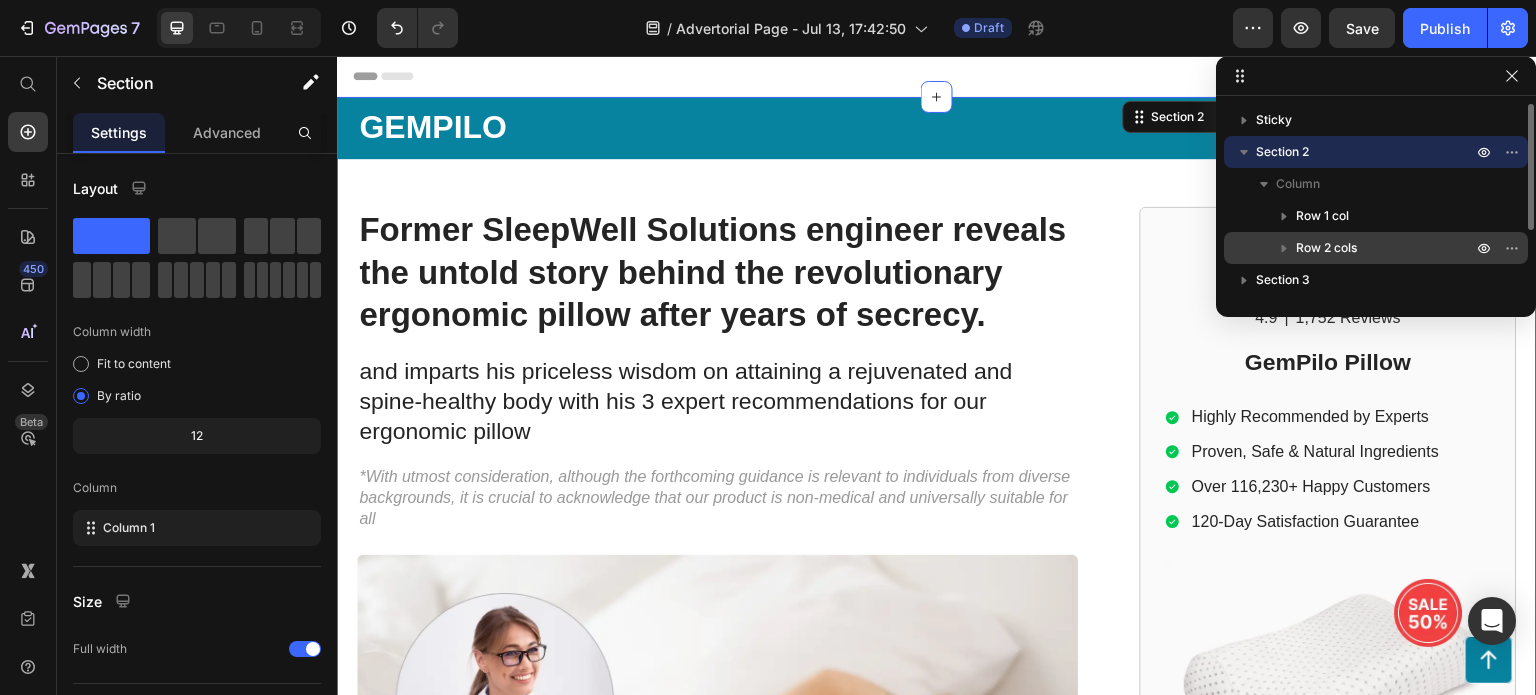 scroll, scrollTop: 0, scrollLeft: 0, axis: both 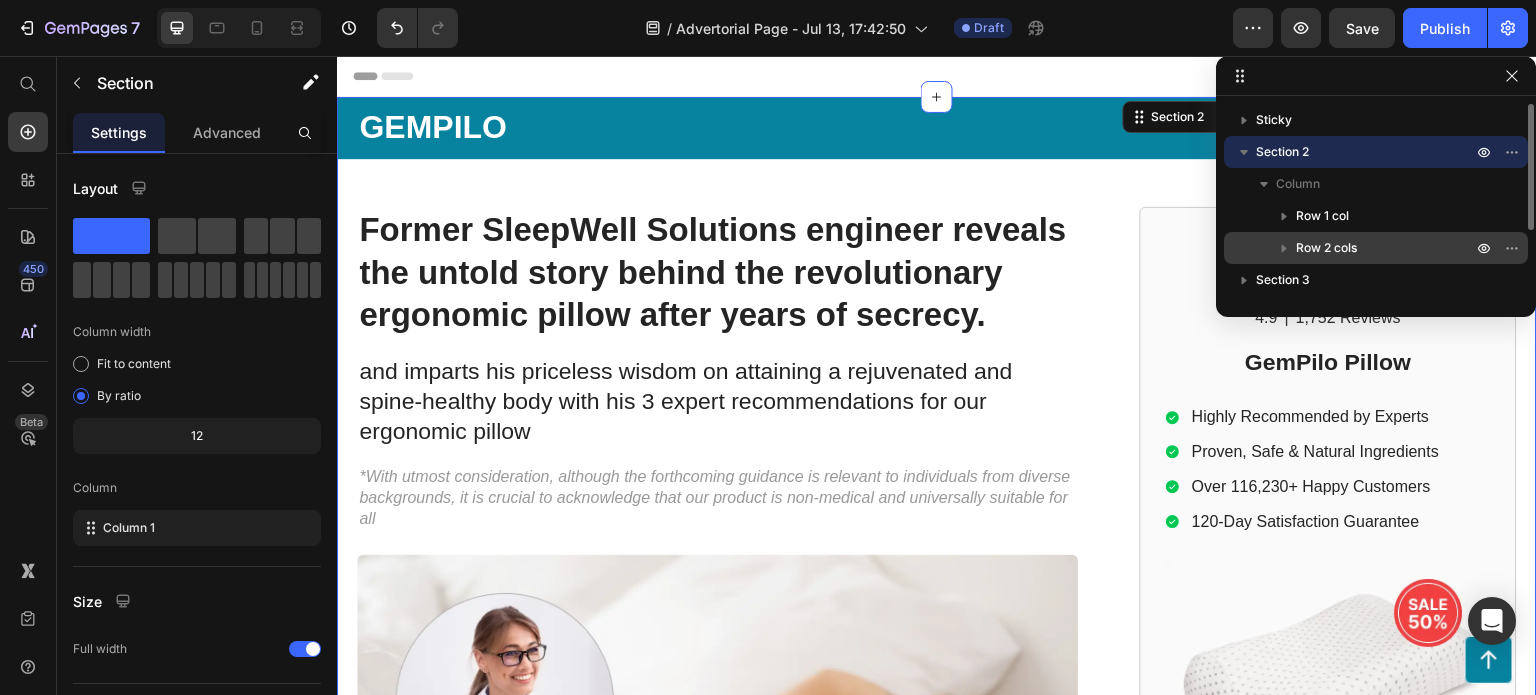 click 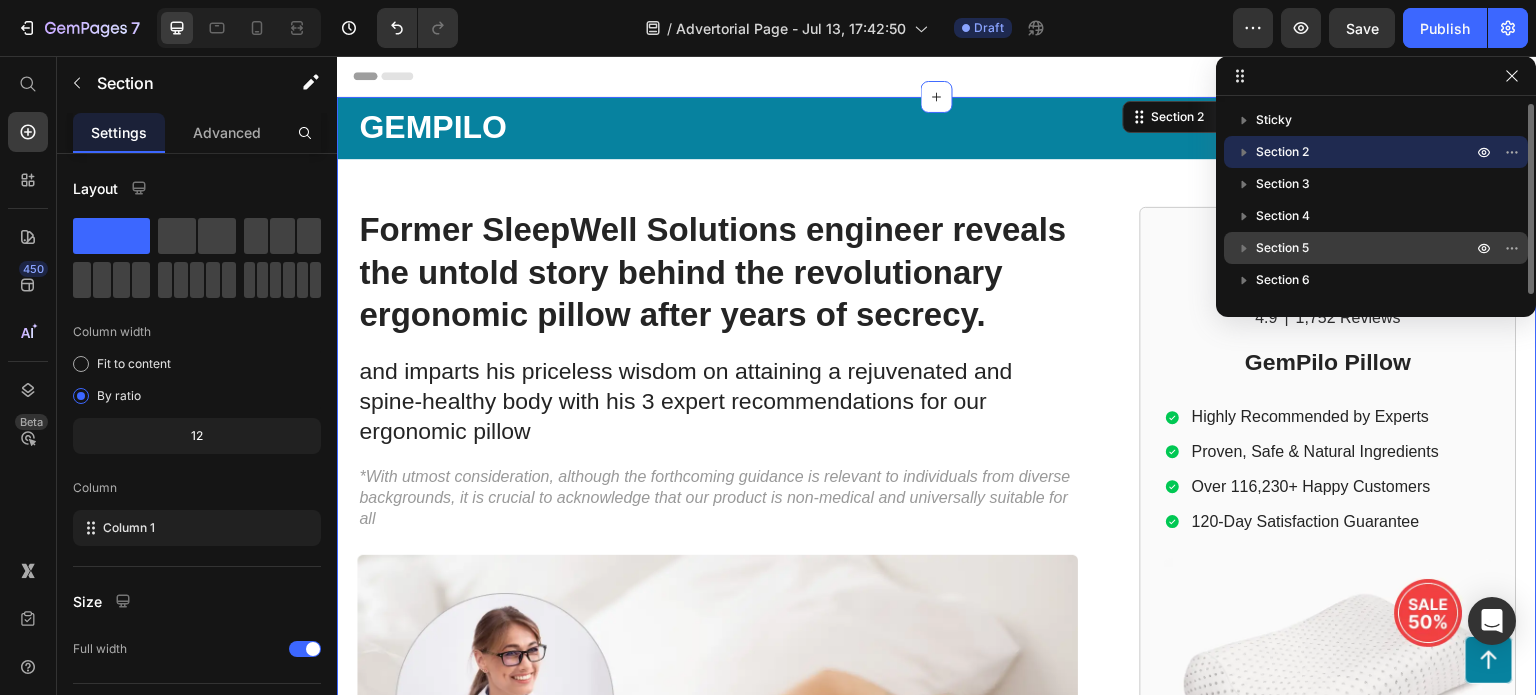 scroll, scrollTop: 0, scrollLeft: 0, axis: both 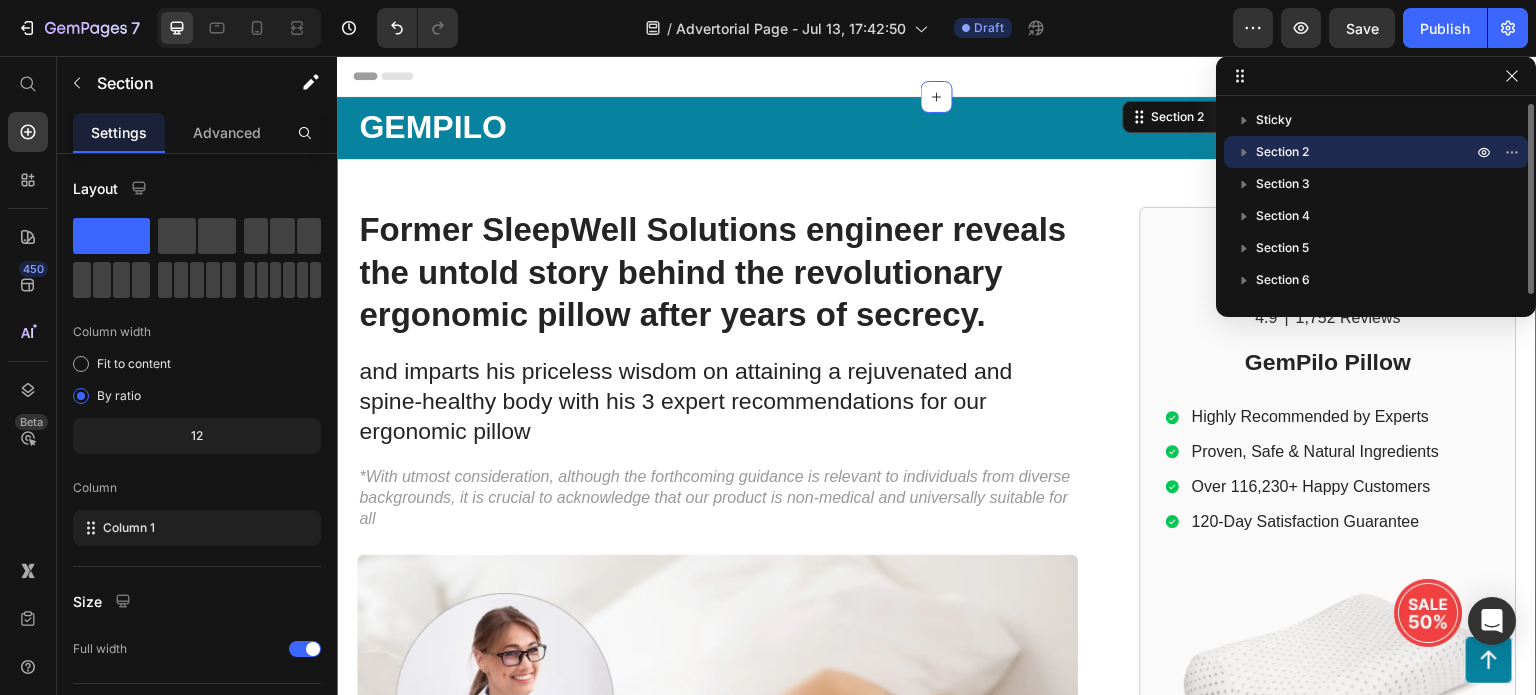 click on "Section 2" at bounding box center (1366, 152) 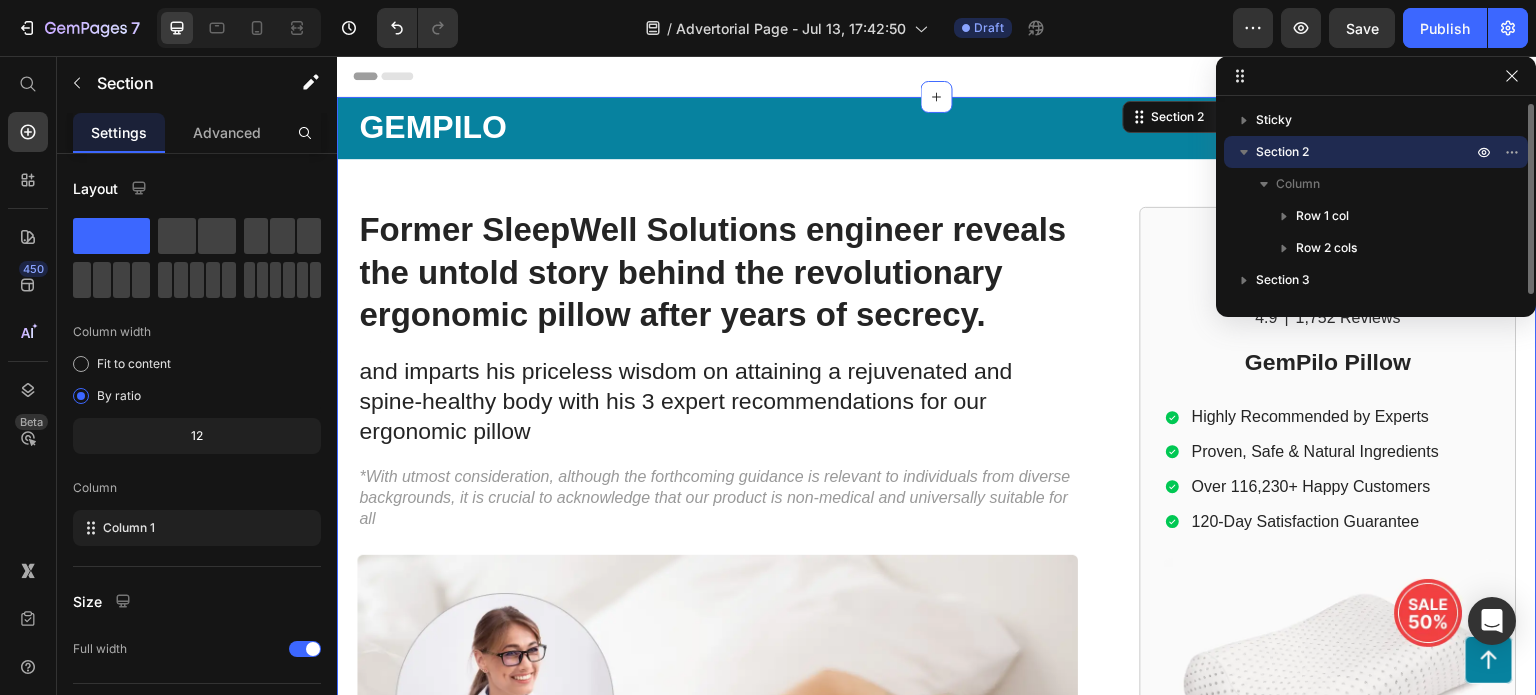 click 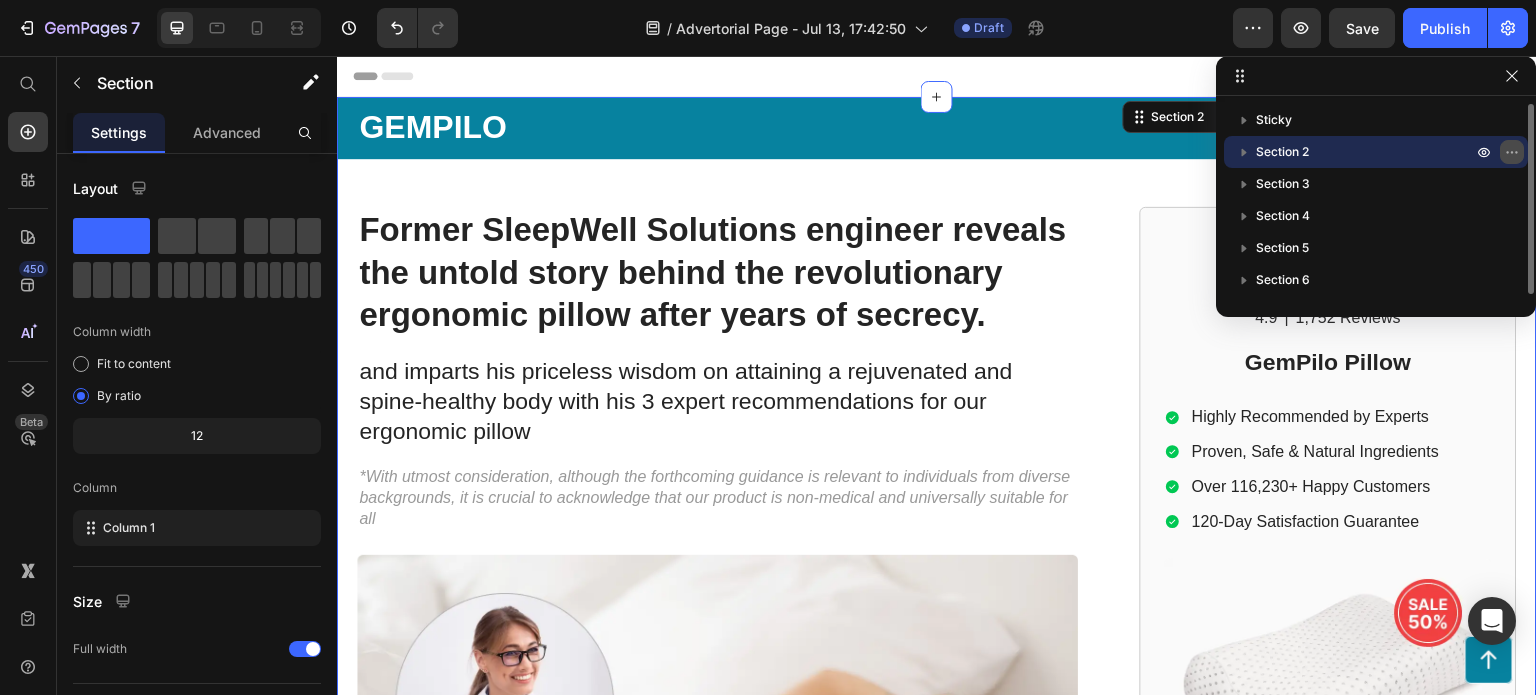 click 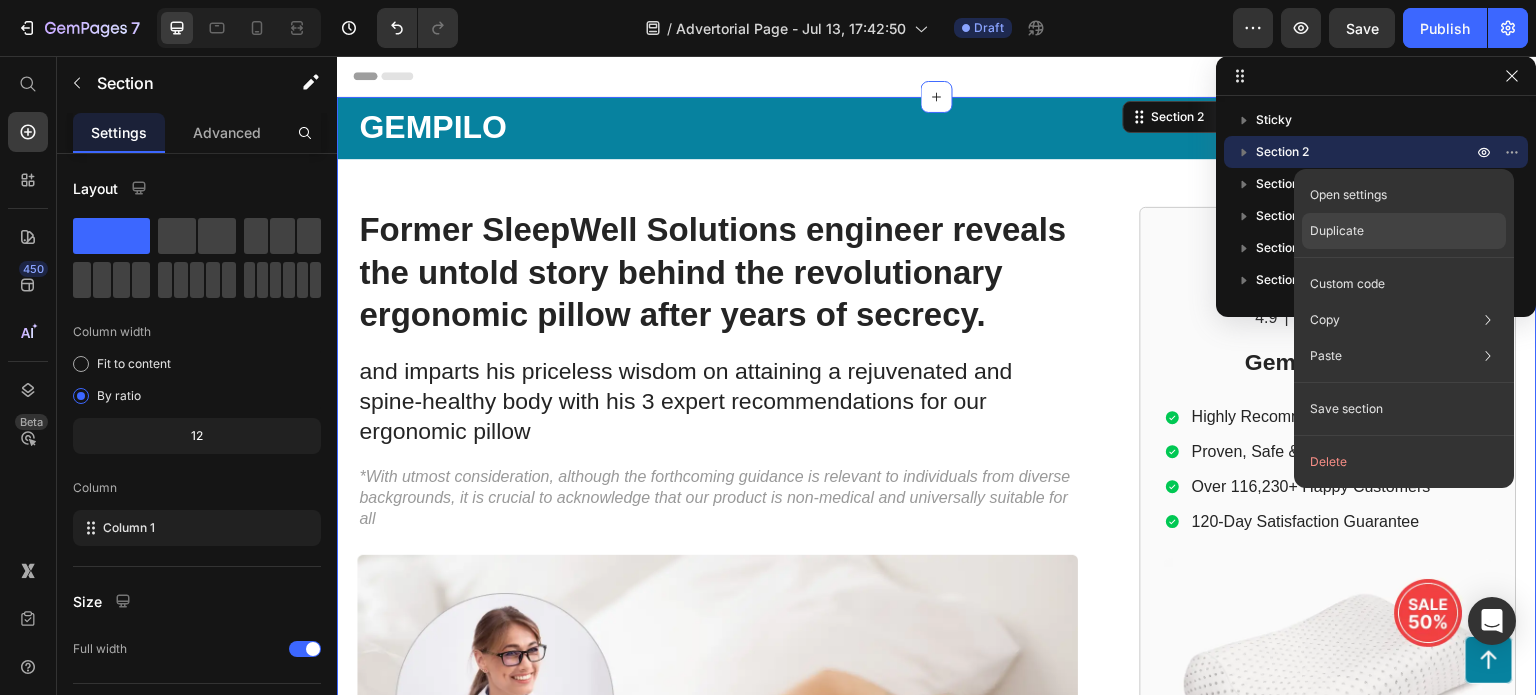 click on "Duplicate" 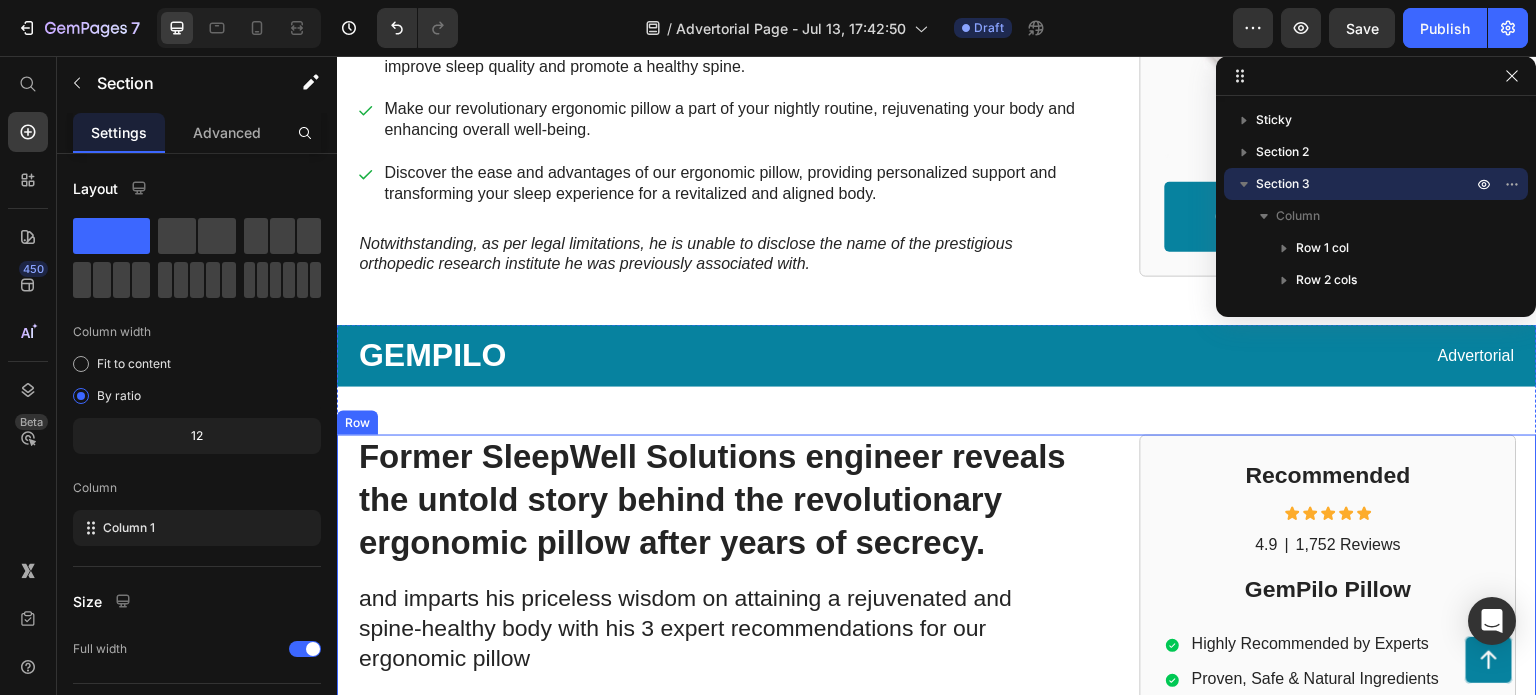 scroll, scrollTop: 1429, scrollLeft: 0, axis: vertical 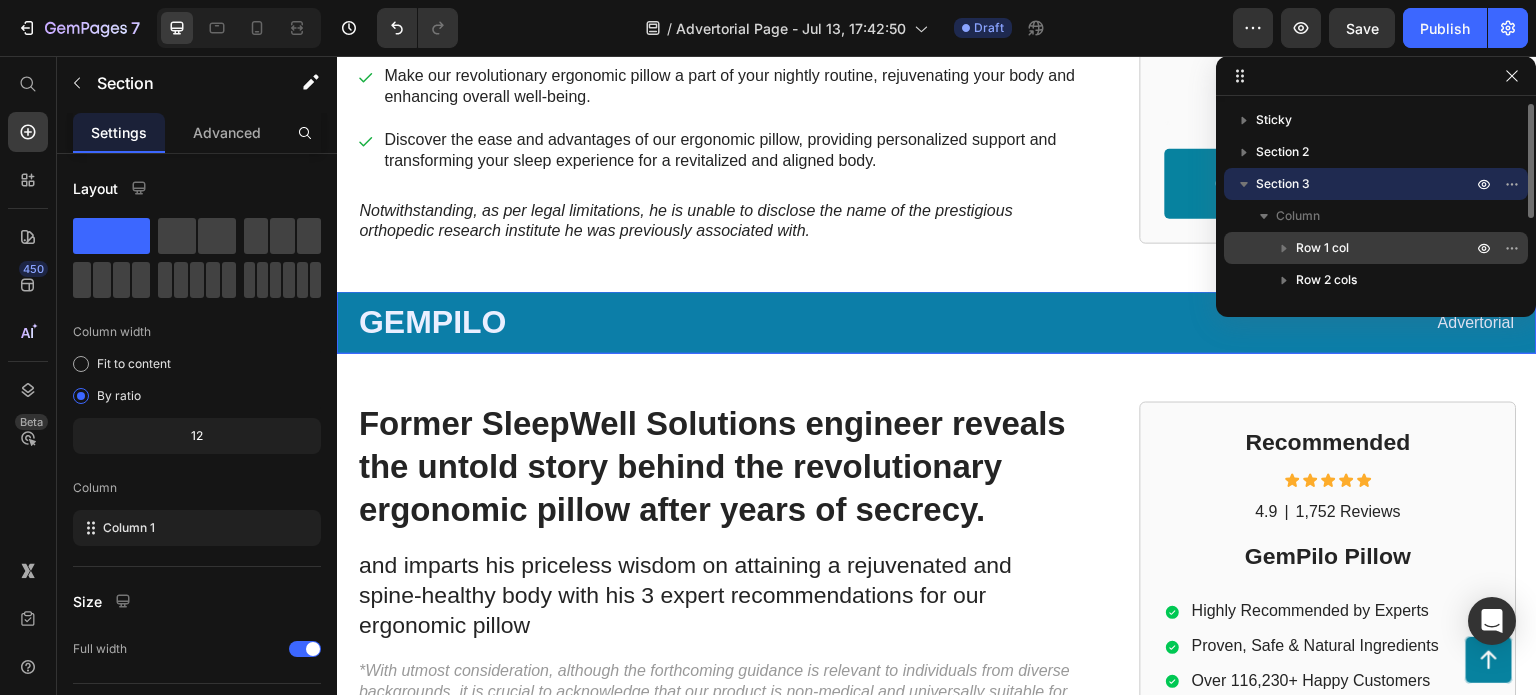 click on "Row 1 col" at bounding box center (1322, 248) 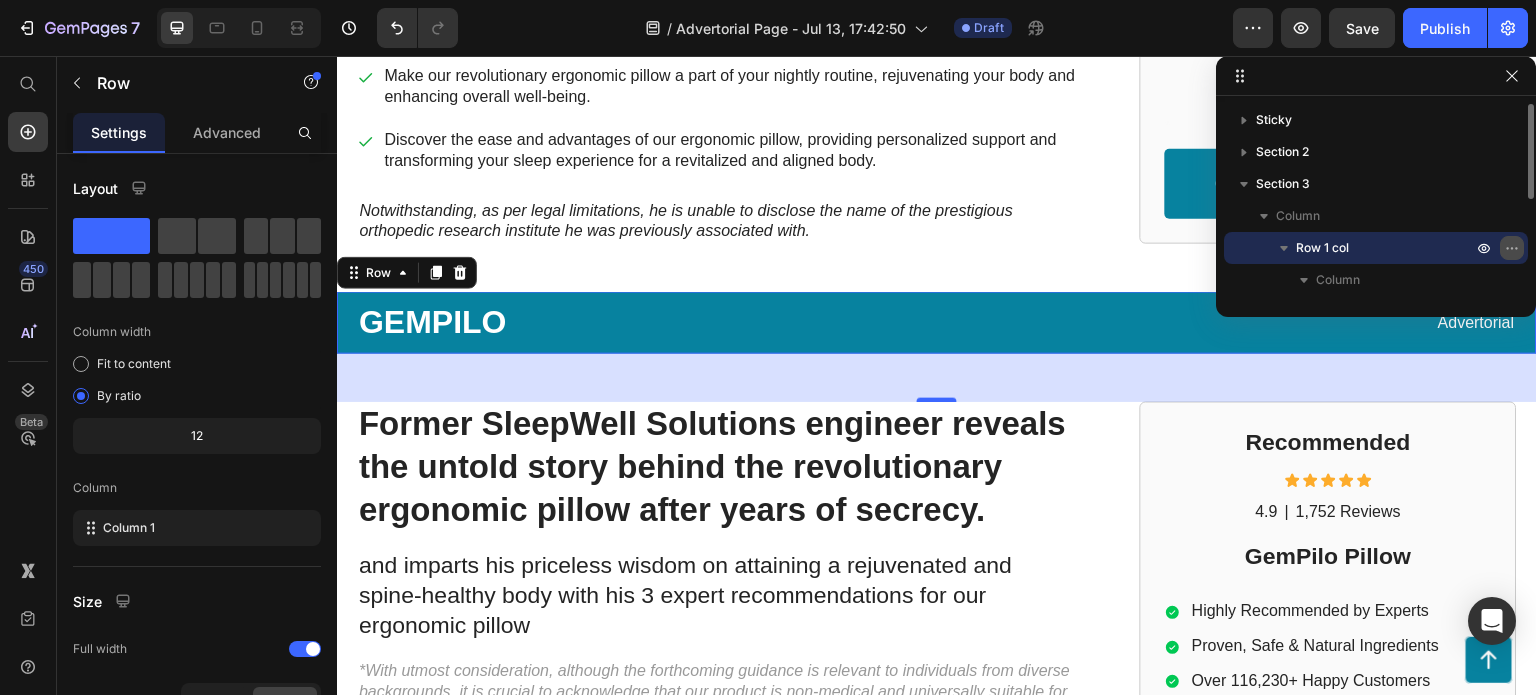 click 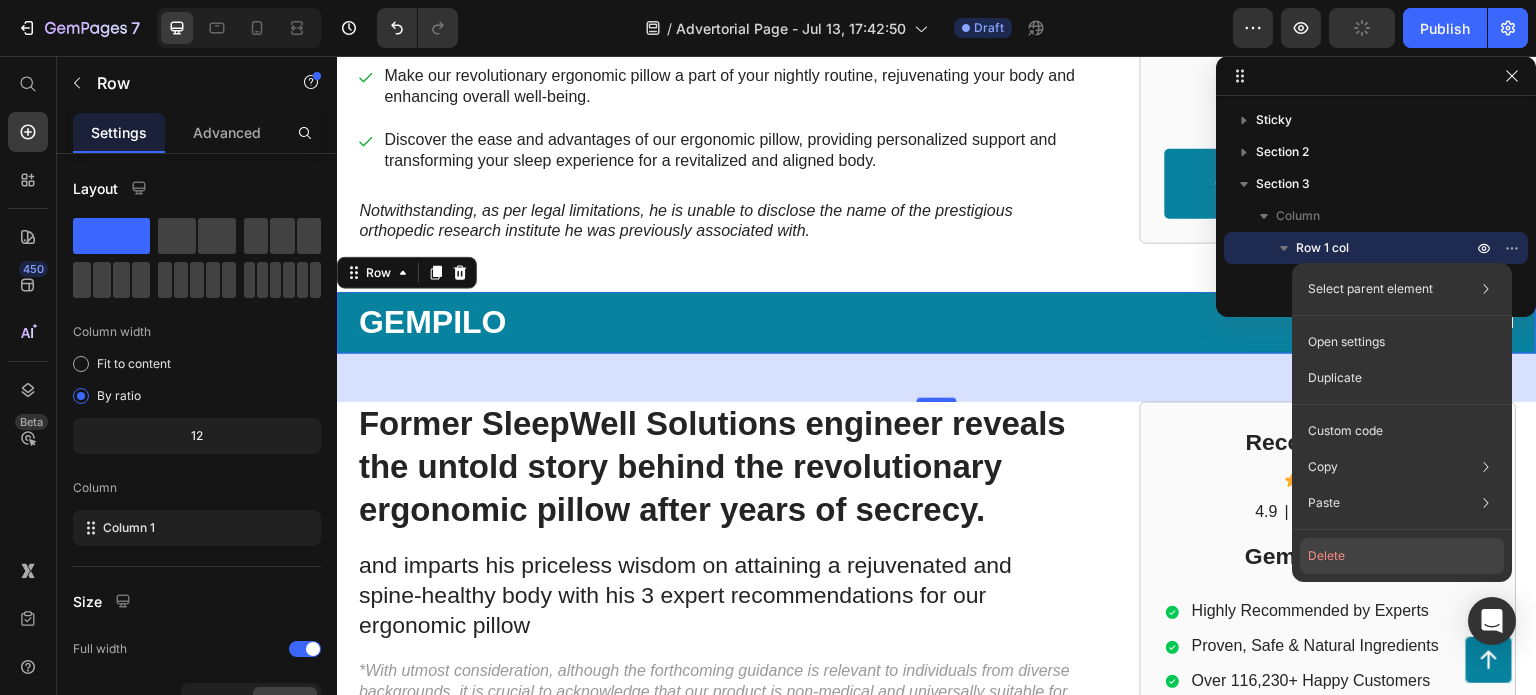 click on "Delete" 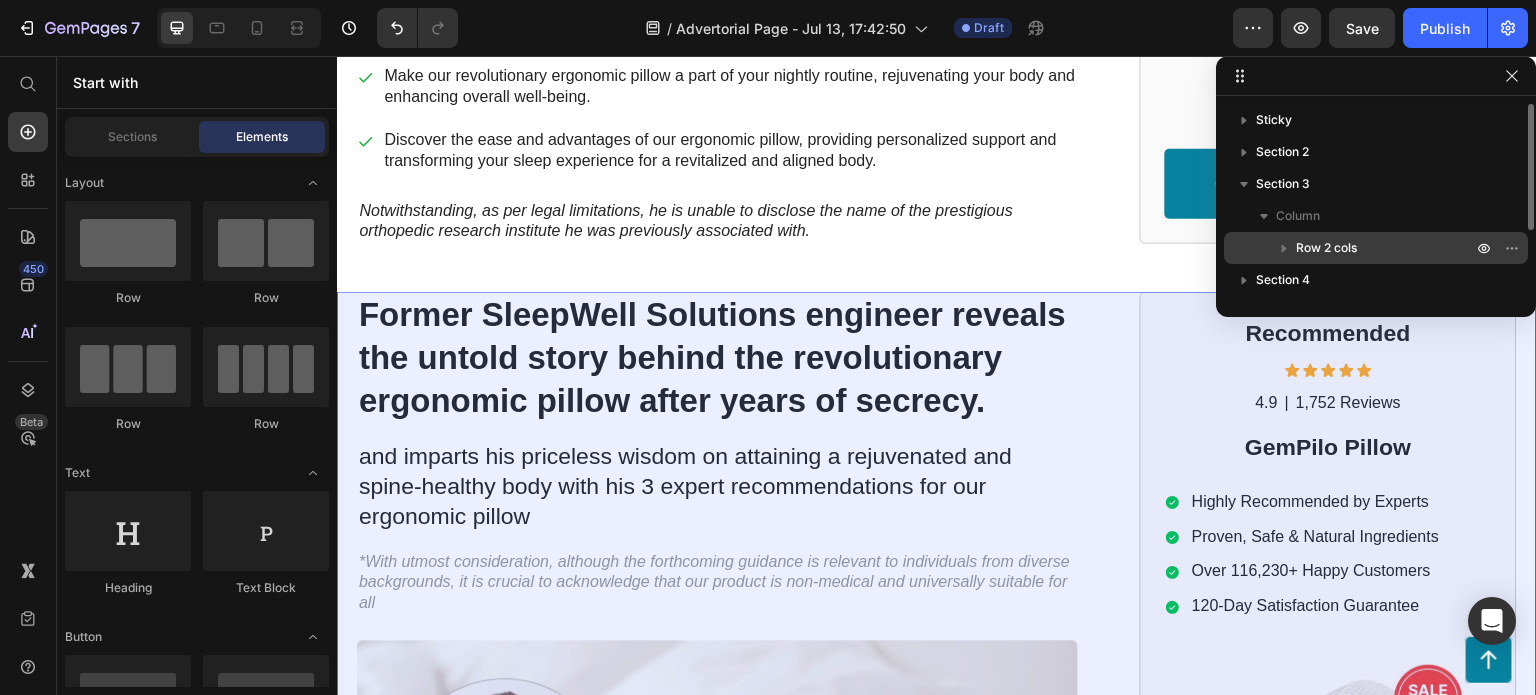 click 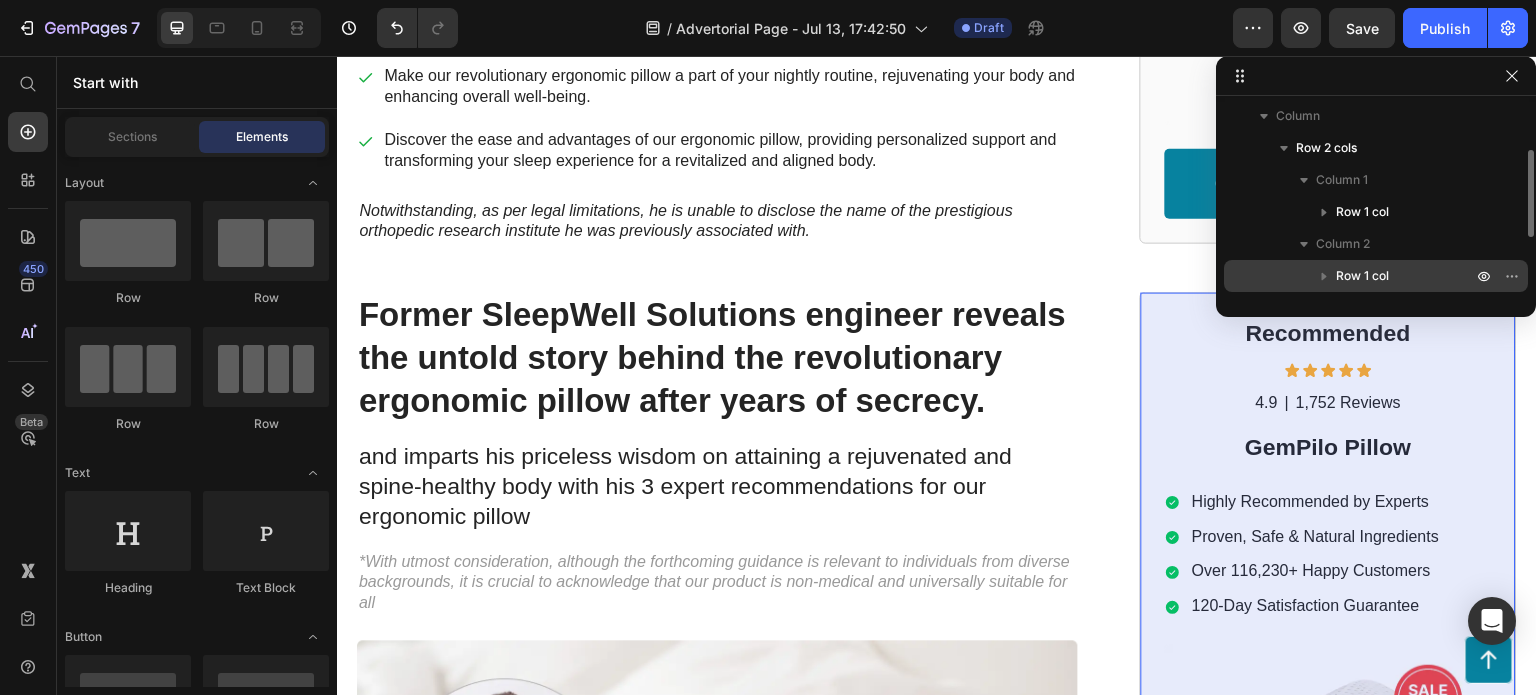 scroll, scrollTop: 200, scrollLeft: 0, axis: vertical 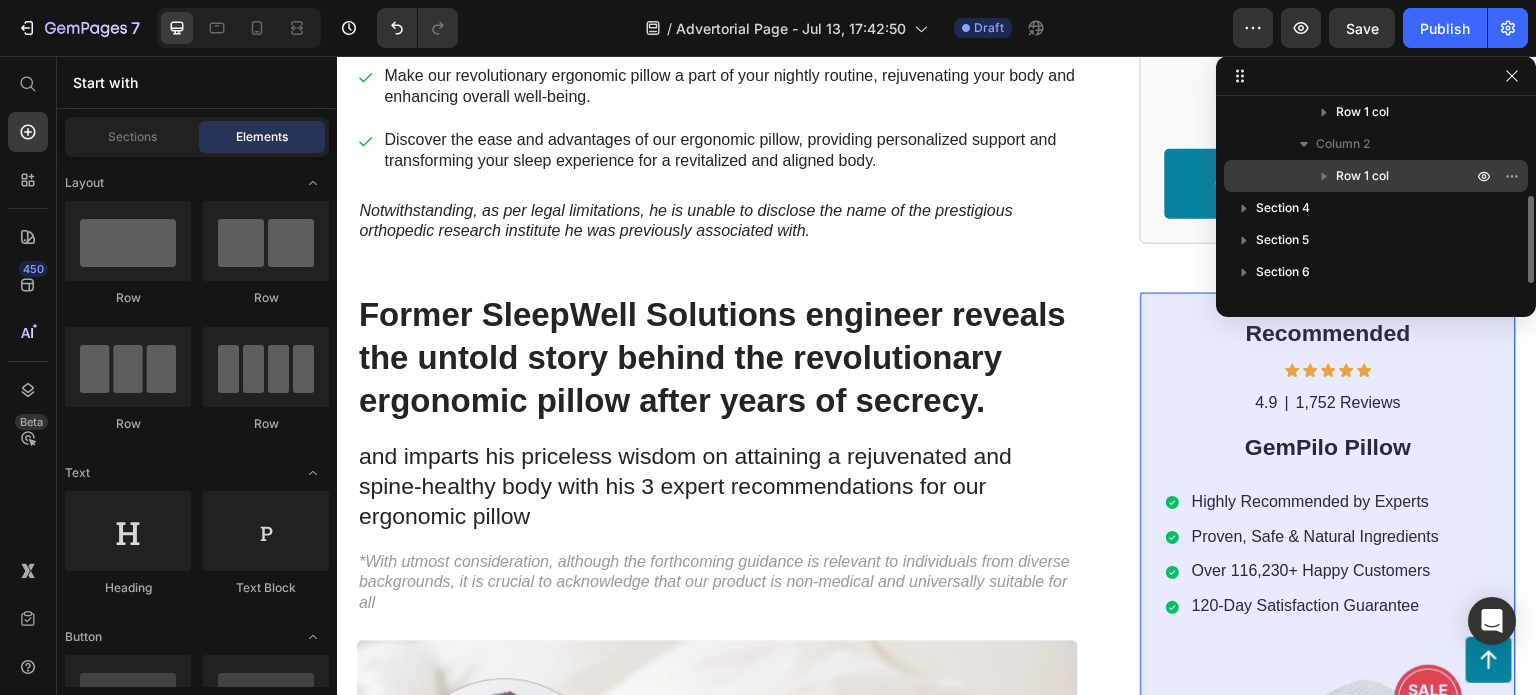 click on "Row 1 col" at bounding box center (1362, 176) 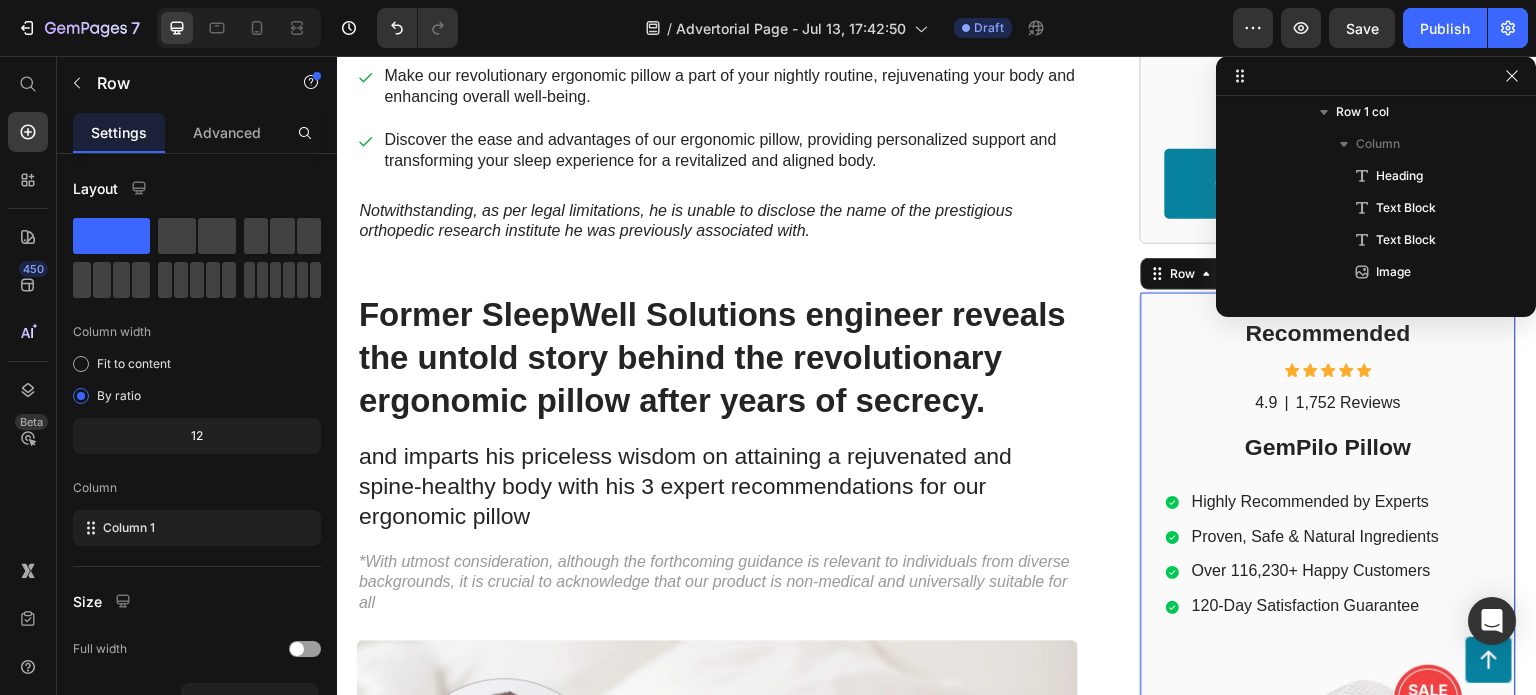 scroll, scrollTop: 488, scrollLeft: 0, axis: vertical 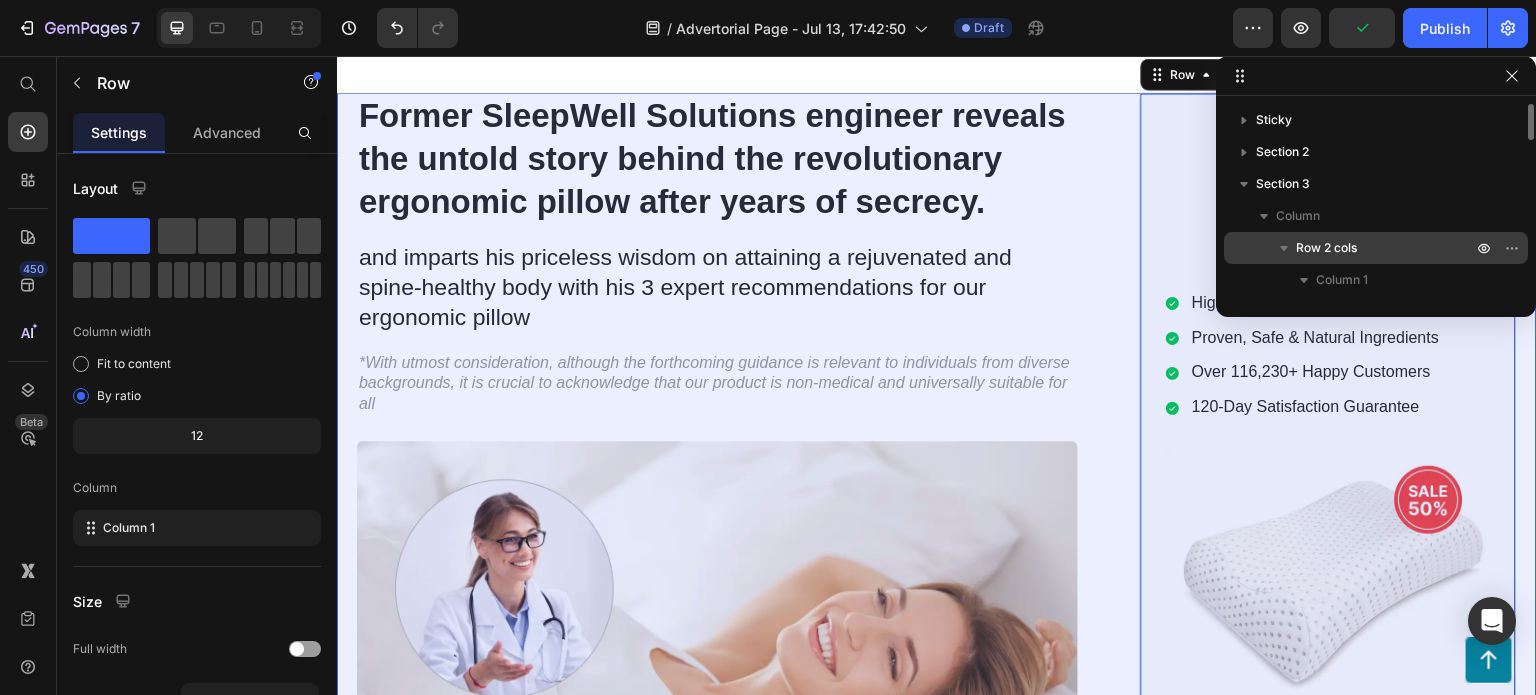 click on "Row 2 cols" at bounding box center [1326, 248] 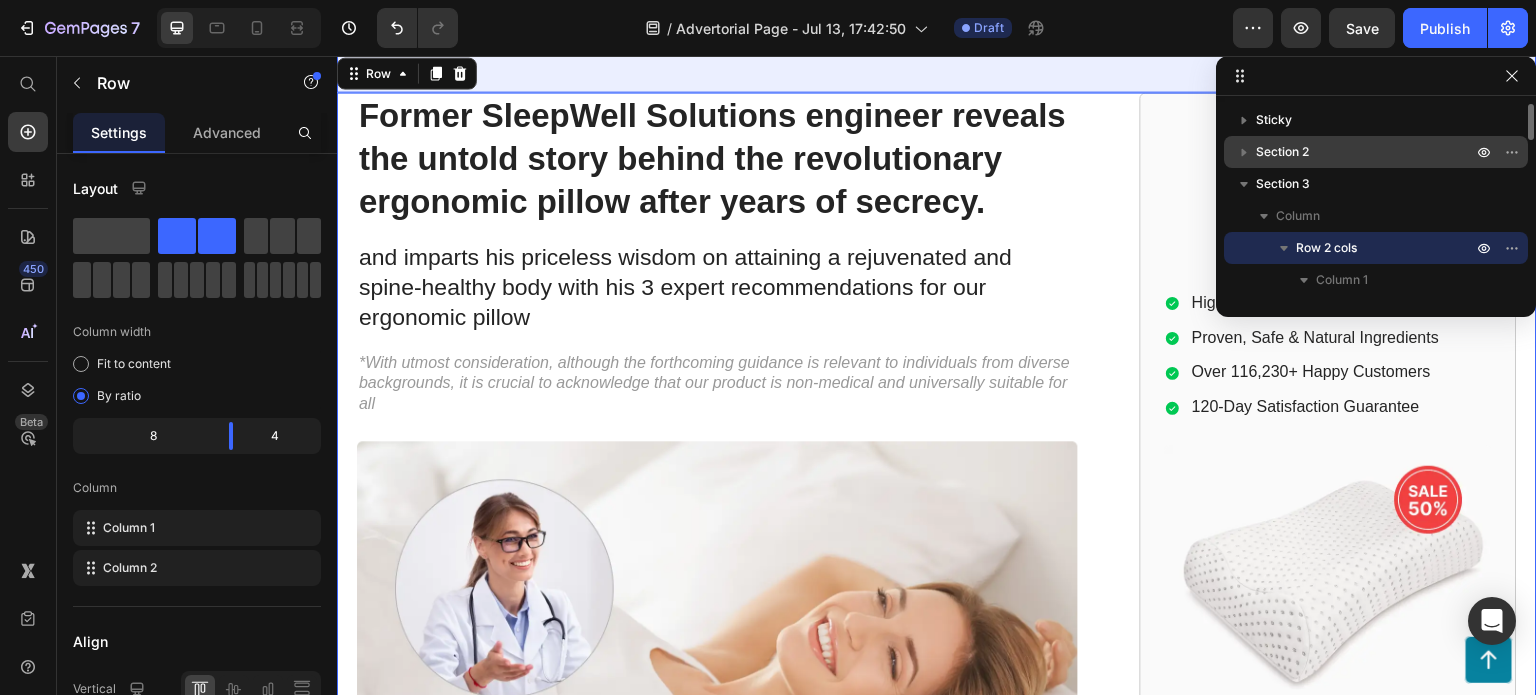 click 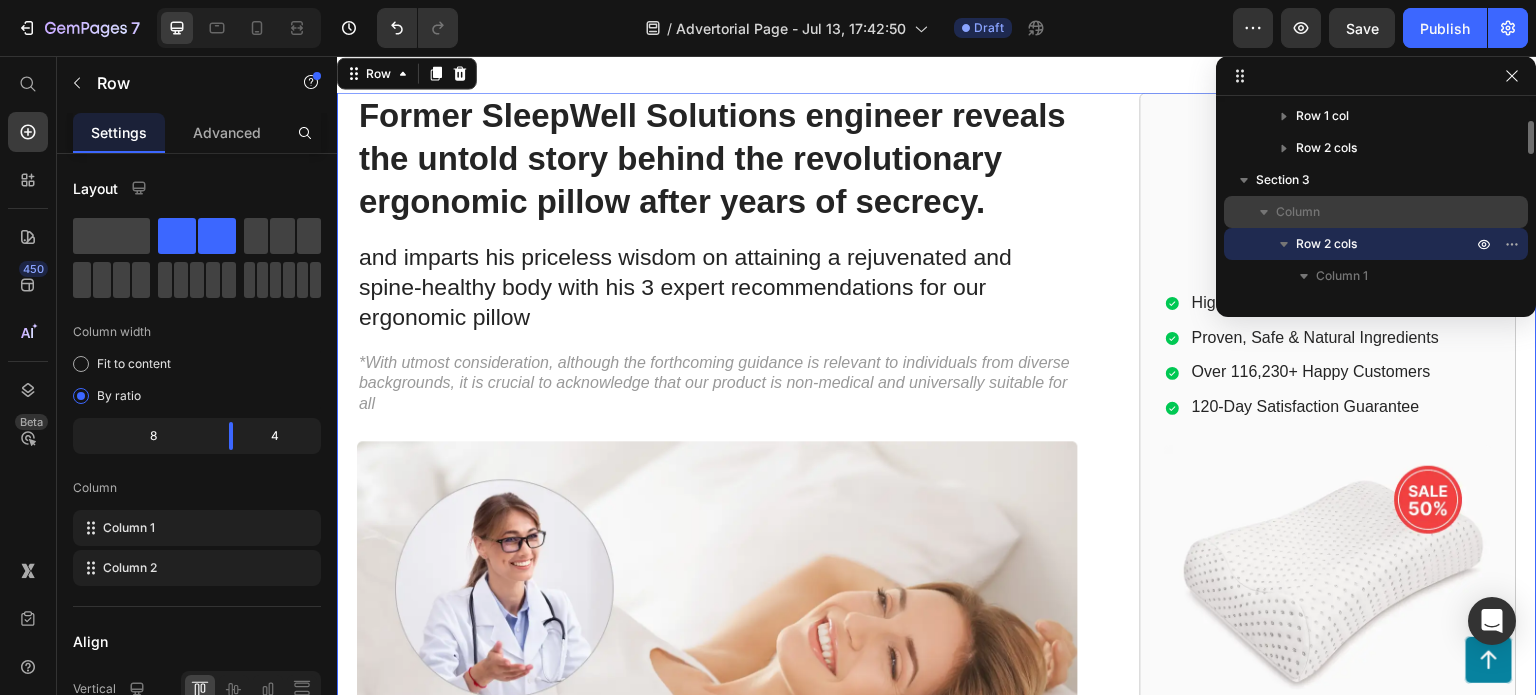 scroll, scrollTop: 0, scrollLeft: 0, axis: both 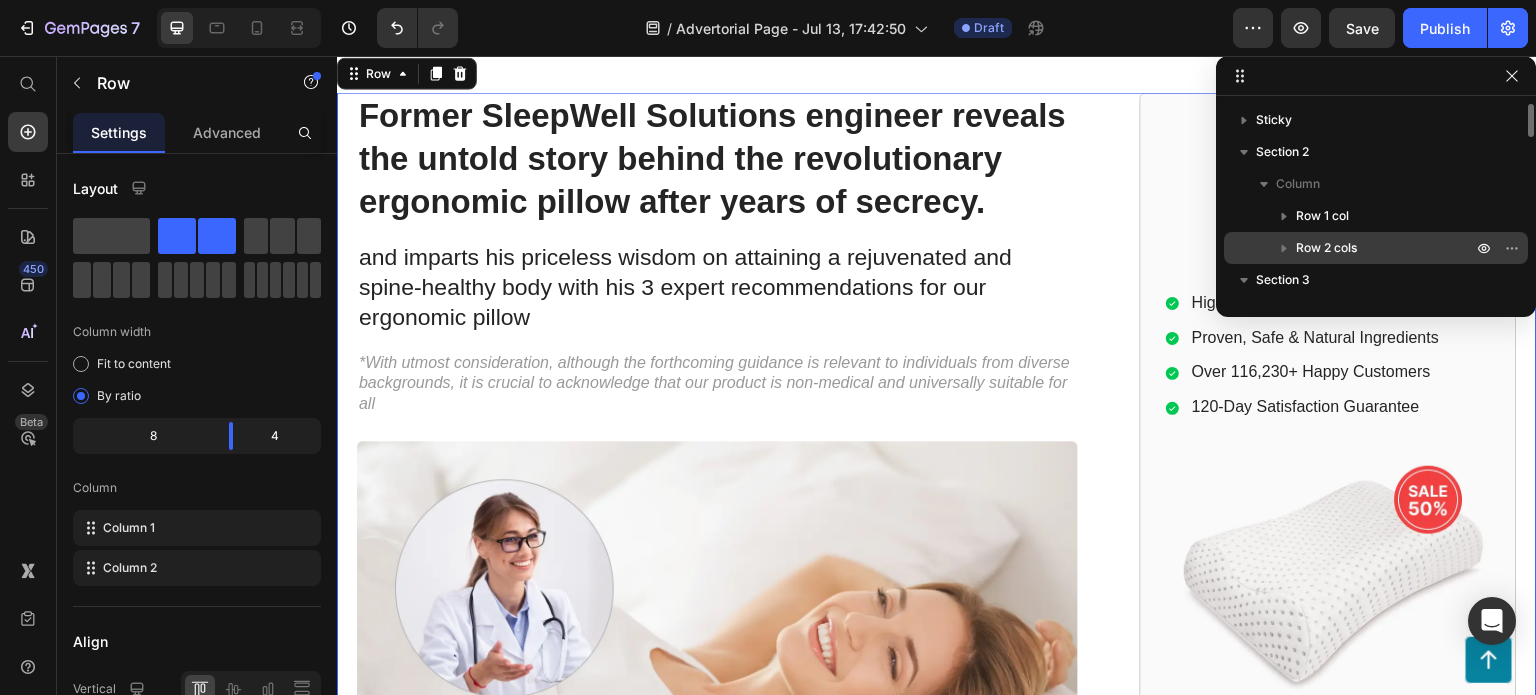 click 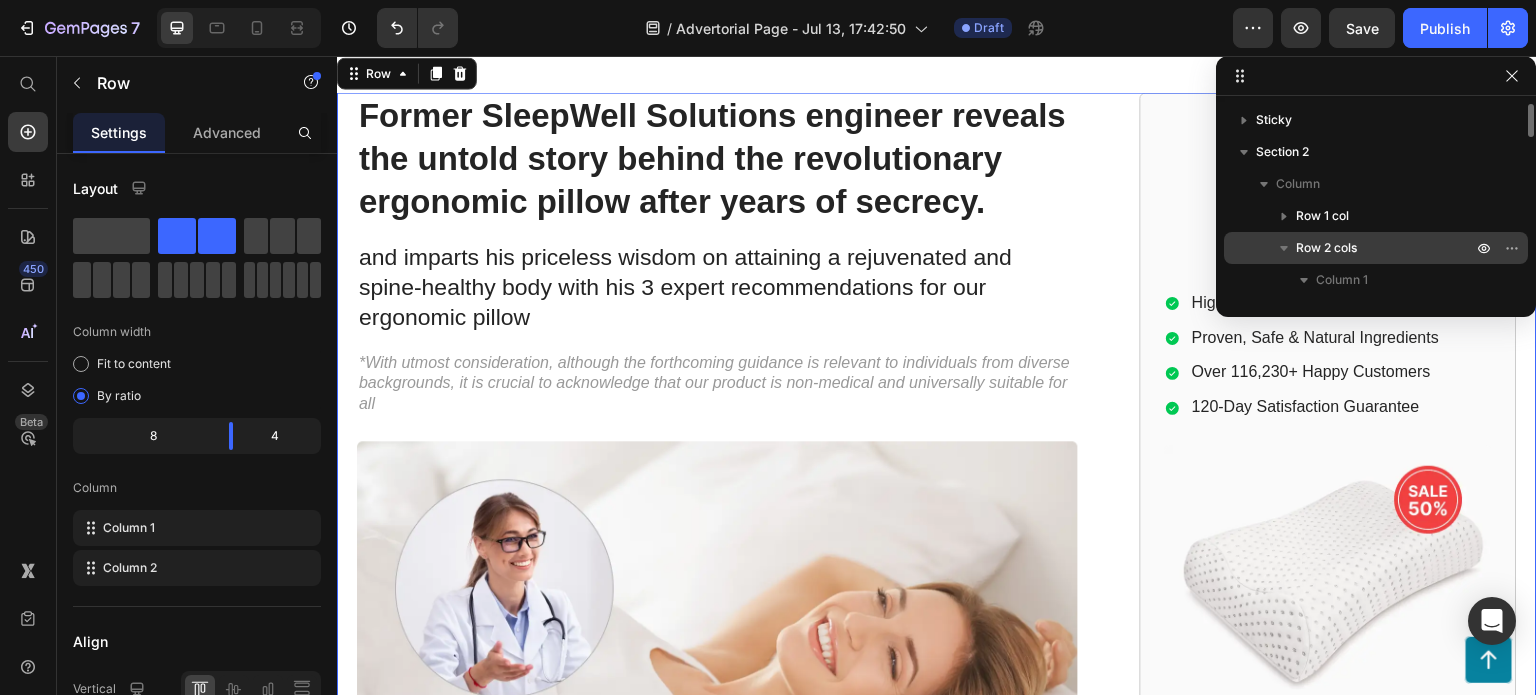 scroll, scrollTop: 200, scrollLeft: 0, axis: vertical 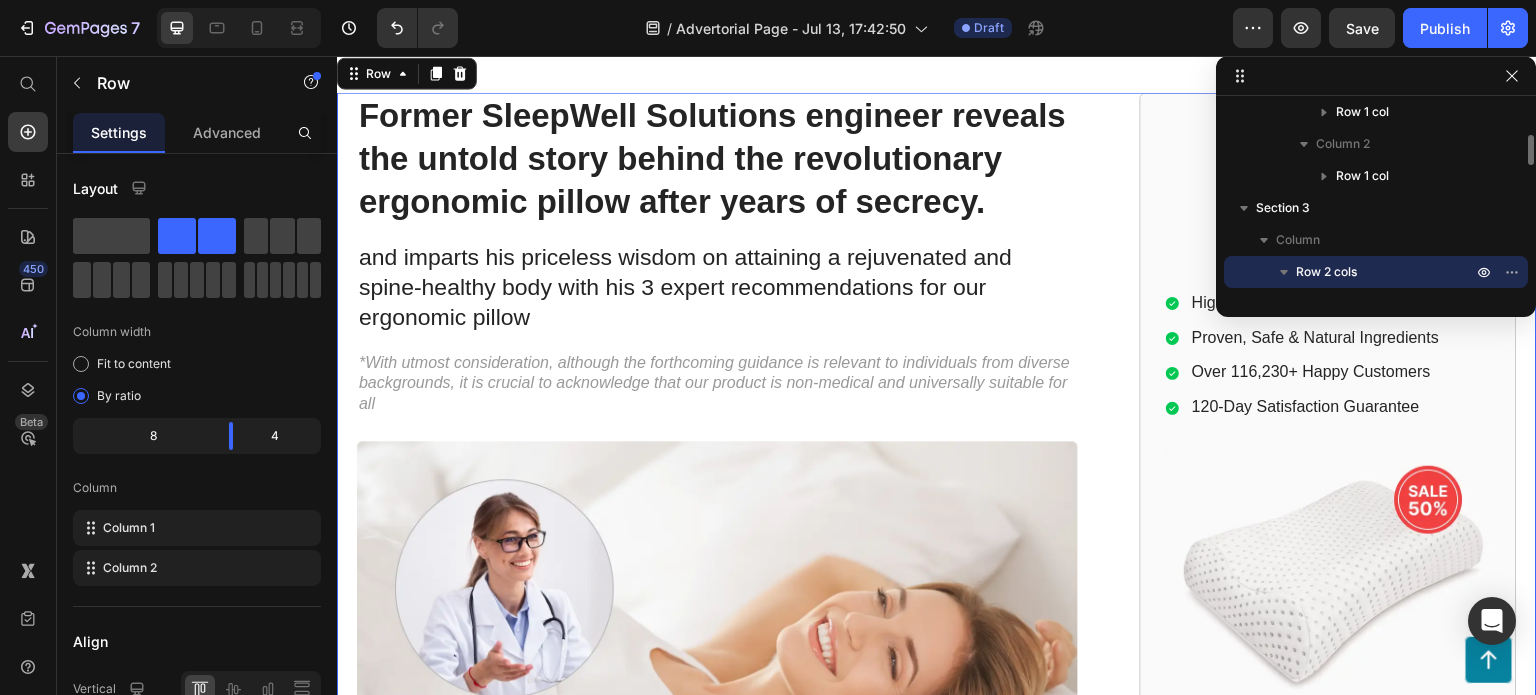 click on "Row 2 cols" at bounding box center [1326, 272] 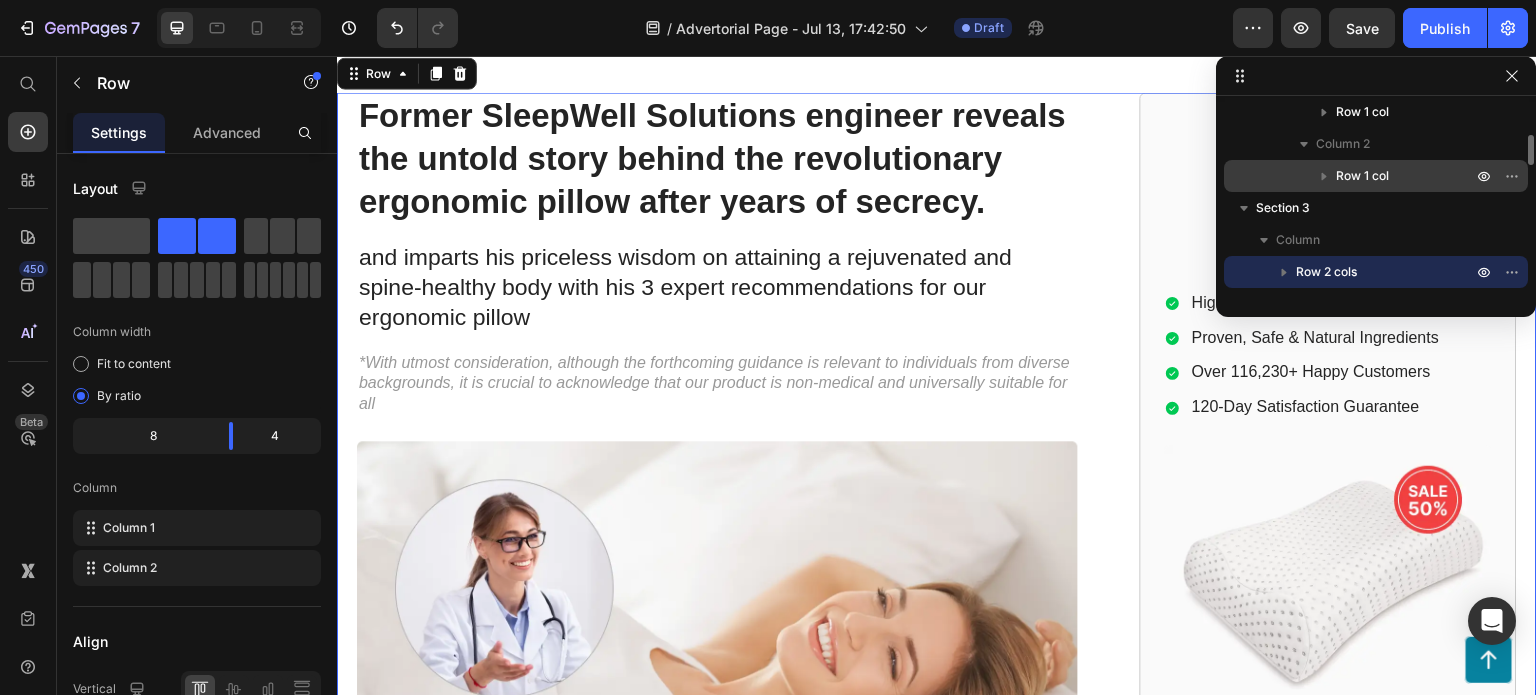 click on "Row 1 col" at bounding box center (1362, 176) 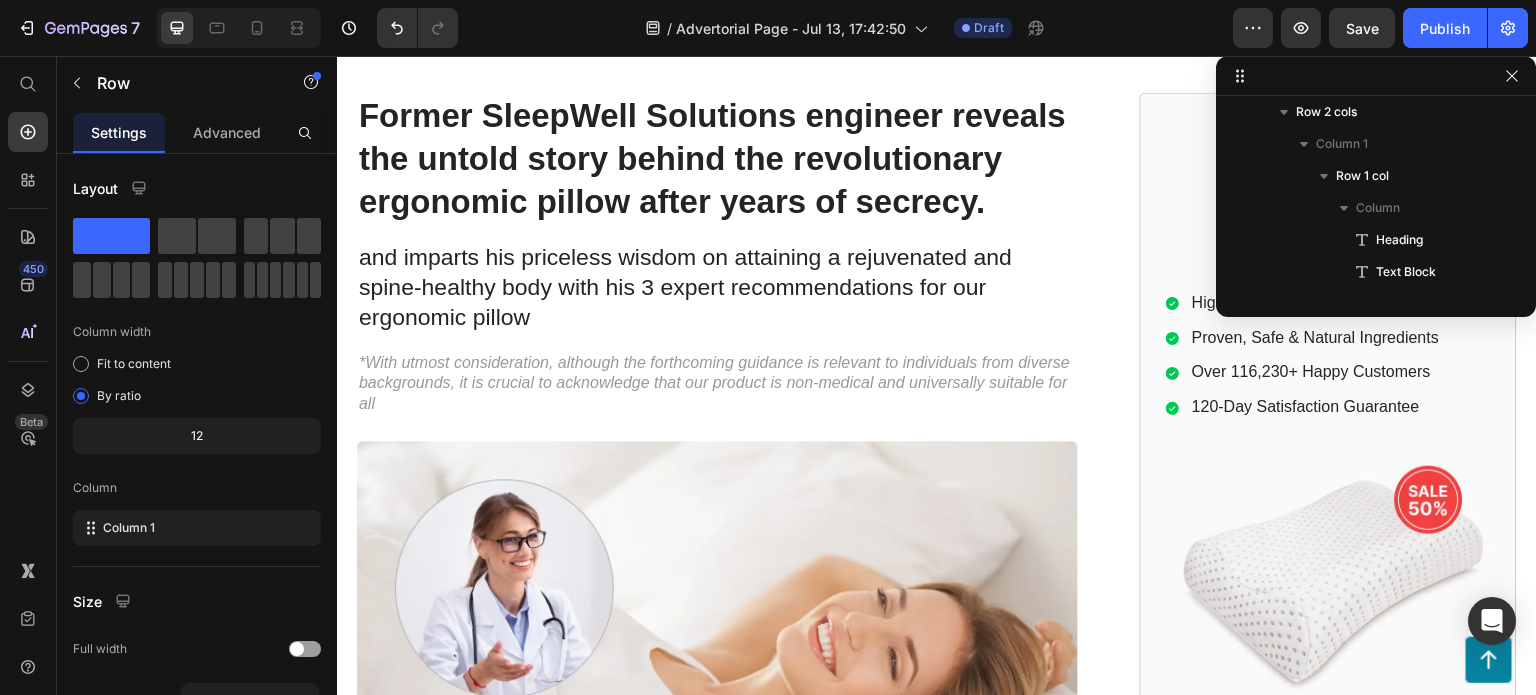 scroll, scrollTop: 1523, scrollLeft: 0, axis: vertical 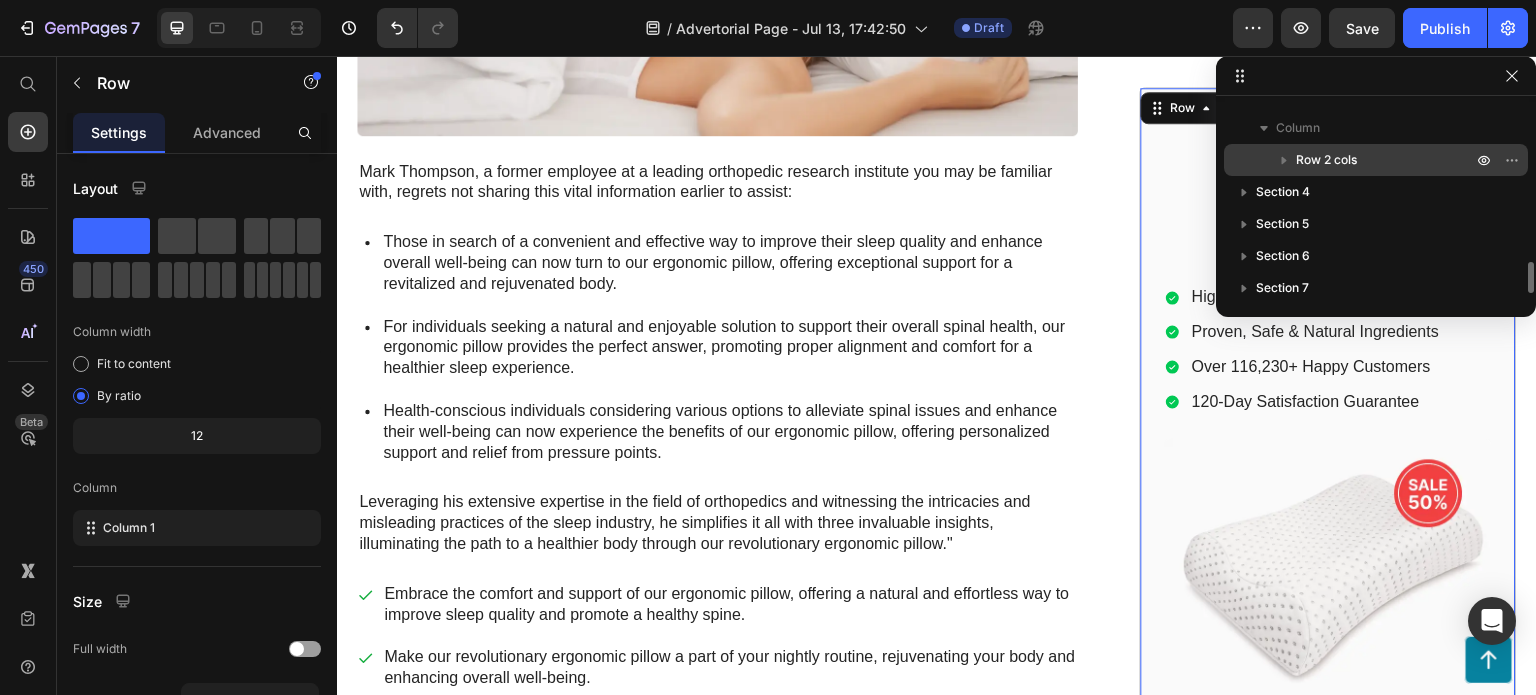 click on "Row 2 cols" at bounding box center (1326, 160) 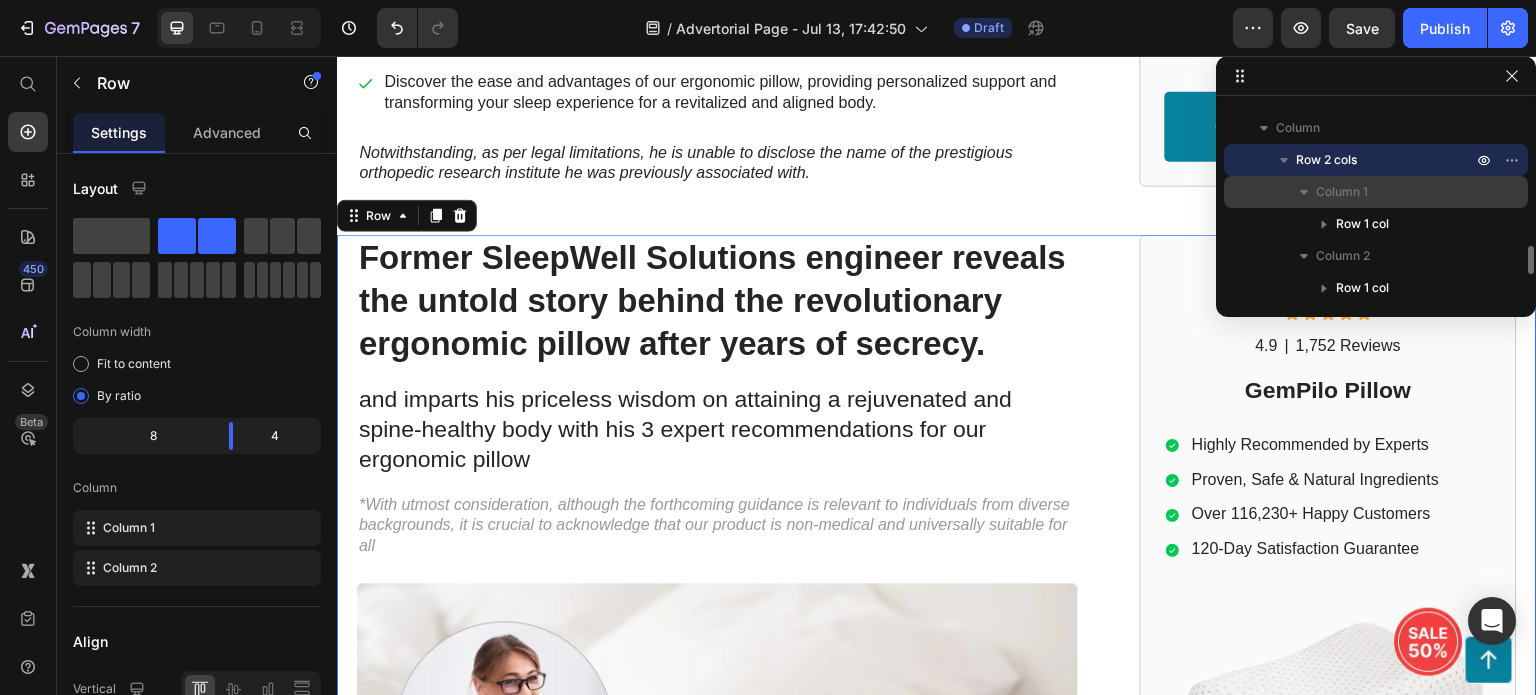 scroll, scrollTop: 1629, scrollLeft: 0, axis: vertical 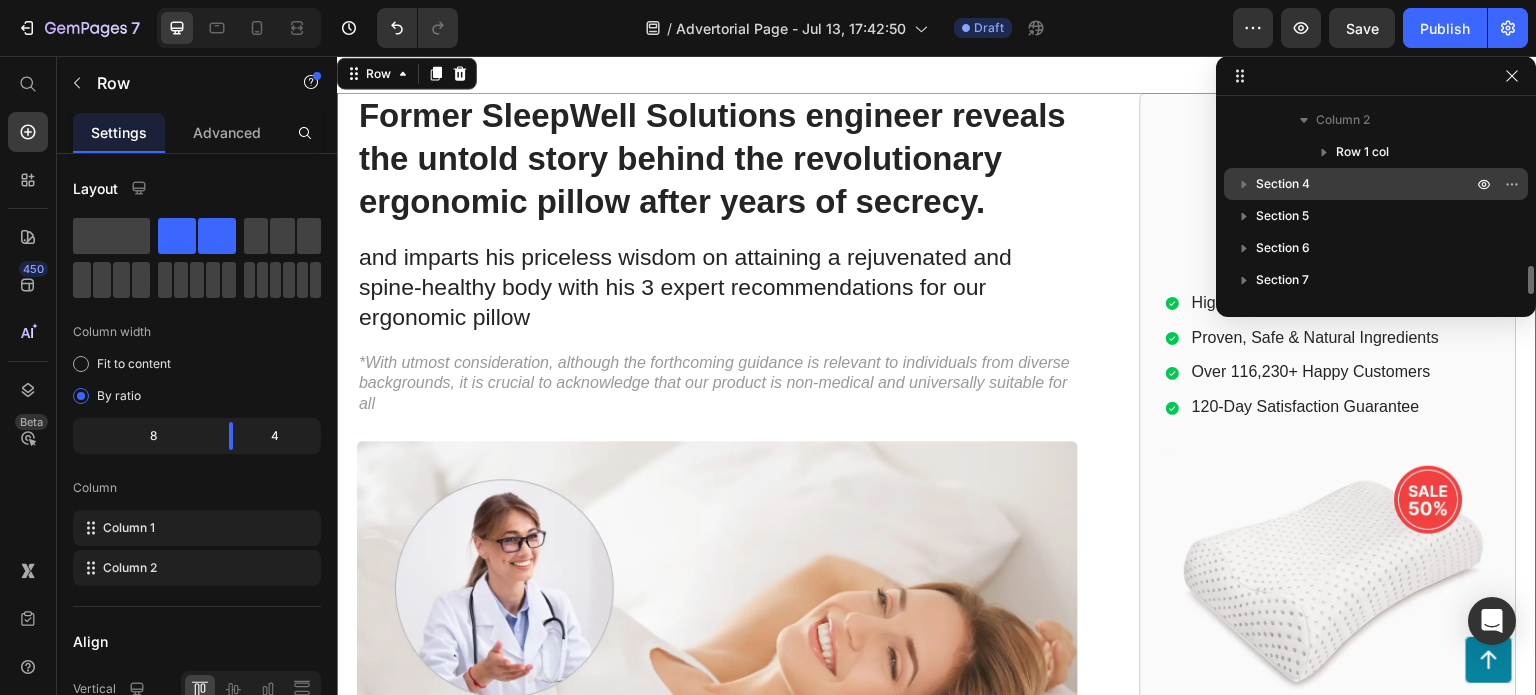 click 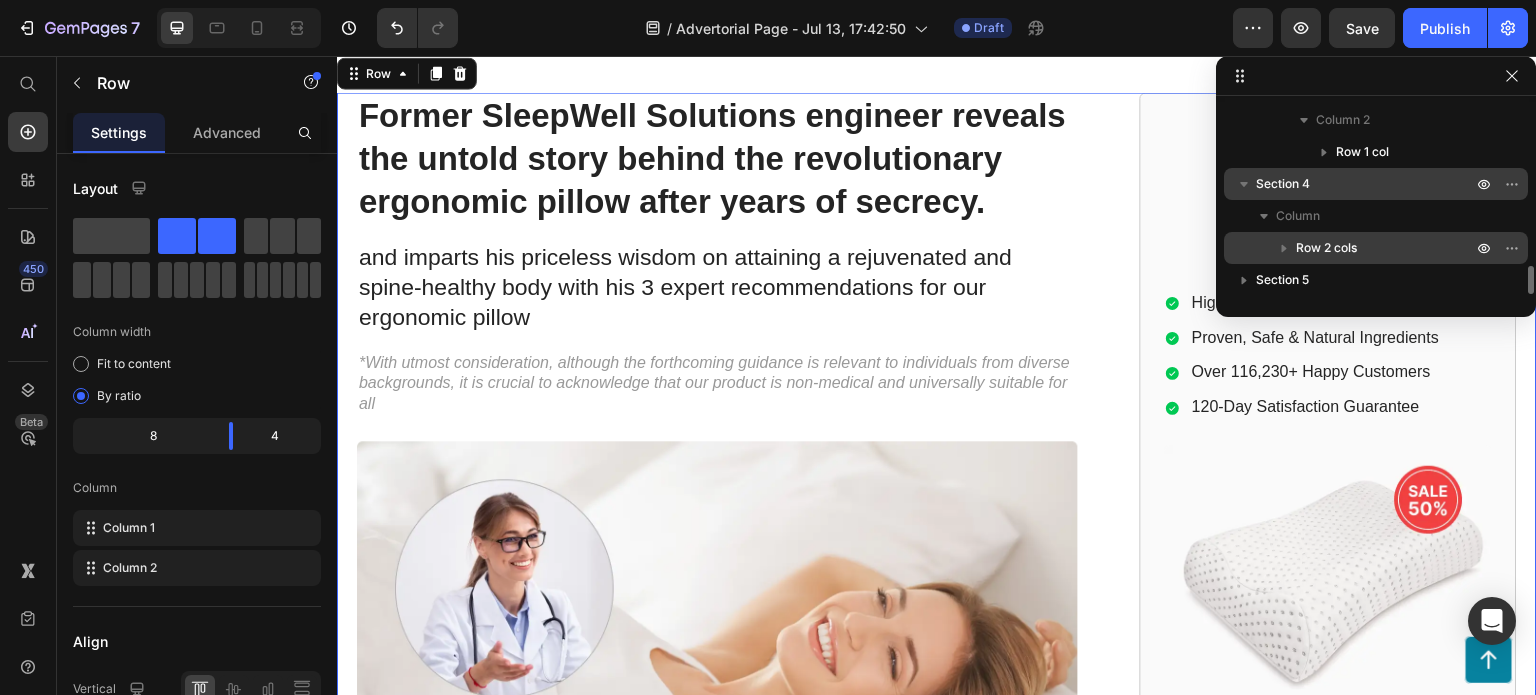 click 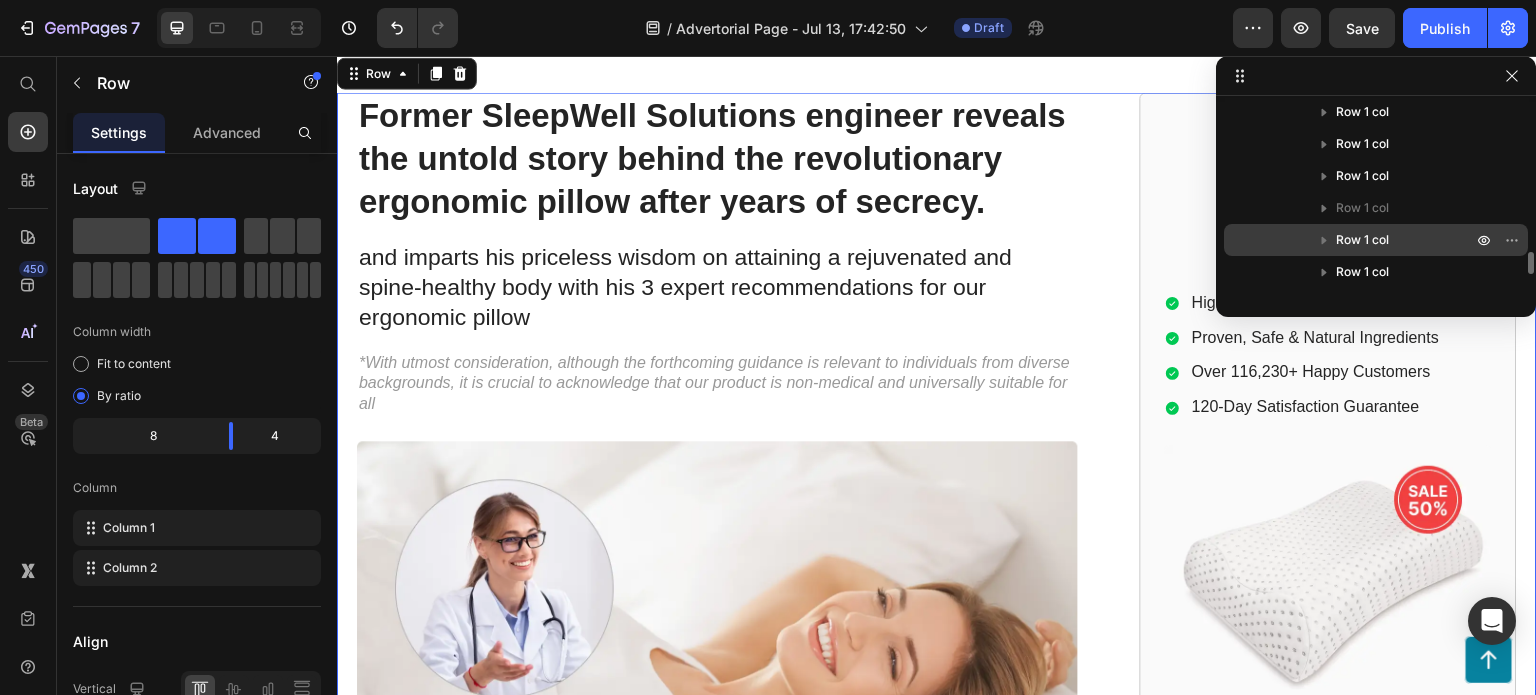 scroll, scrollTop: 1188, scrollLeft: 0, axis: vertical 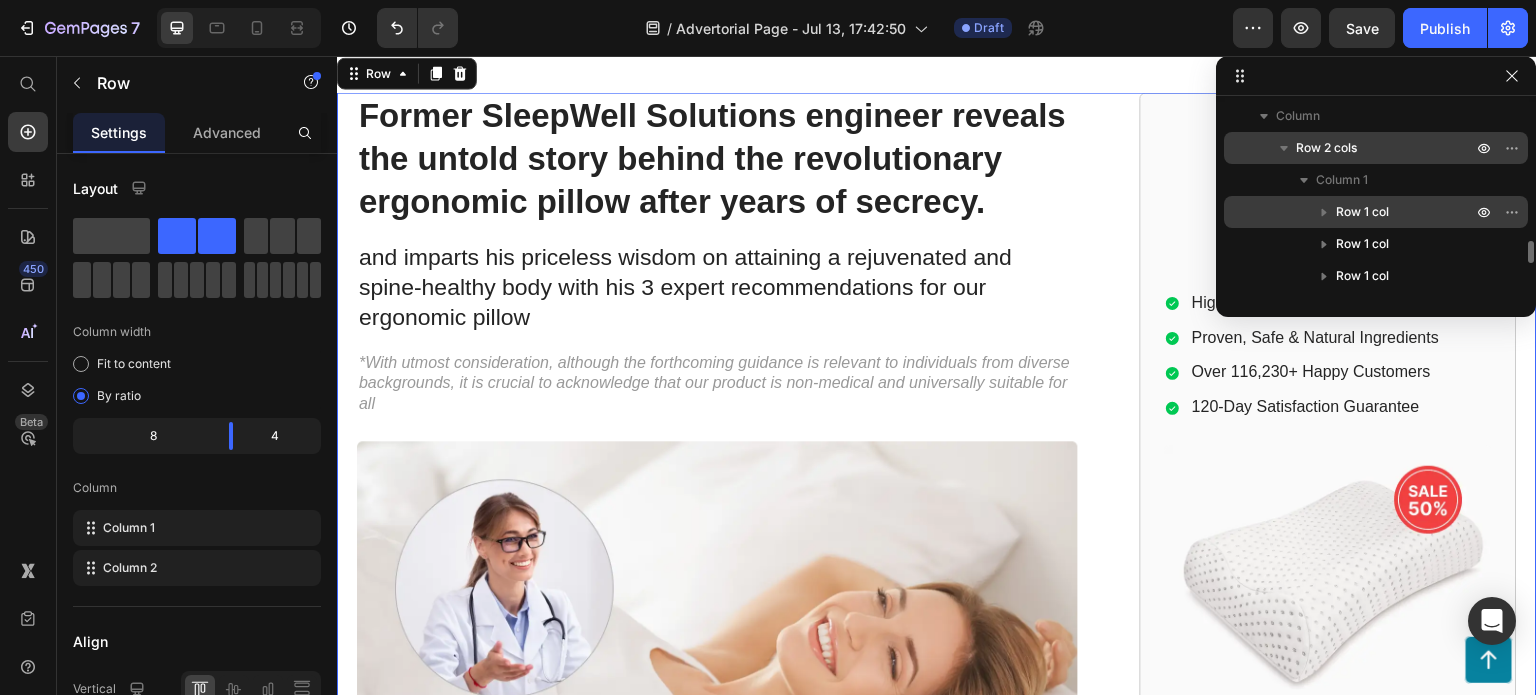 click on "Row 1 col" at bounding box center [1362, 212] 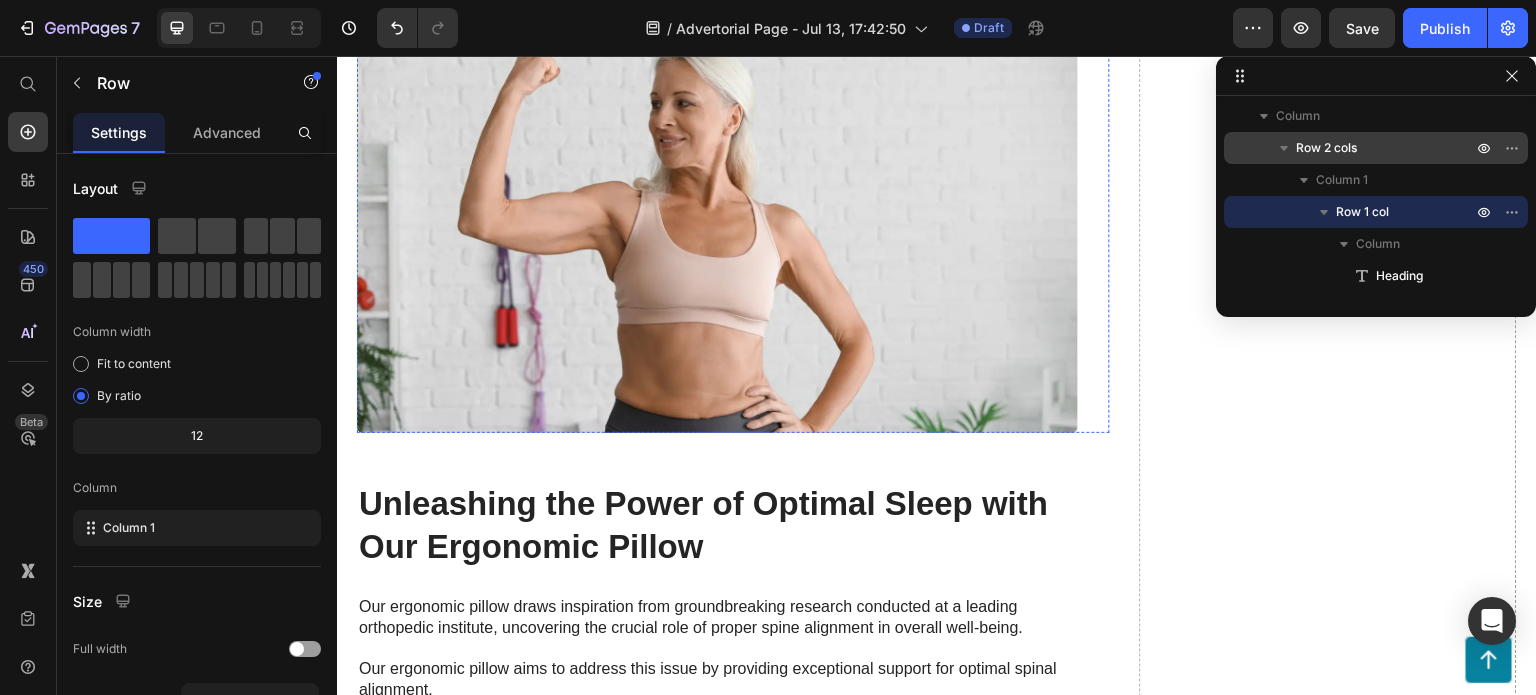 scroll, scrollTop: 3429, scrollLeft: 0, axis: vertical 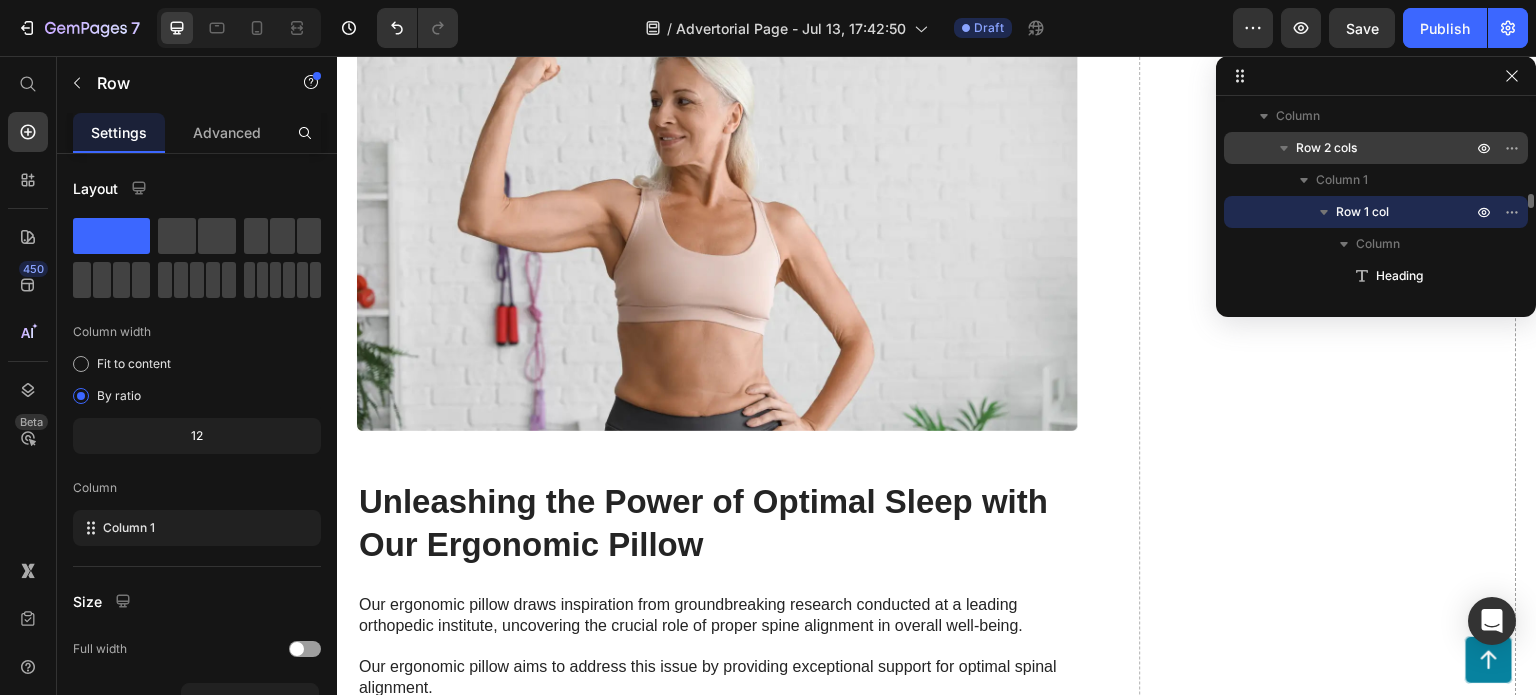 click on "Row 1 col" at bounding box center (1362, 212) 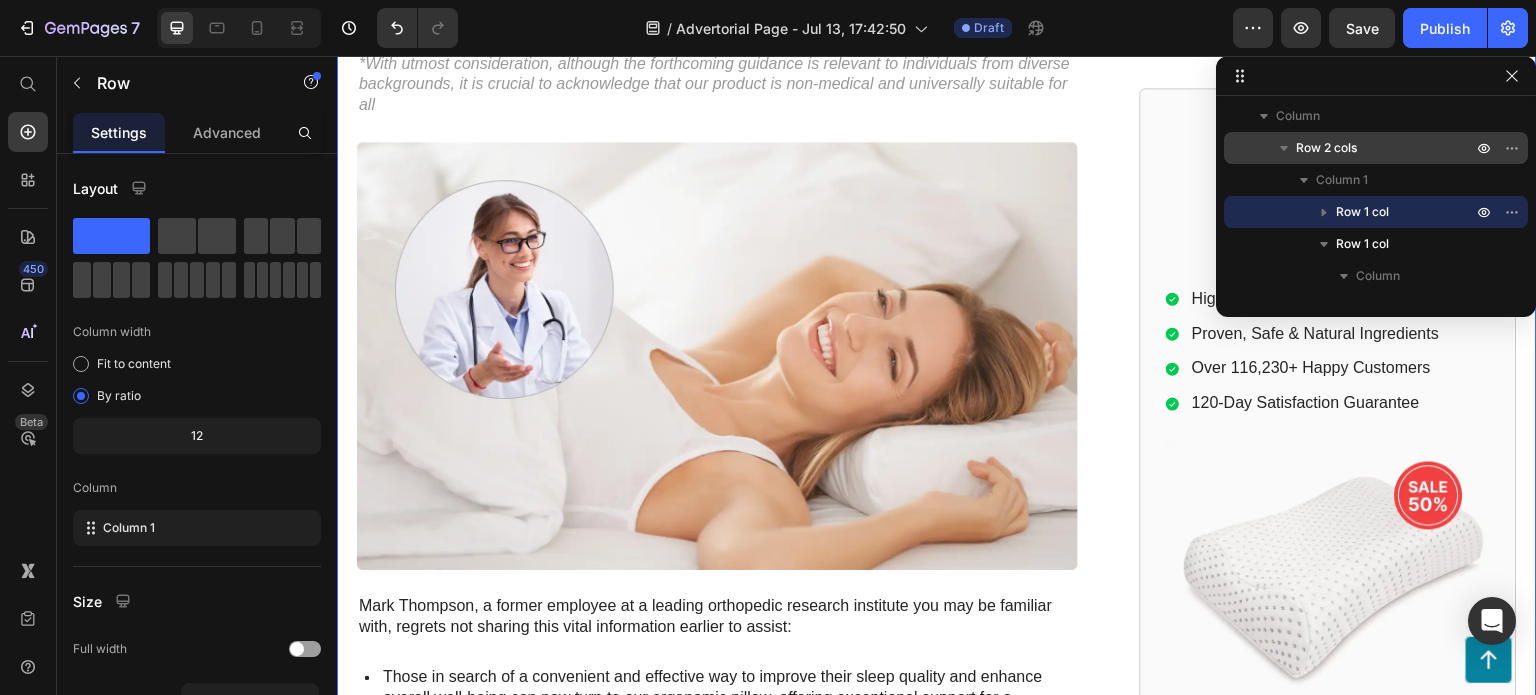 scroll, scrollTop: 1978, scrollLeft: 0, axis: vertical 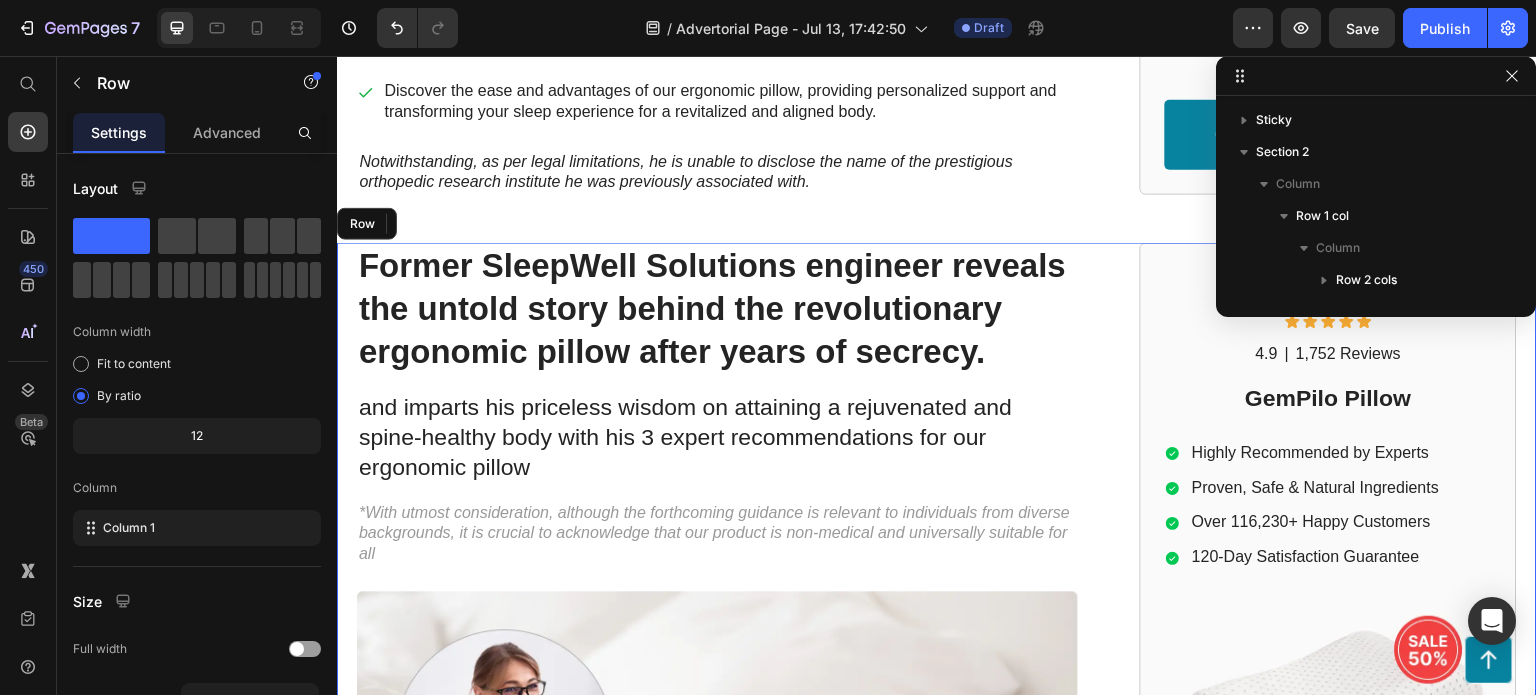 click on "Former SleepWell Solutions engineer reveals the untold story behind the revolutionary ergonomic pillow after years of secrecy. Heading and imparts his priceless wisdom on attaining a rejuvenated and spine-healthy body with his 3 expert recommendations for our ergonomic pillow Text Block *With utmost consideration, although the forthcoming guidance is relevant to individuals from diverse backgrounds, it is crucial to acknowledge that our product is non-medical and universally suitable for all Text Block Image Mark Thompson, a former employee at a leading orthopedic research institute you may be familiar with, regrets not sharing this vital information earlier to assist: Text Block
Those in search of a convenient and effective way to improve their sleep quality and enhance overall well-being can now turn to our ergonomic pillow, offering exceptional support for a revitalized and rejuvenated body.
Item List Text Block" at bounding box center [937, 976] 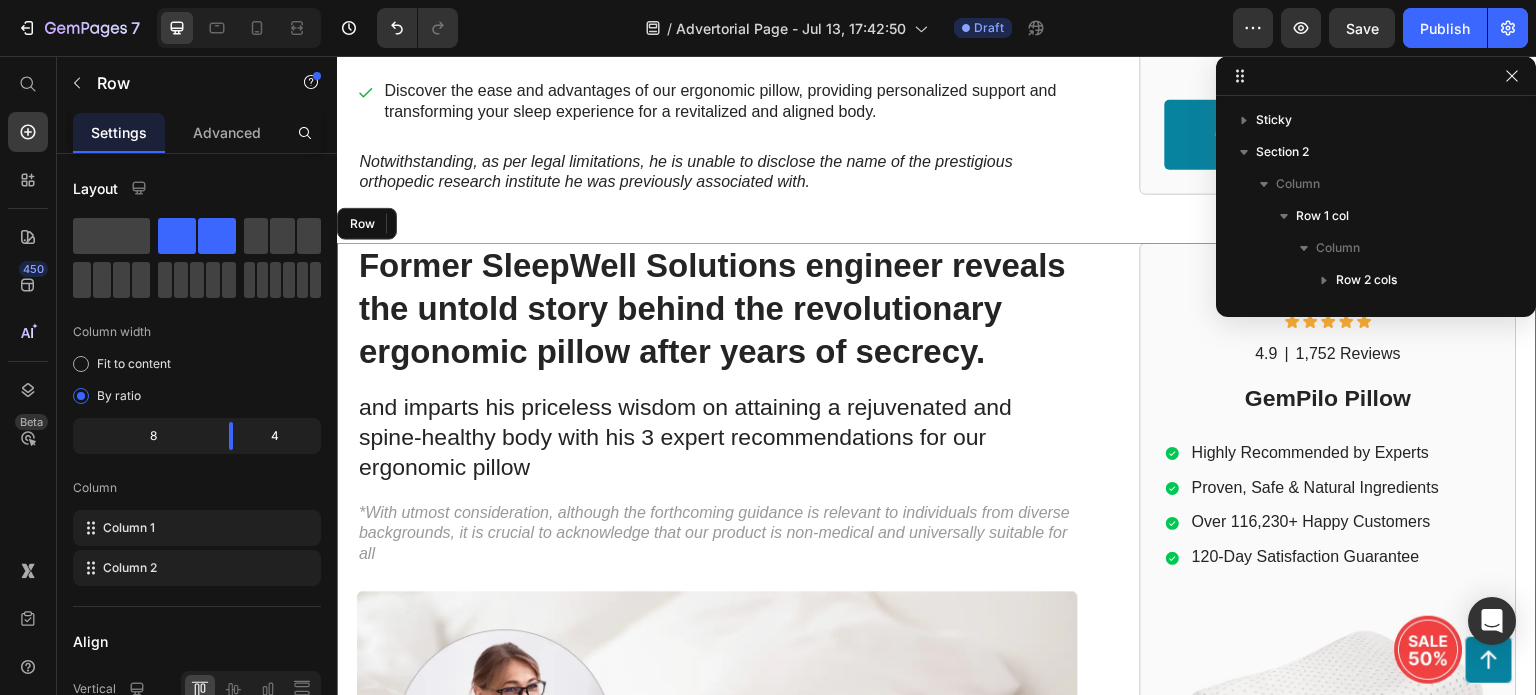 scroll, scrollTop: 904, scrollLeft: 0, axis: vertical 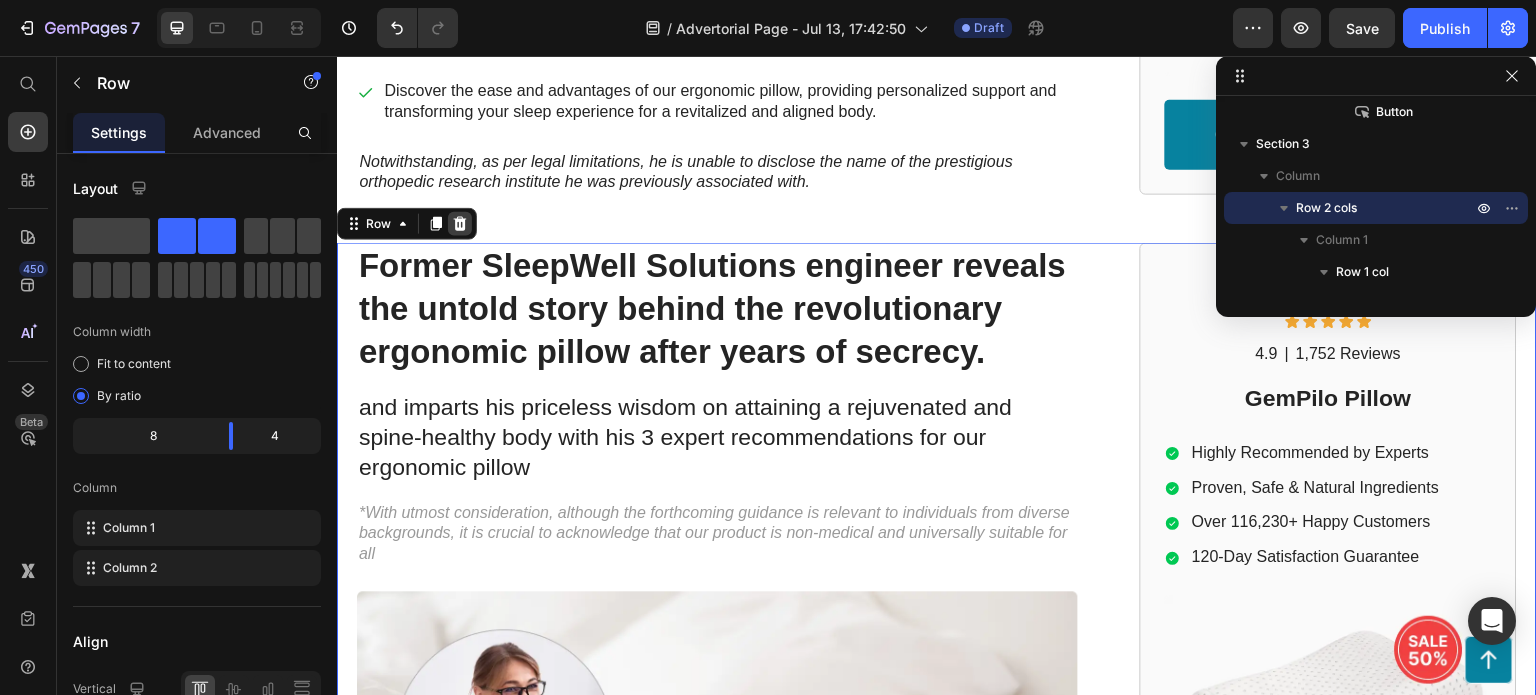 click 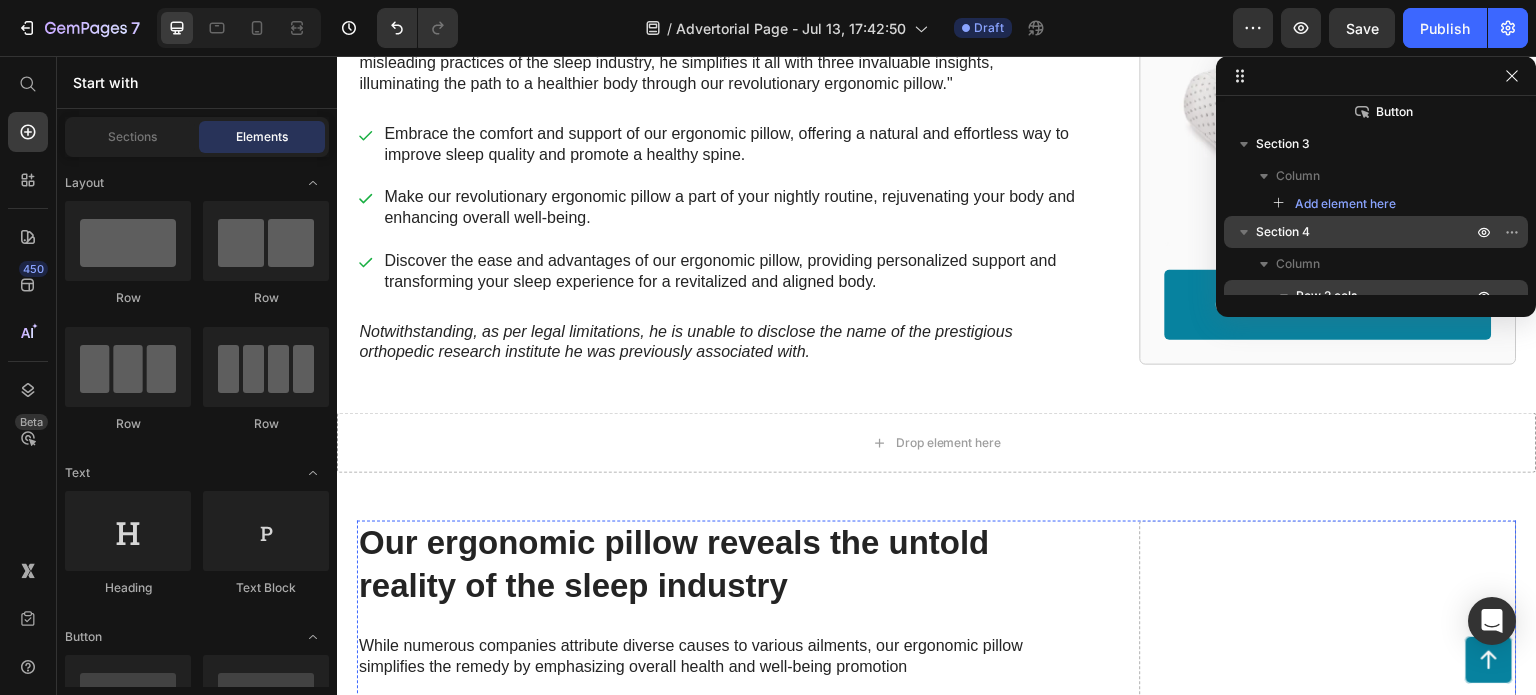 scroll, scrollTop: 1300, scrollLeft: 0, axis: vertical 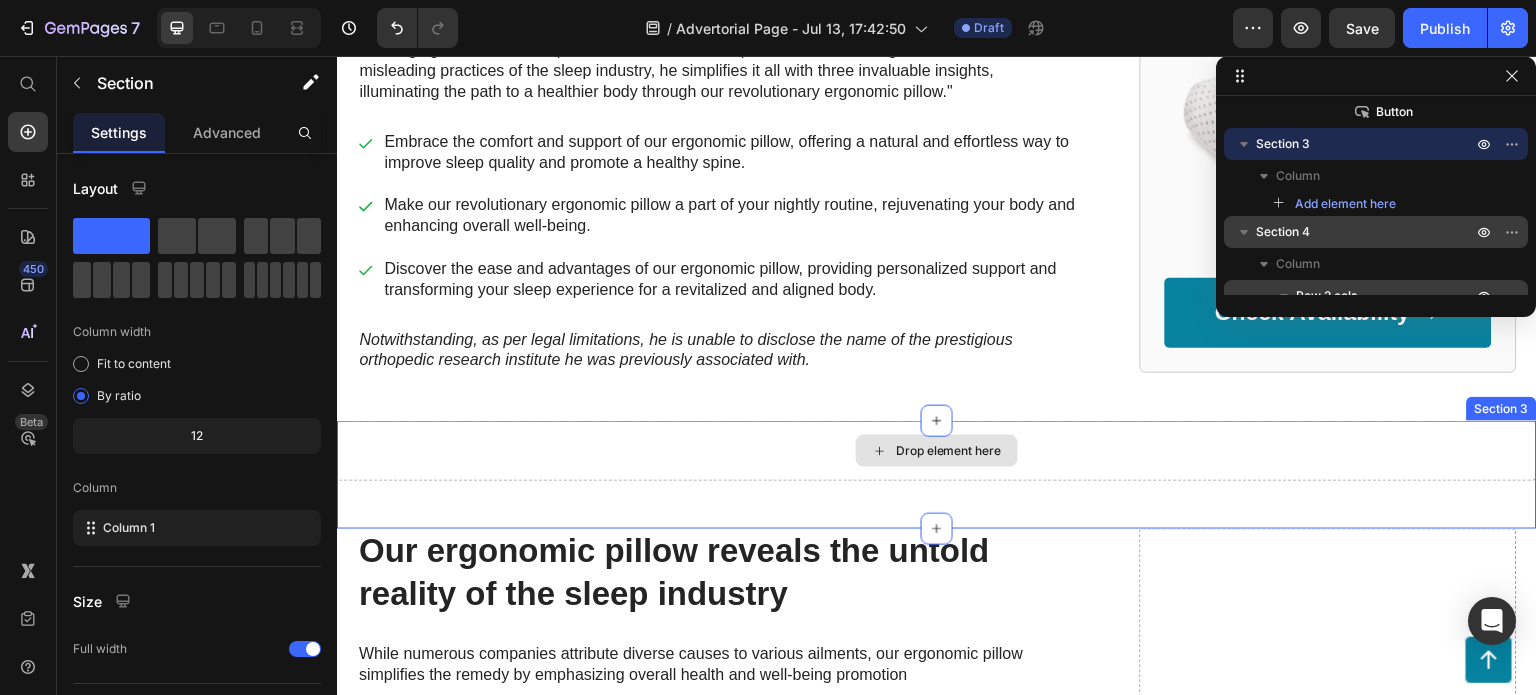 click on "Drop element here" at bounding box center (937, 451) 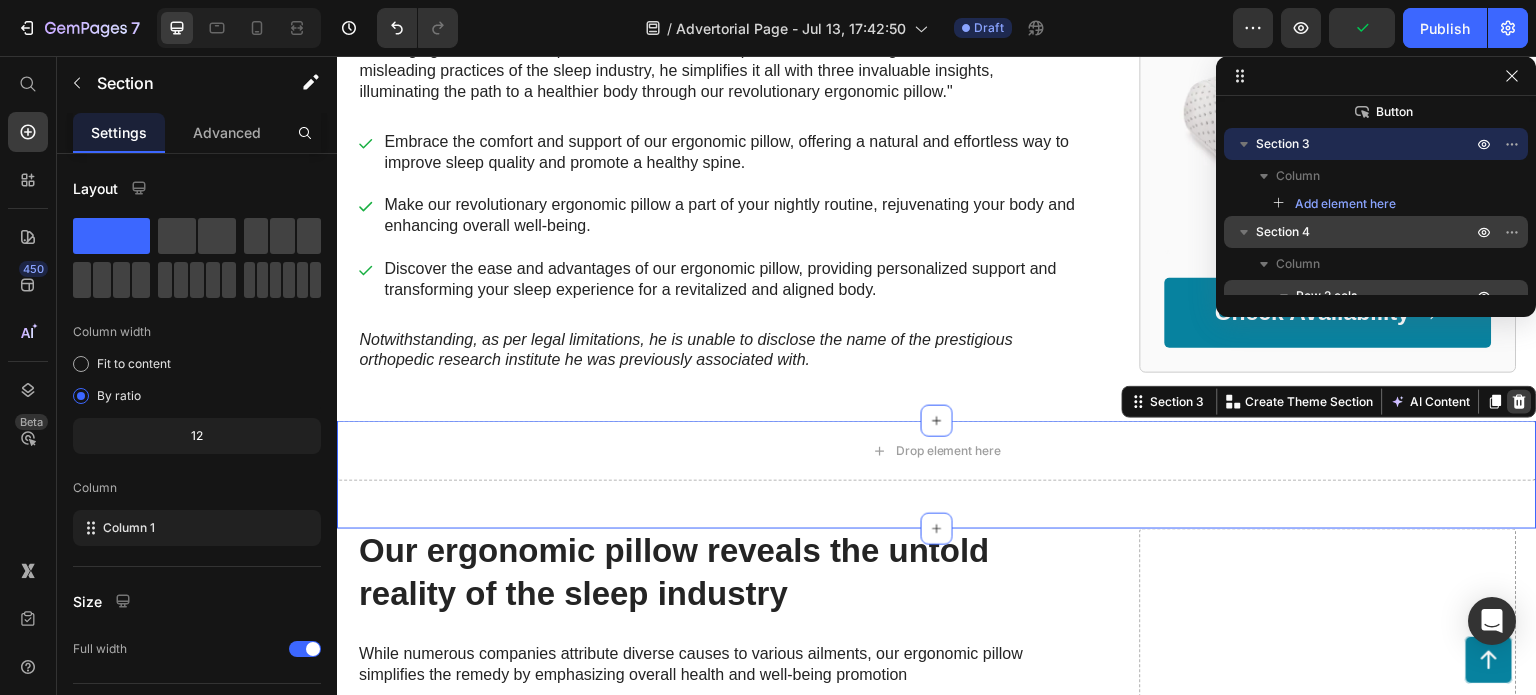 click at bounding box center [1520, 402] 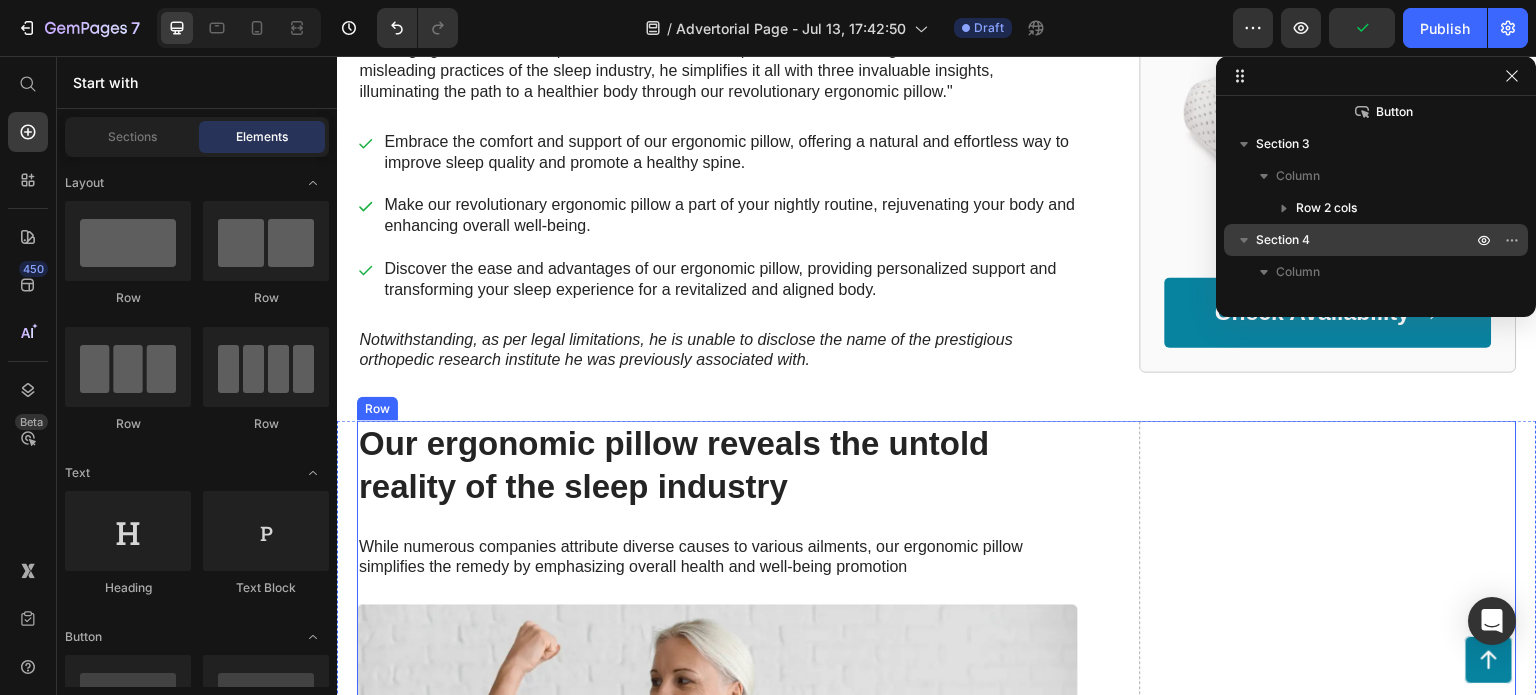 click on "Drop element here" at bounding box center [1328, 1874] 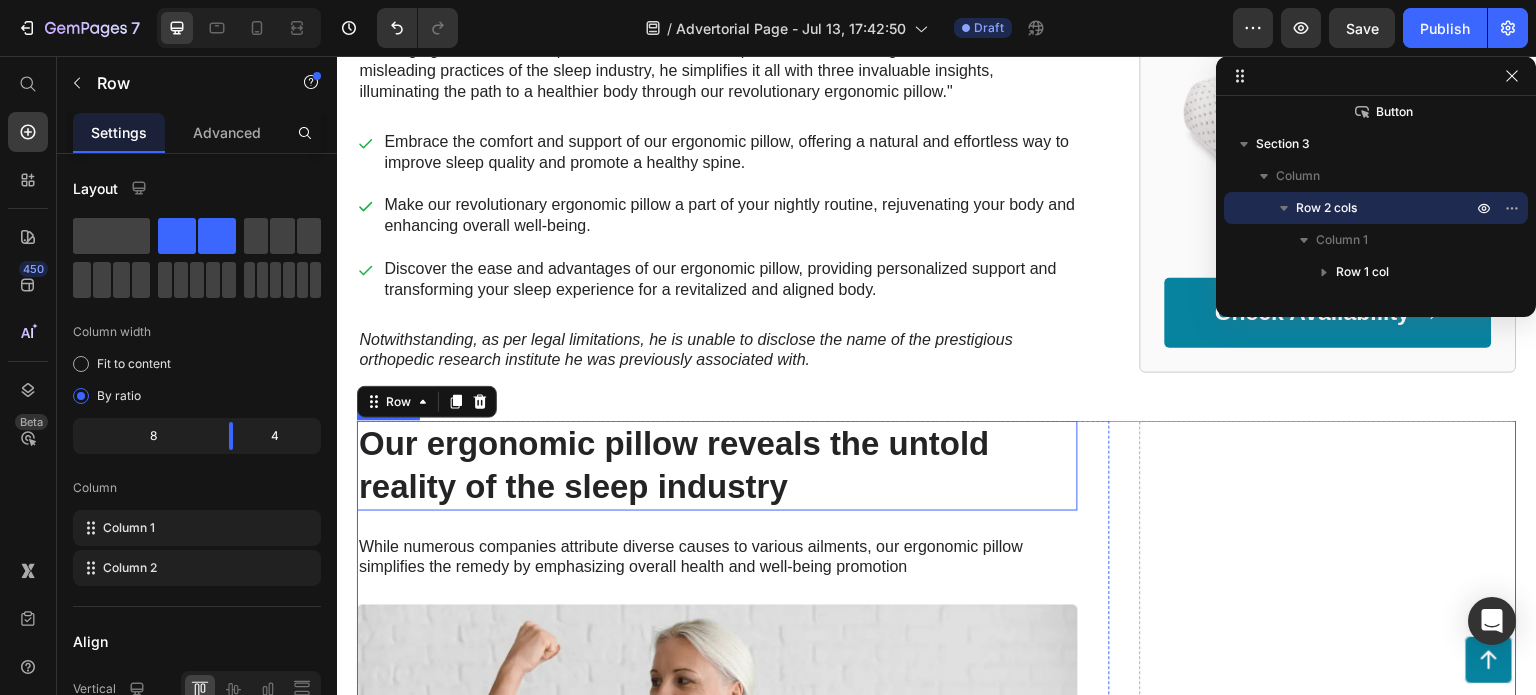 click on "Our ergonomic pillow reveals the untold reality of the sleep industry" at bounding box center [717, 466] 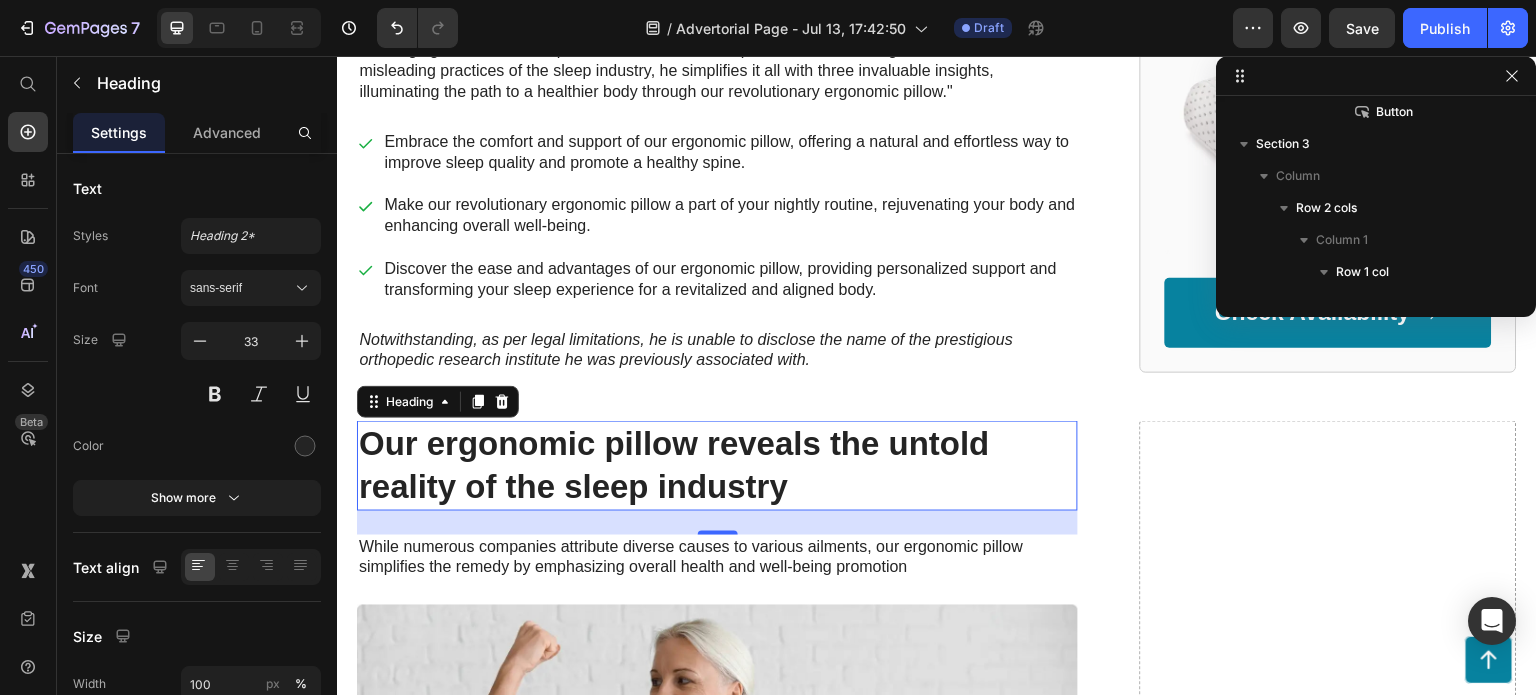scroll, scrollTop: 1032, scrollLeft: 0, axis: vertical 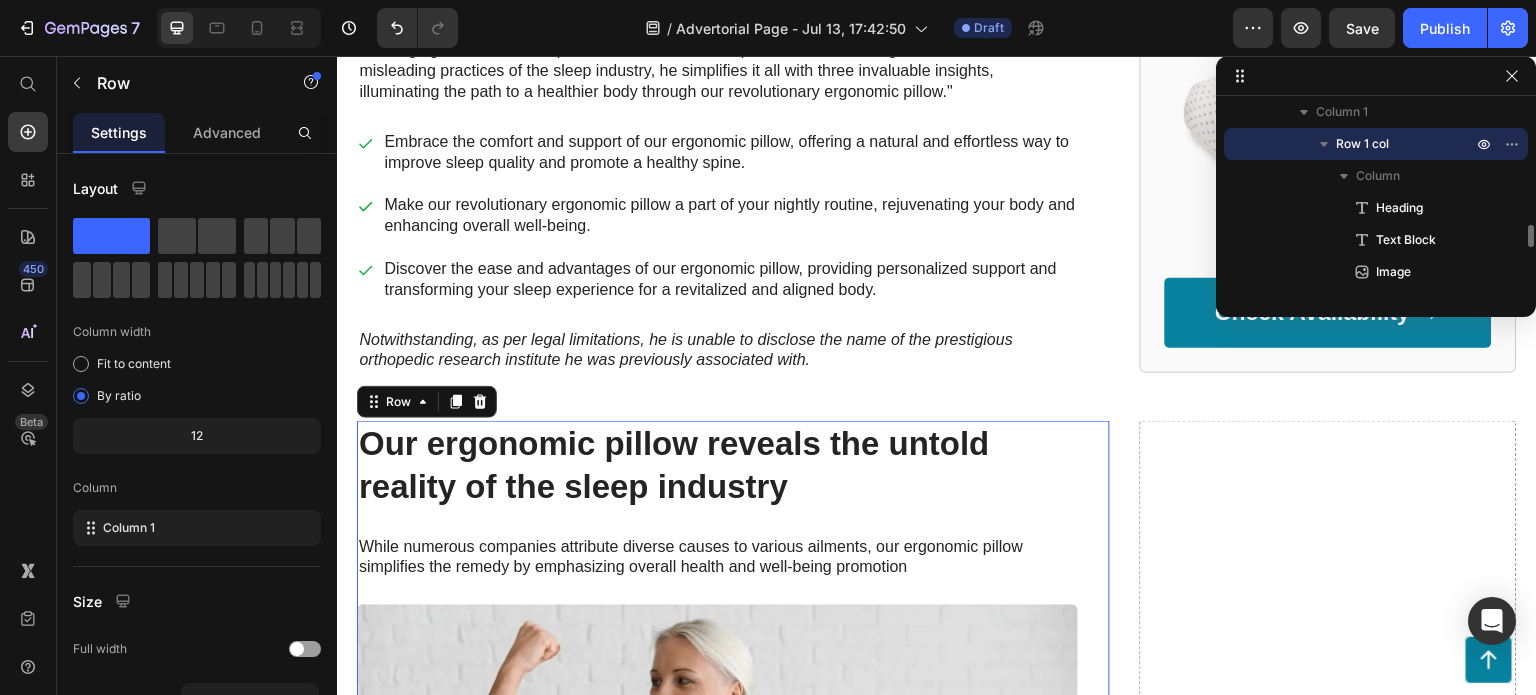 click on "Our ergonomic pillow reveals the untold reality of the sleep industry Heading While numerous companies attribute diverse causes to various ailments, our ergonomic pillow simplifies the remedy by emphasizing overall health and well-being promotion Text Block Image Row   0" at bounding box center [733, 716] 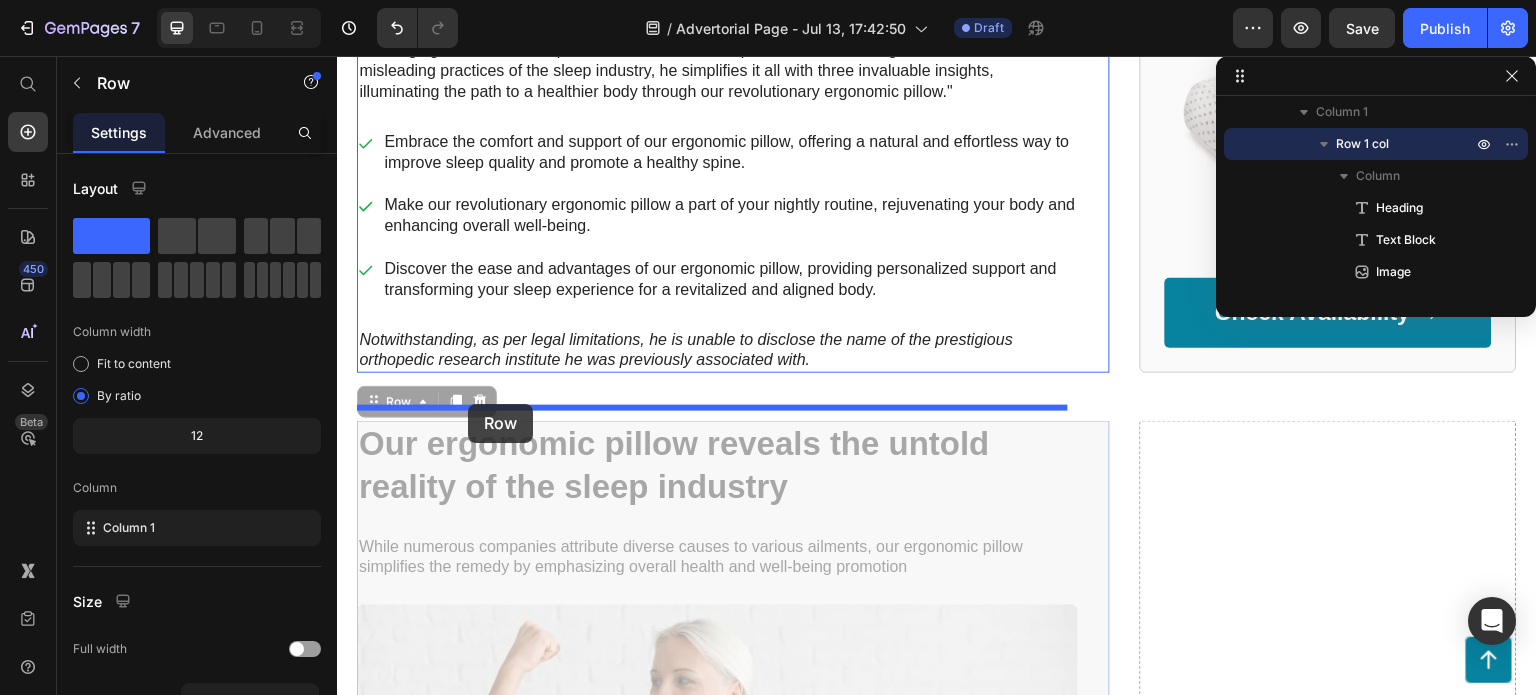 drag, startPoint x: 368, startPoint y: 443, endPoint x: 468, endPoint y: 404, distance: 107.33592 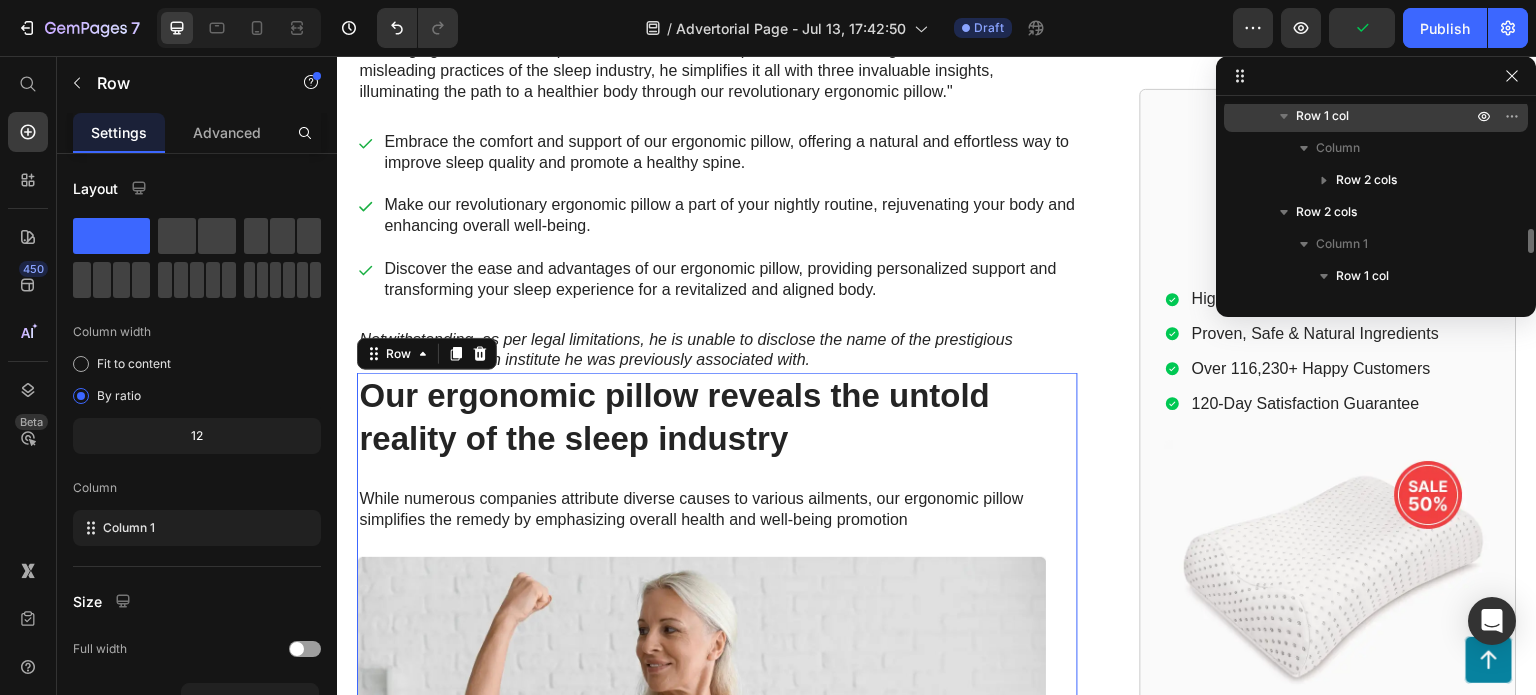 scroll, scrollTop: 200, scrollLeft: 0, axis: vertical 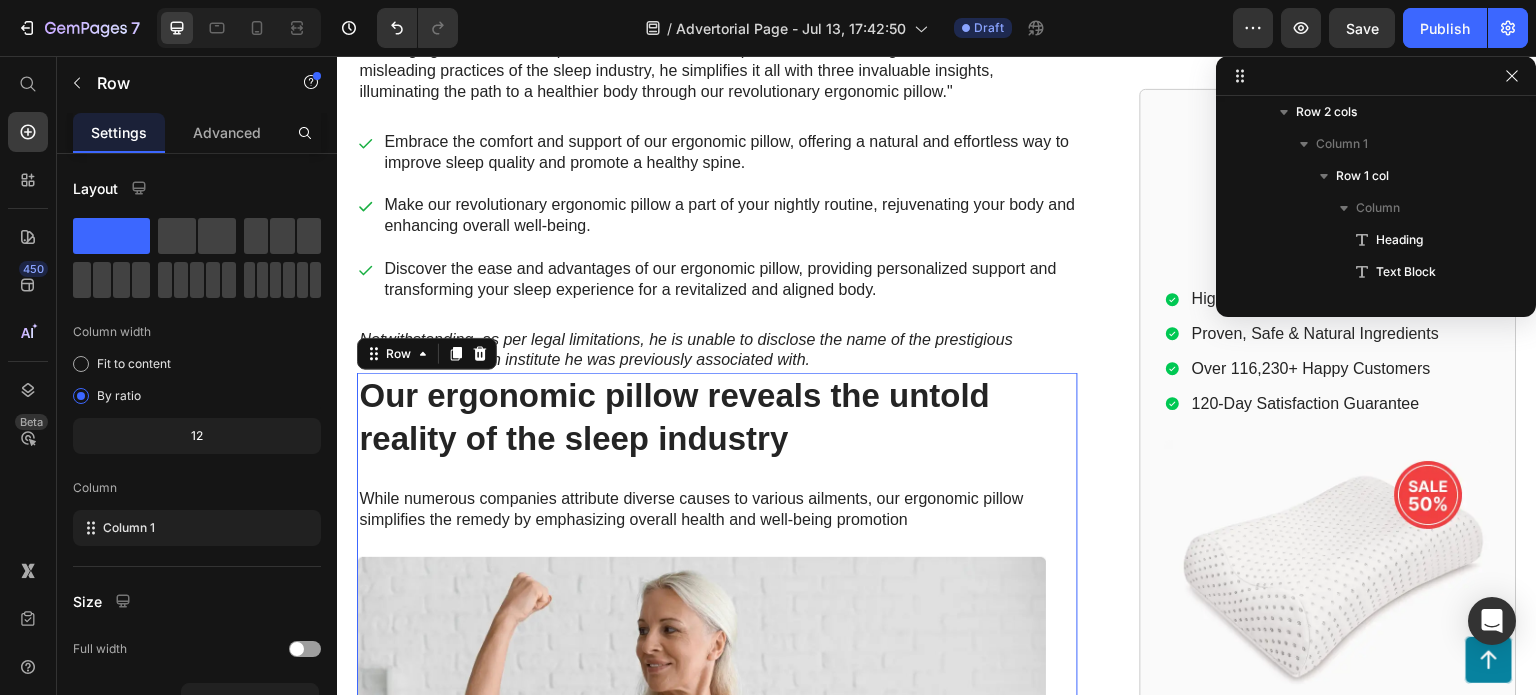 click on "Our ergonomic pillow reveals the untold reality of the sleep industry Heading While numerous companies attribute diverse causes to various ailments, our ergonomic pillow simplifies the remedy by emphasizing overall health and well-being promotion Text Block Image Row   48" at bounding box center (717, 659) 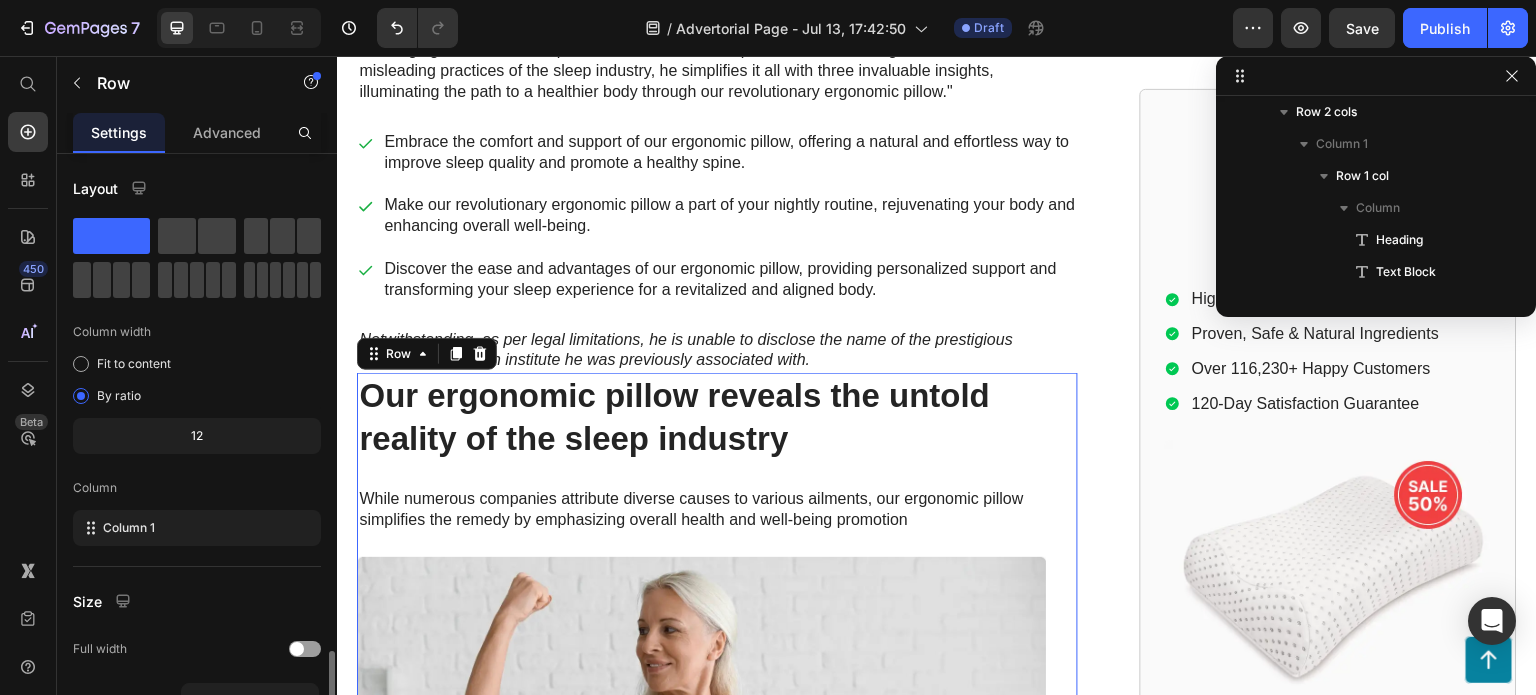 scroll, scrollTop: 312, scrollLeft: 0, axis: vertical 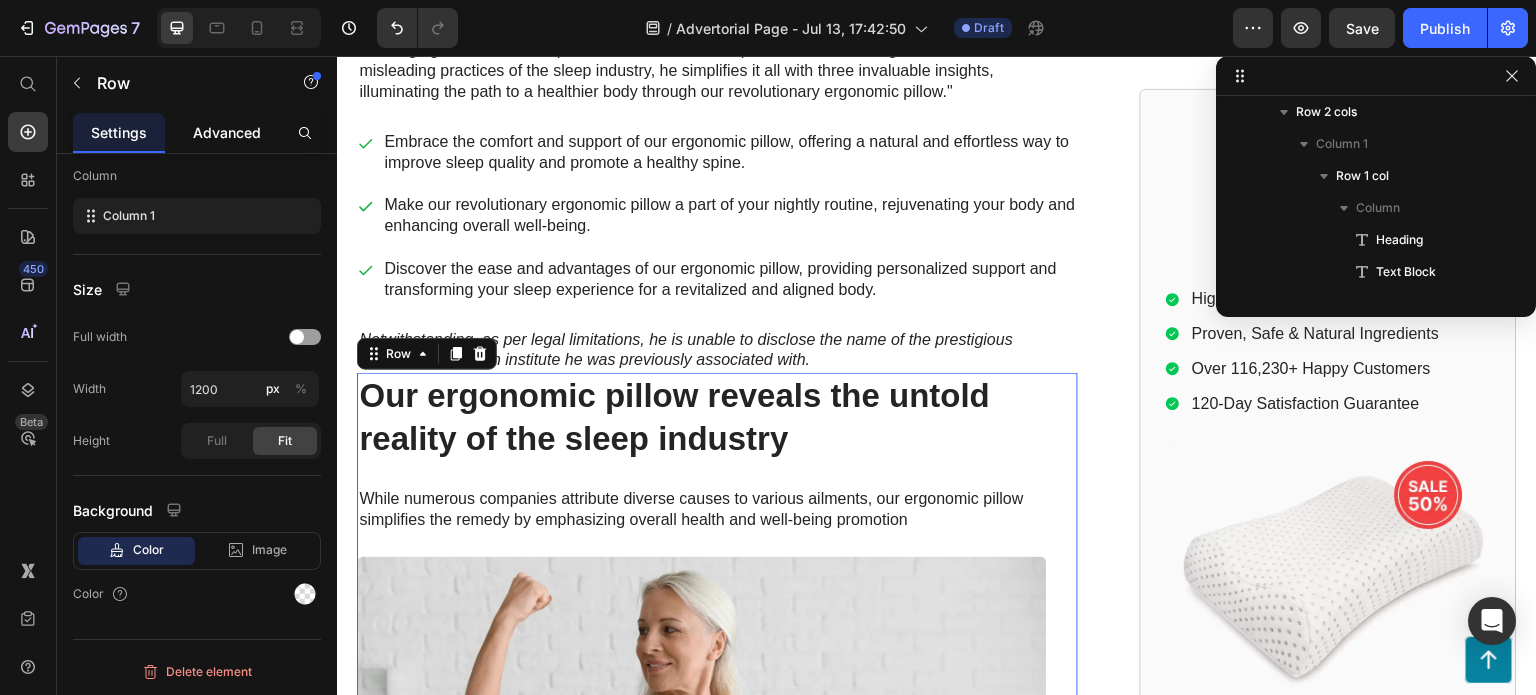 click on "Advanced" at bounding box center [227, 132] 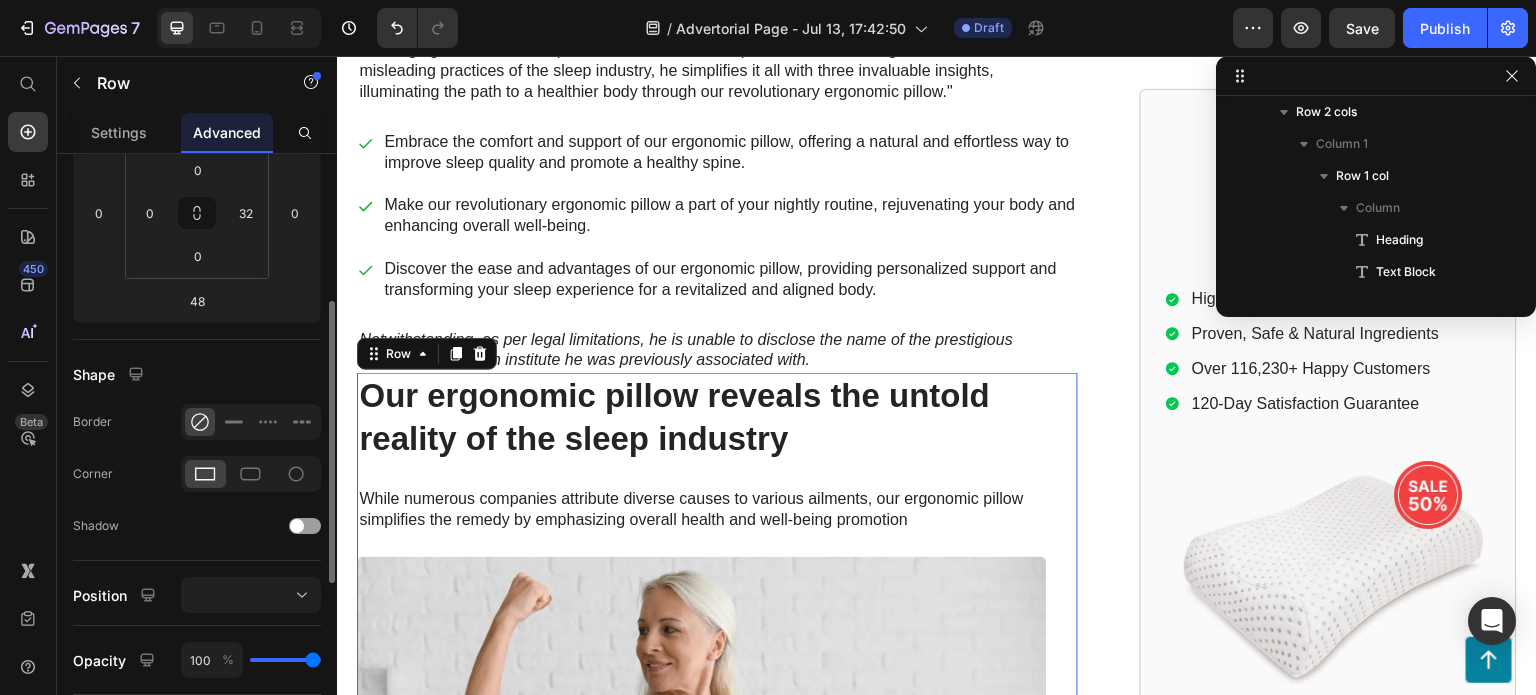 scroll, scrollTop: 0, scrollLeft: 0, axis: both 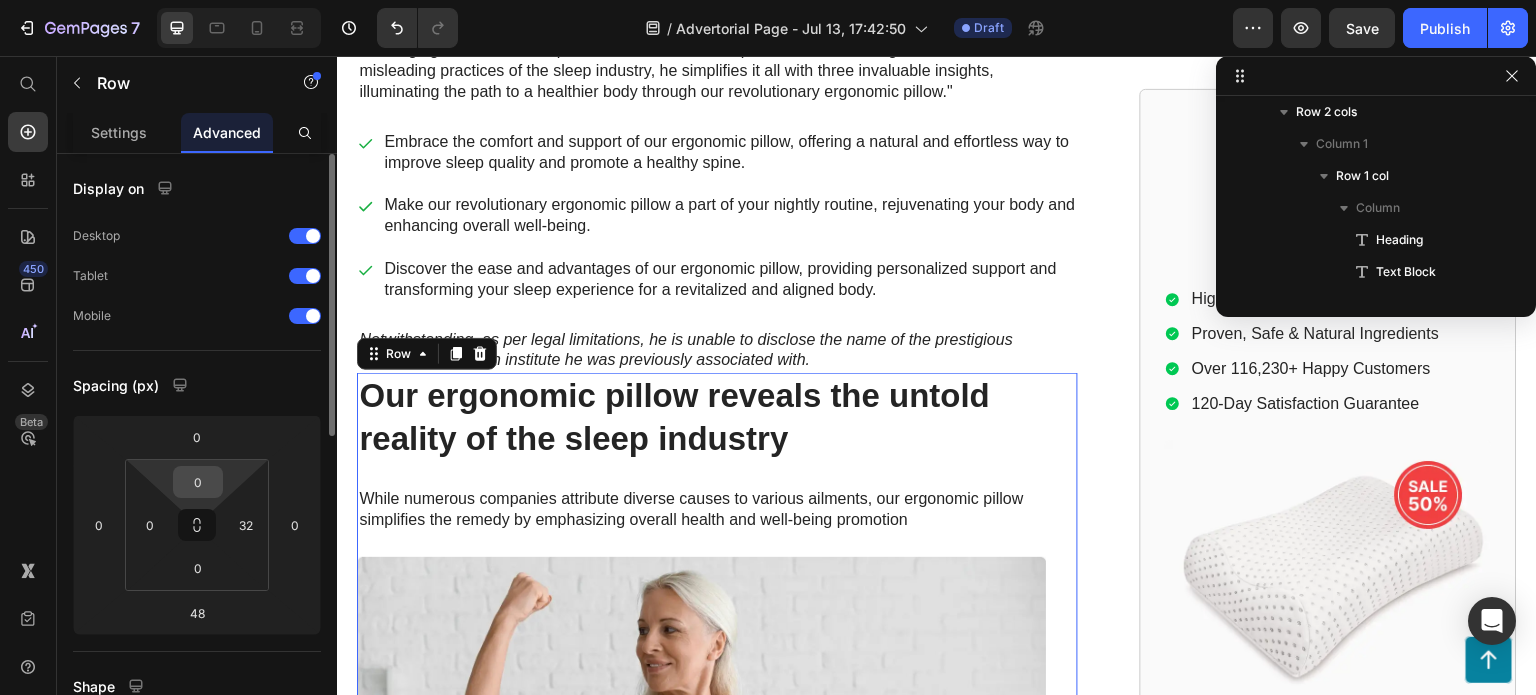 click on "0" at bounding box center [198, 482] 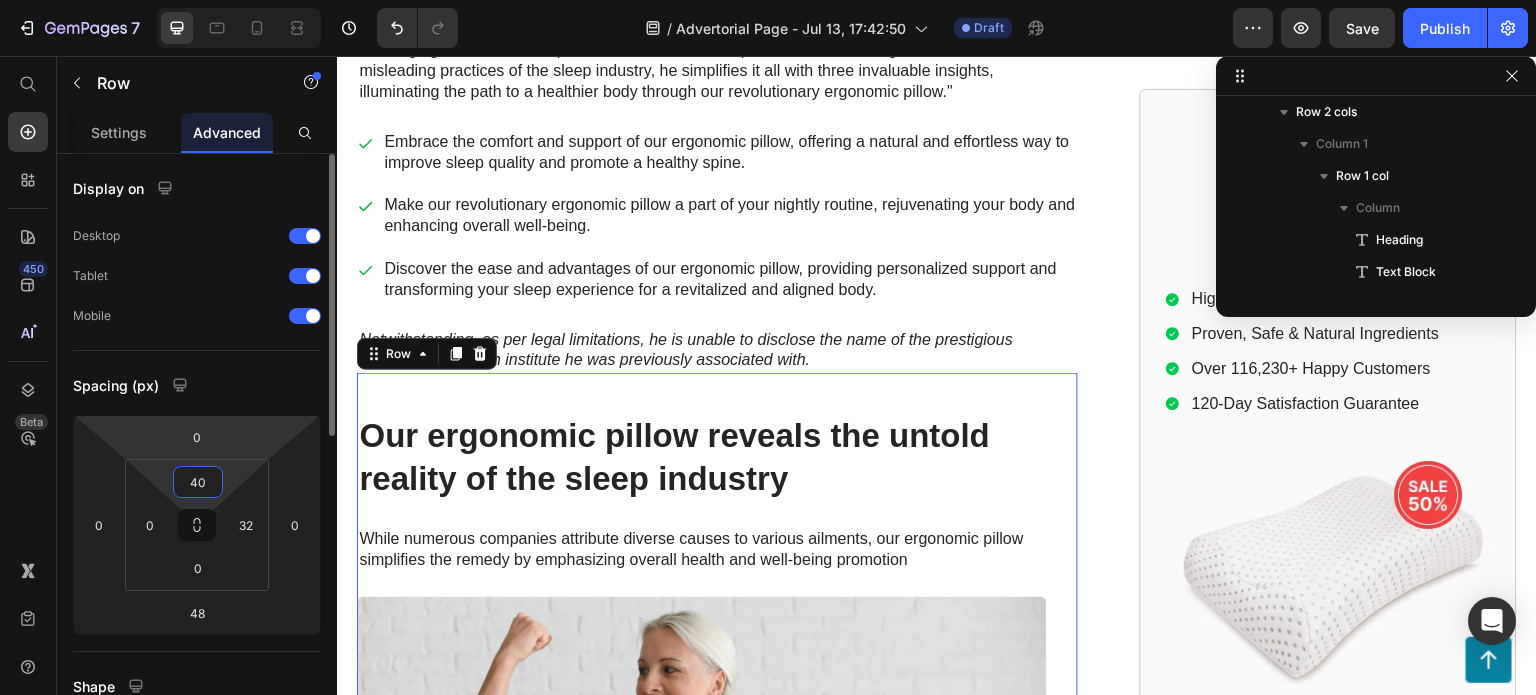click on "40" at bounding box center [198, 482] 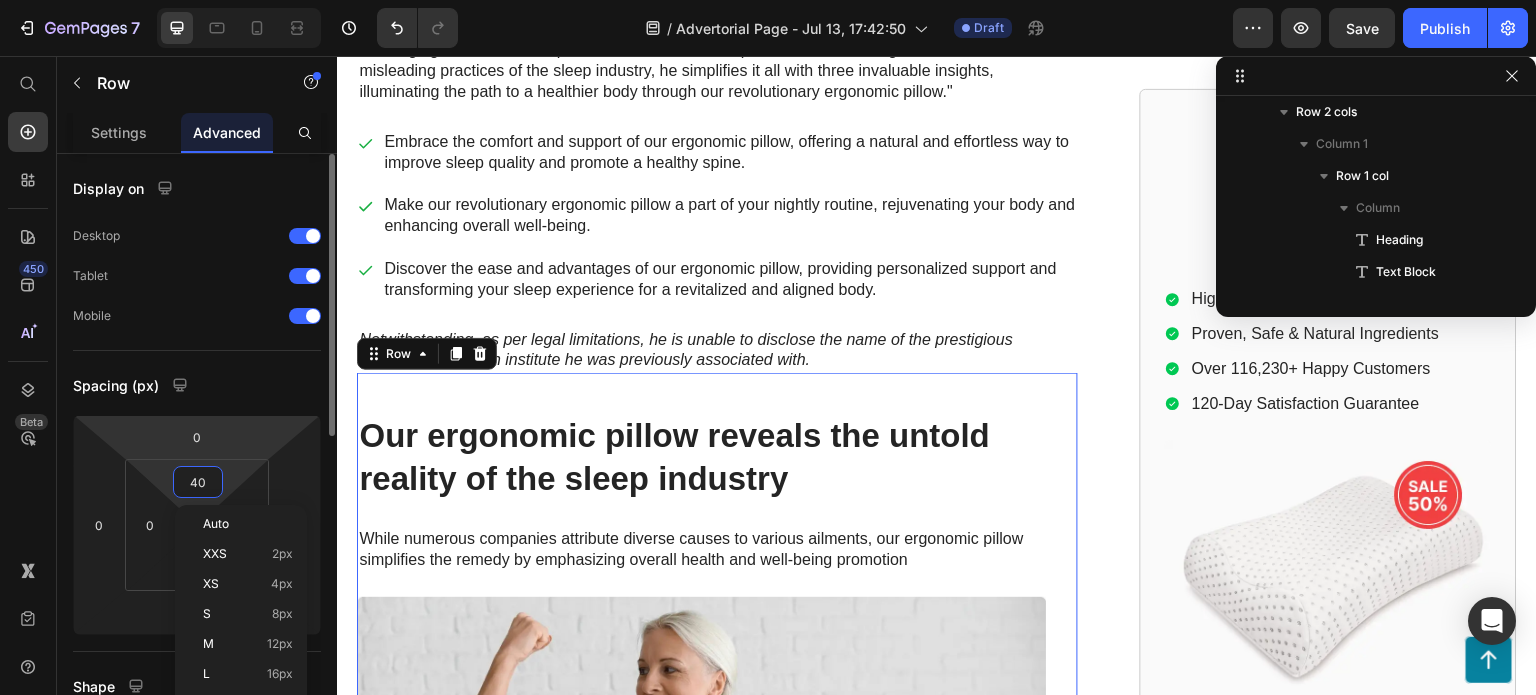 click on "40" at bounding box center [198, 482] 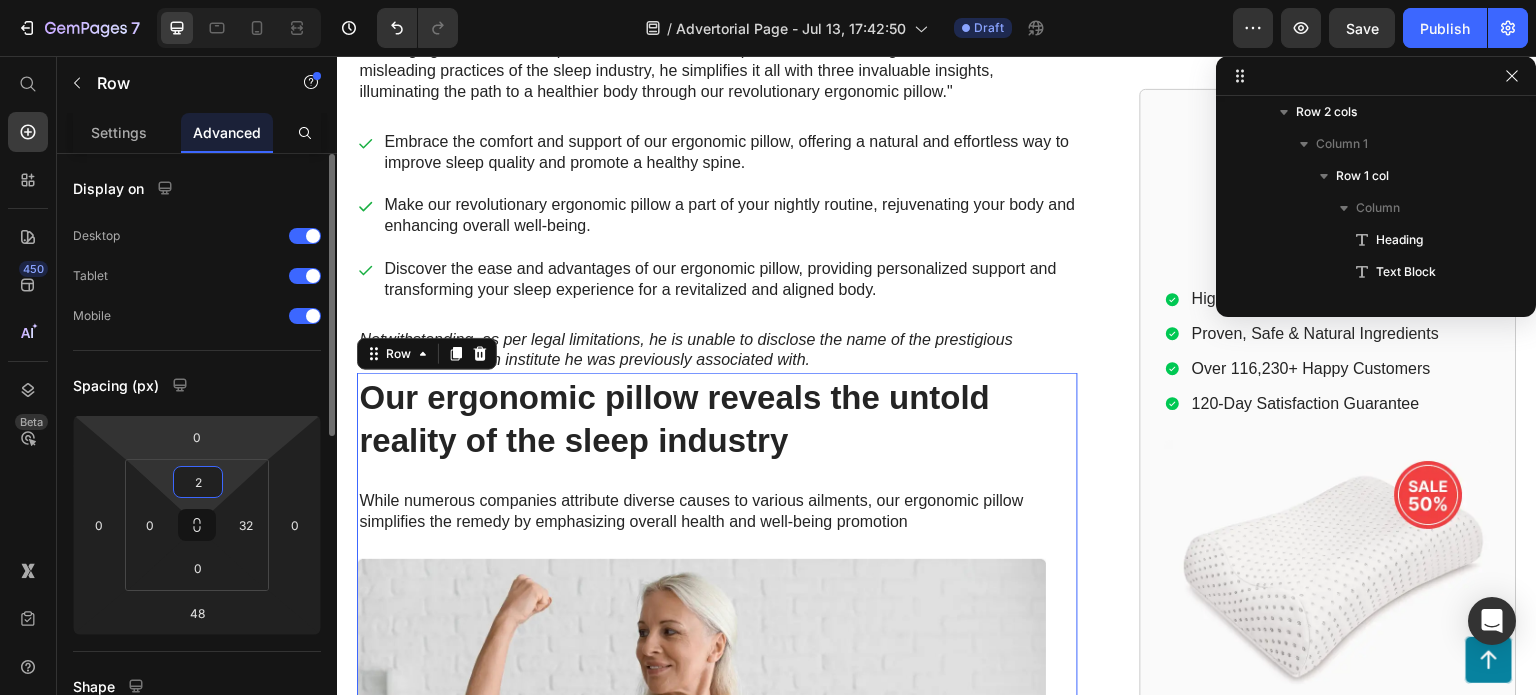 type on "20" 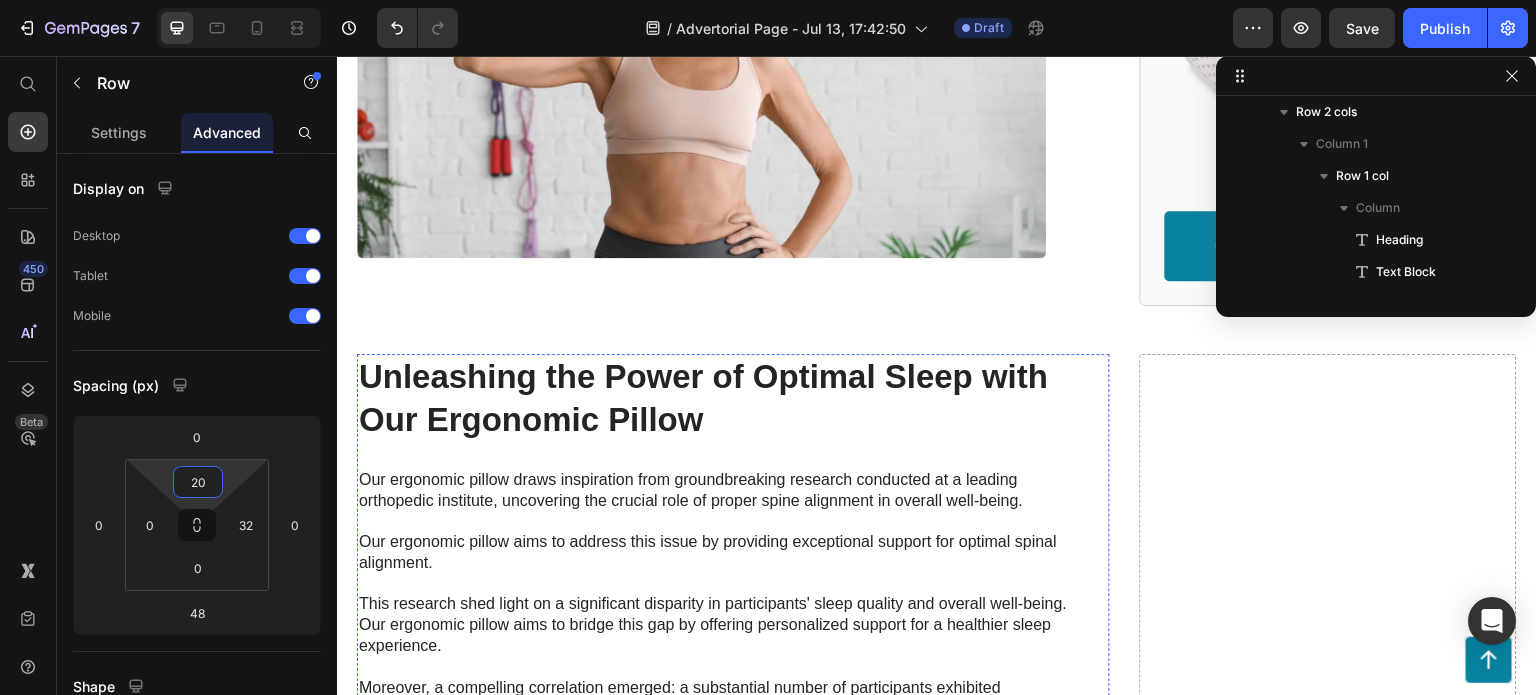 scroll, scrollTop: 2000, scrollLeft: 0, axis: vertical 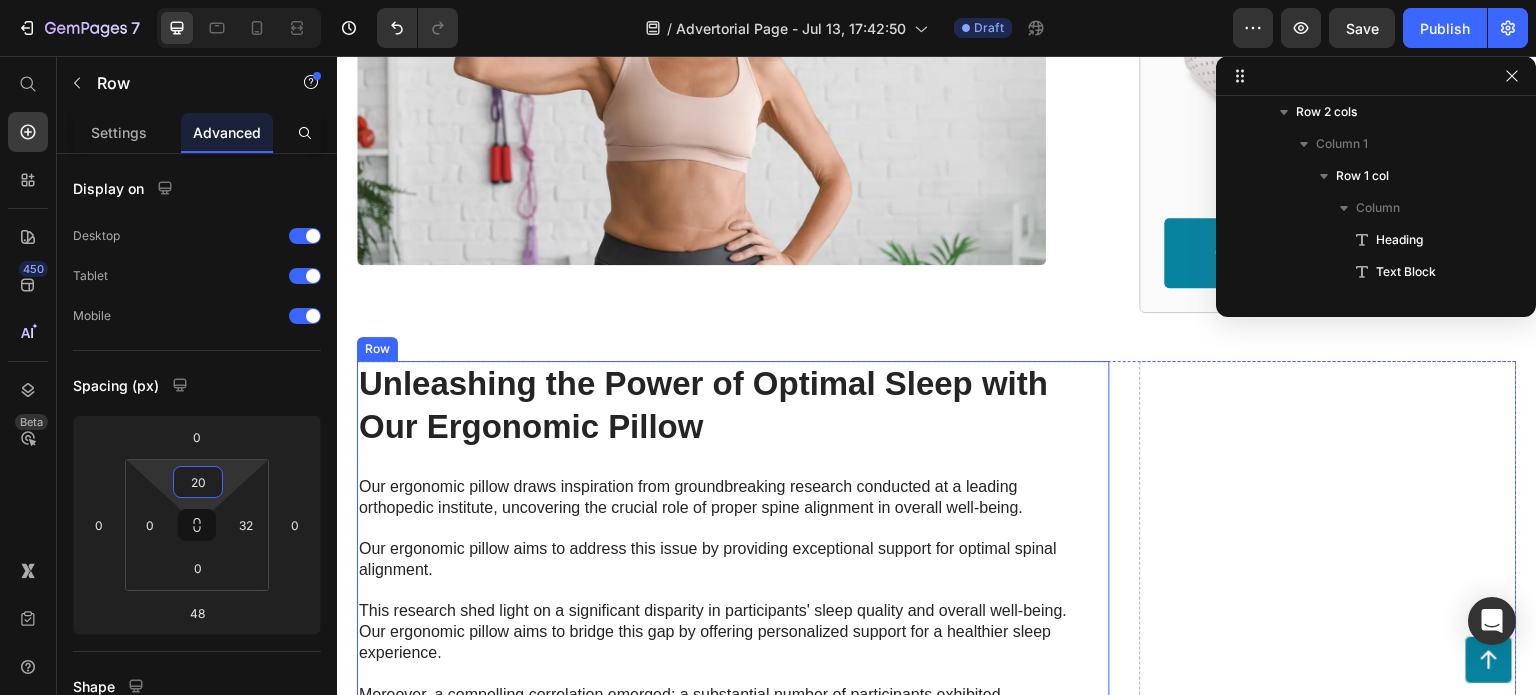 click on "Unleashing the Power of Optimal Sleep with Our Ergonomic Pillow Heading Our ergonomic pillow draws inspiration from groundbreaking research conducted at a leading orthopedic institute, uncovering the crucial role of proper spine alignment in overall well-being. Our ergonomic pillow aims to address this issue by providing exceptional support for optimal spinal alignment. This research shed light on a significant disparity in participants' sleep quality and overall well-being. Our ergonomic pillow aims to bridge this gap by offering personalized support for a healthier sleep experience. Moreover, a compelling correlation emerged: a substantial number of participants exhibited symptoms related to overall well-being attributed to poor sleep posture. Our ergonomic pillow aims to alleviate these concerns by promoting proper spine alignment and supporting a rejuvenated body. Text Block Image Row" at bounding box center (733, 567) 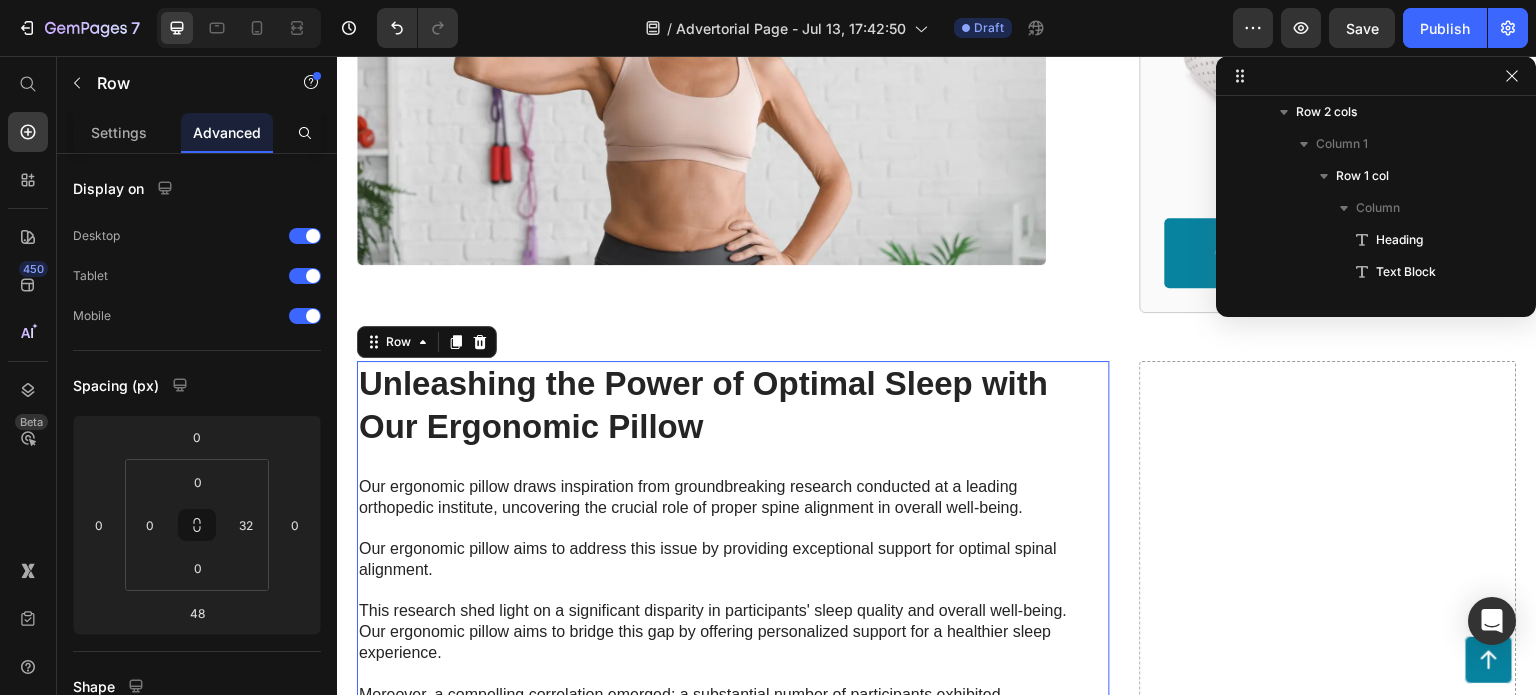 scroll, scrollTop: 1000, scrollLeft: 0, axis: vertical 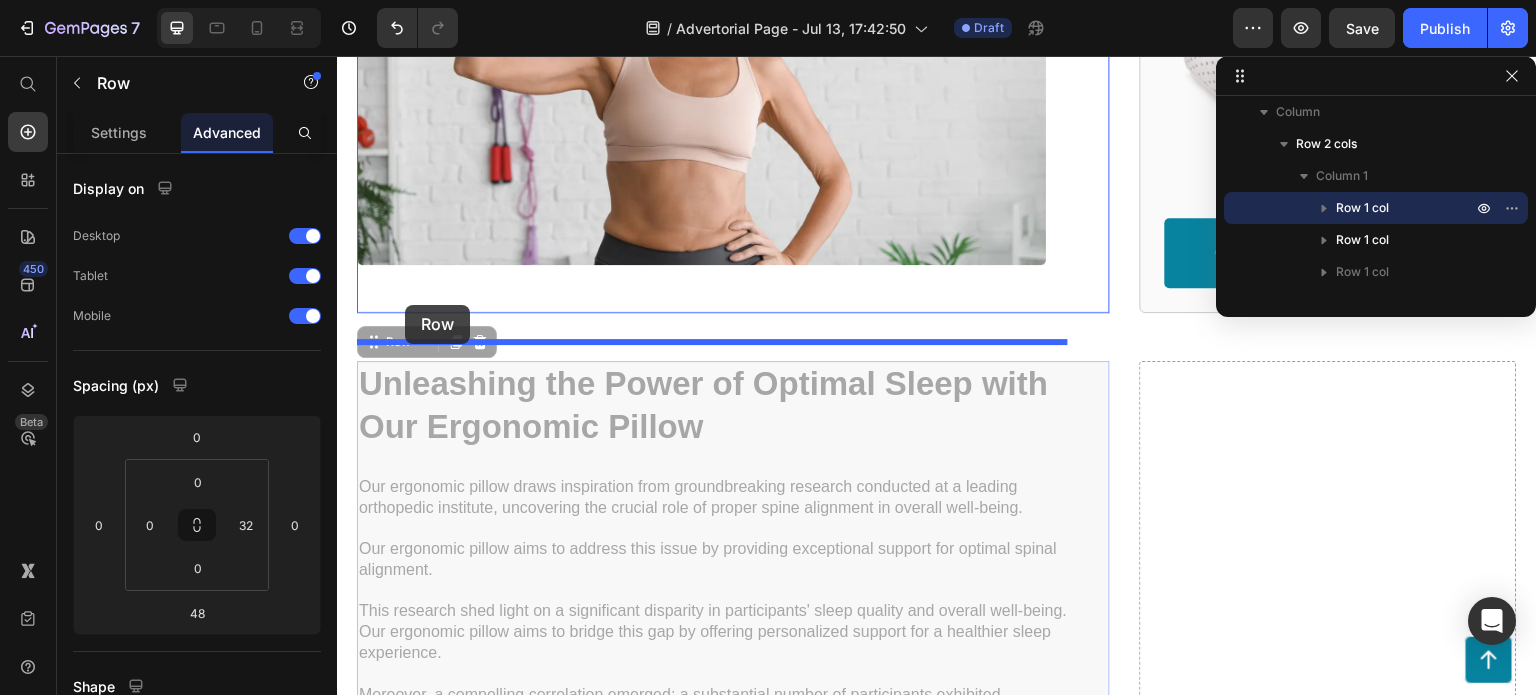 drag, startPoint x: 373, startPoint y: 374, endPoint x: 405, endPoint y: 305, distance: 76.05919 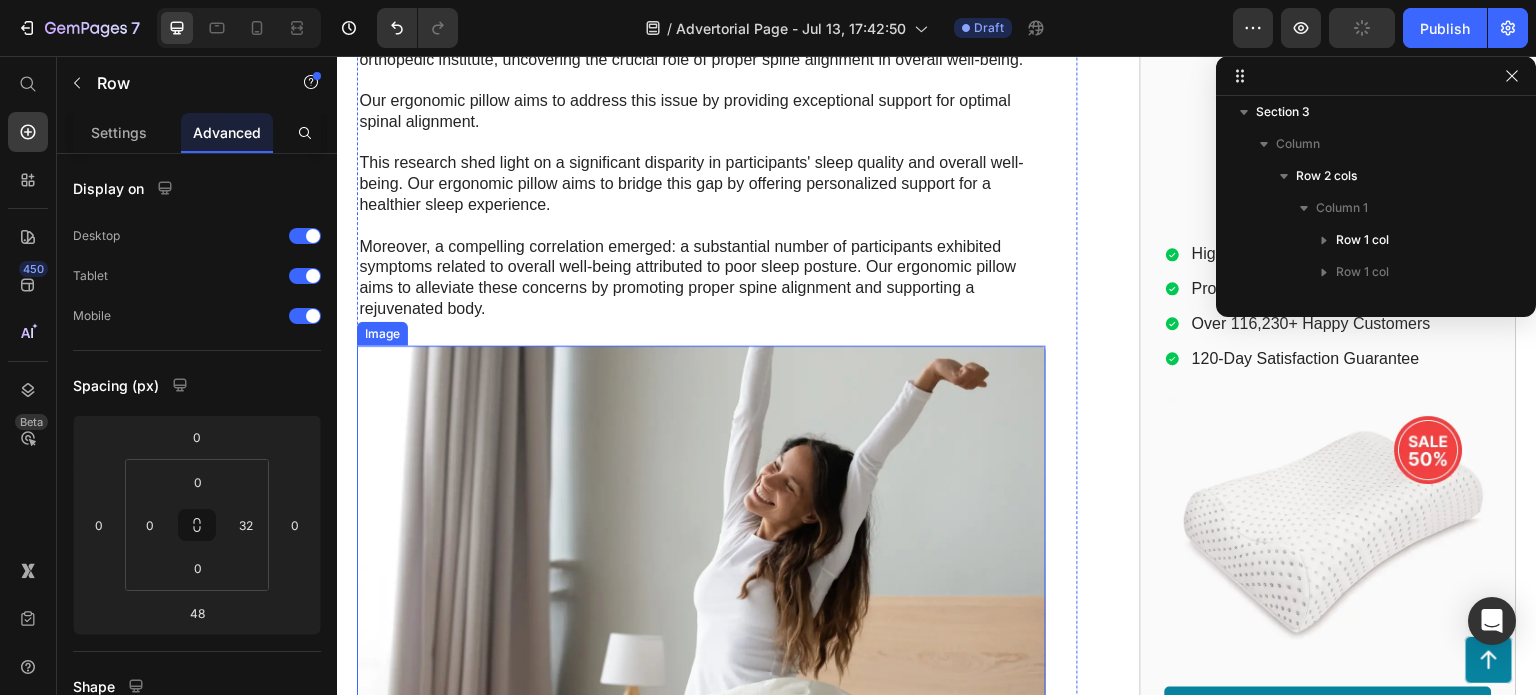 scroll, scrollTop: 3000, scrollLeft: 0, axis: vertical 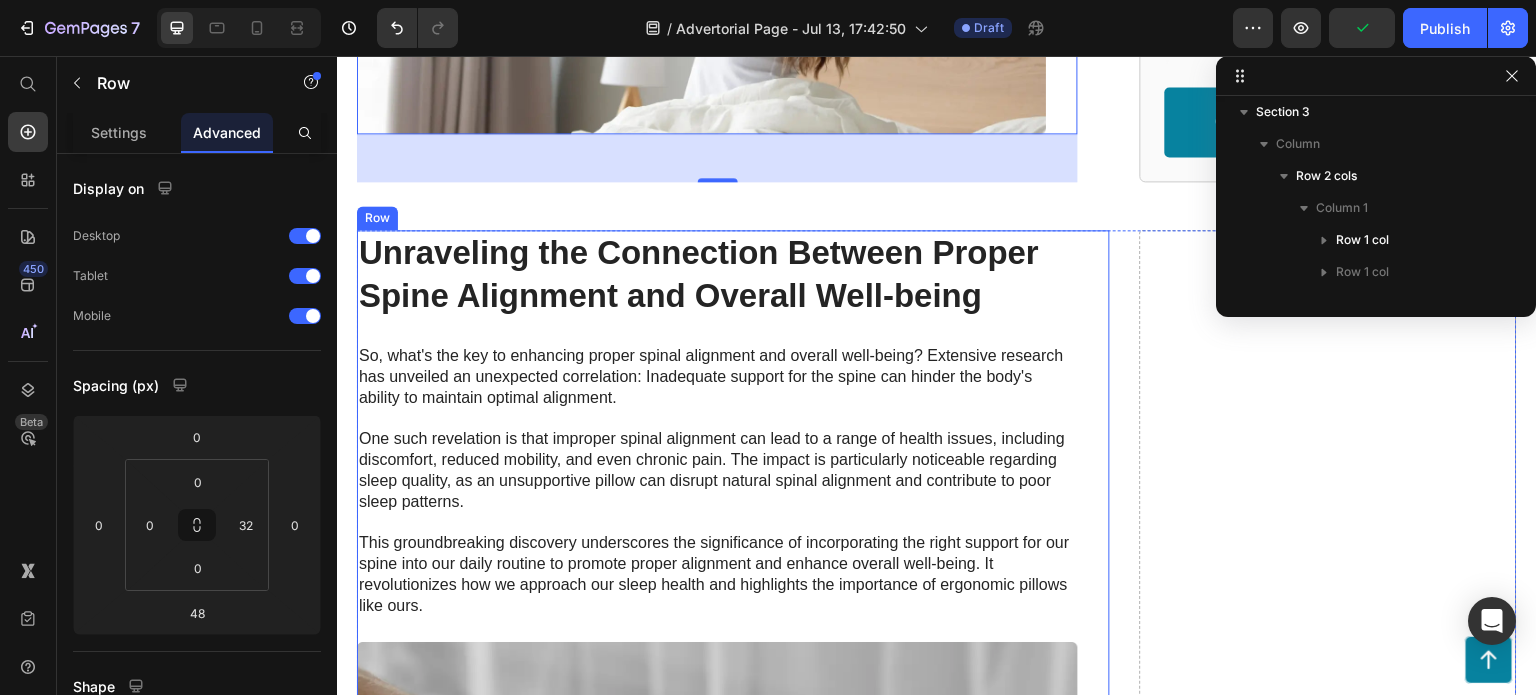 click on "Unraveling the Connection Between Proper Spine Alignment and Overall Well-being Heading So, what's the key to enhancing proper spinal alignment and overall well-being? Extensive research has unveiled an unexpected correlation: Inadequate support for the spine can hinder the body's ability to maintain optimal alignment.  One such revelation is that improper spinal alignment can lead to a range of health issues, including discomfort, reduced mobility, and even chronic pain. The impact is particularly noticeable regarding sleep quality, as an unsupportive pillow can disrupt natural spinal alignment and contribute to poor sleep patterns.  This groundbreaking discovery underscores the significance of incorporating the right support for our spine into our daily routine to promote proper alignment and enhance overall well-being. It revolutionizes how we approach our sleep health and highlights the importance of ergonomic pillows like ours. Text Block Image Row" at bounding box center [733, 639] 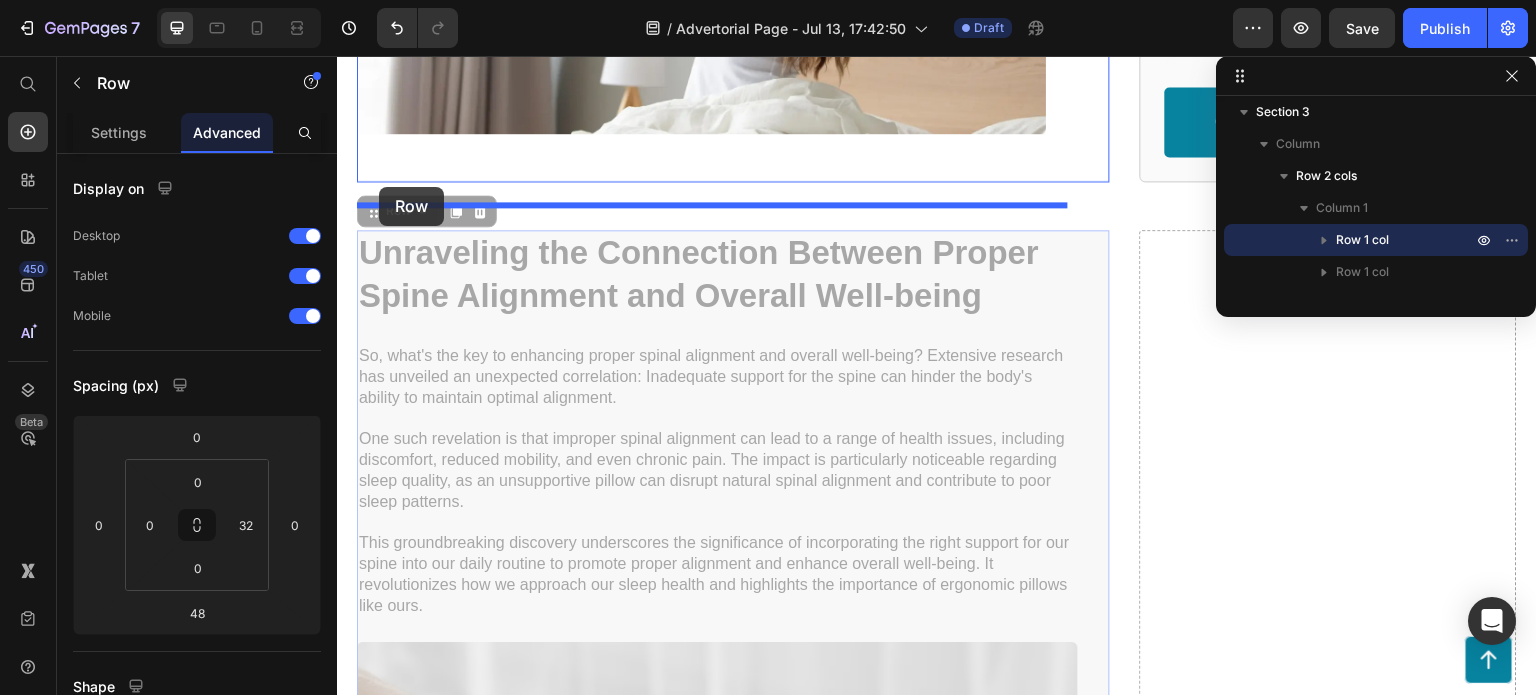 drag, startPoint x: 366, startPoint y: 240, endPoint x: 379, endPoint y: 187, distance: 54.571056 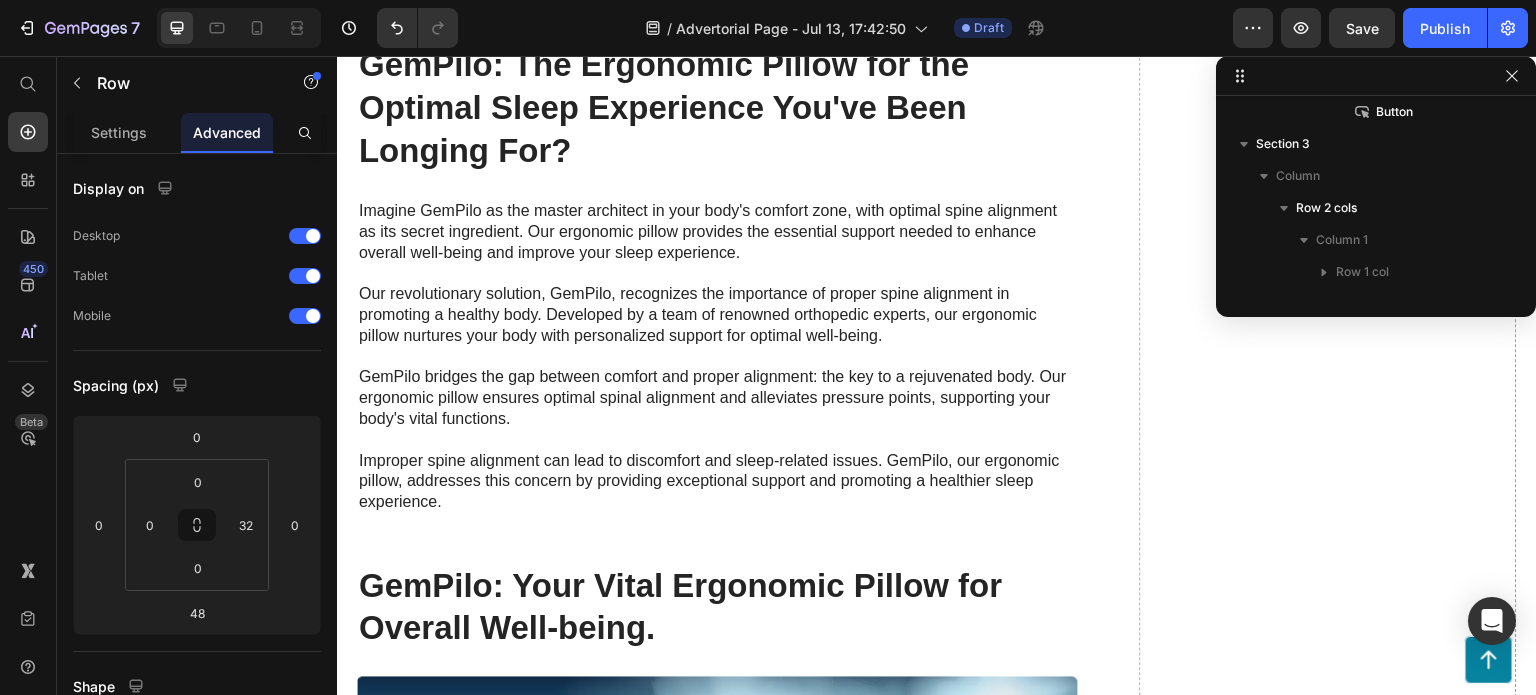 scroll, scrollTop: 3600, scrollLeft: 0, axis: vertical 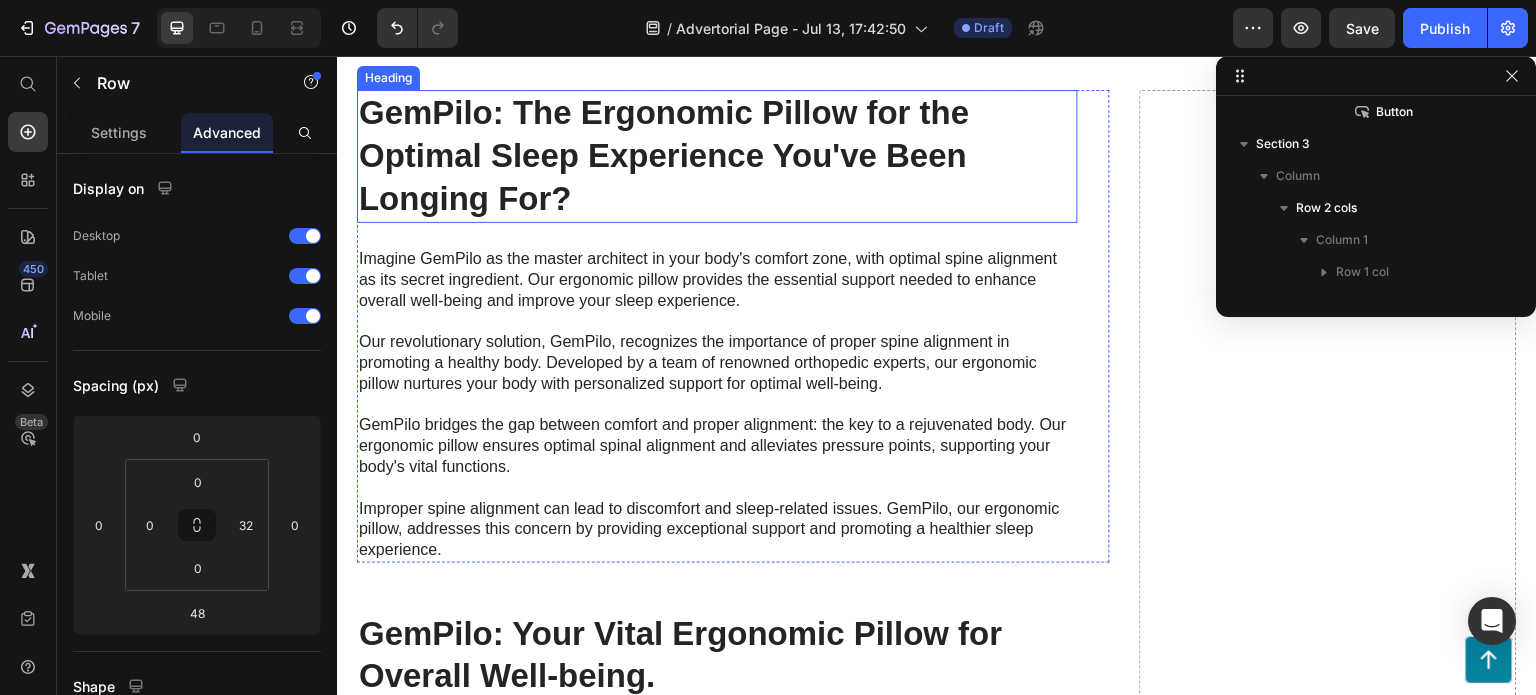 click on "GemPilo: The Ergonomic Pillow for the Optimal Sleep Experience You've Been Longing For?" at bounding box center (717, 156) 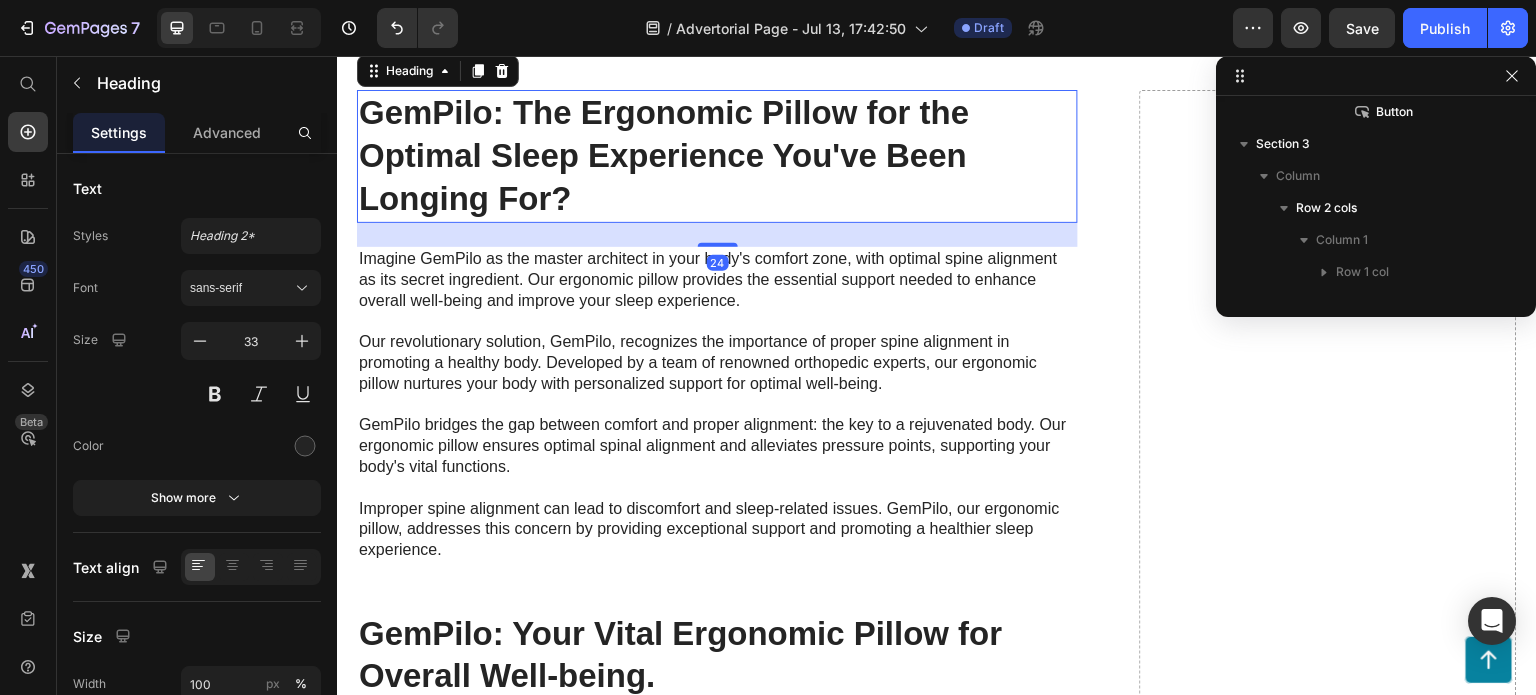 scroll, scrollTop: 1160, scrollLeft: 0, axis: vertical 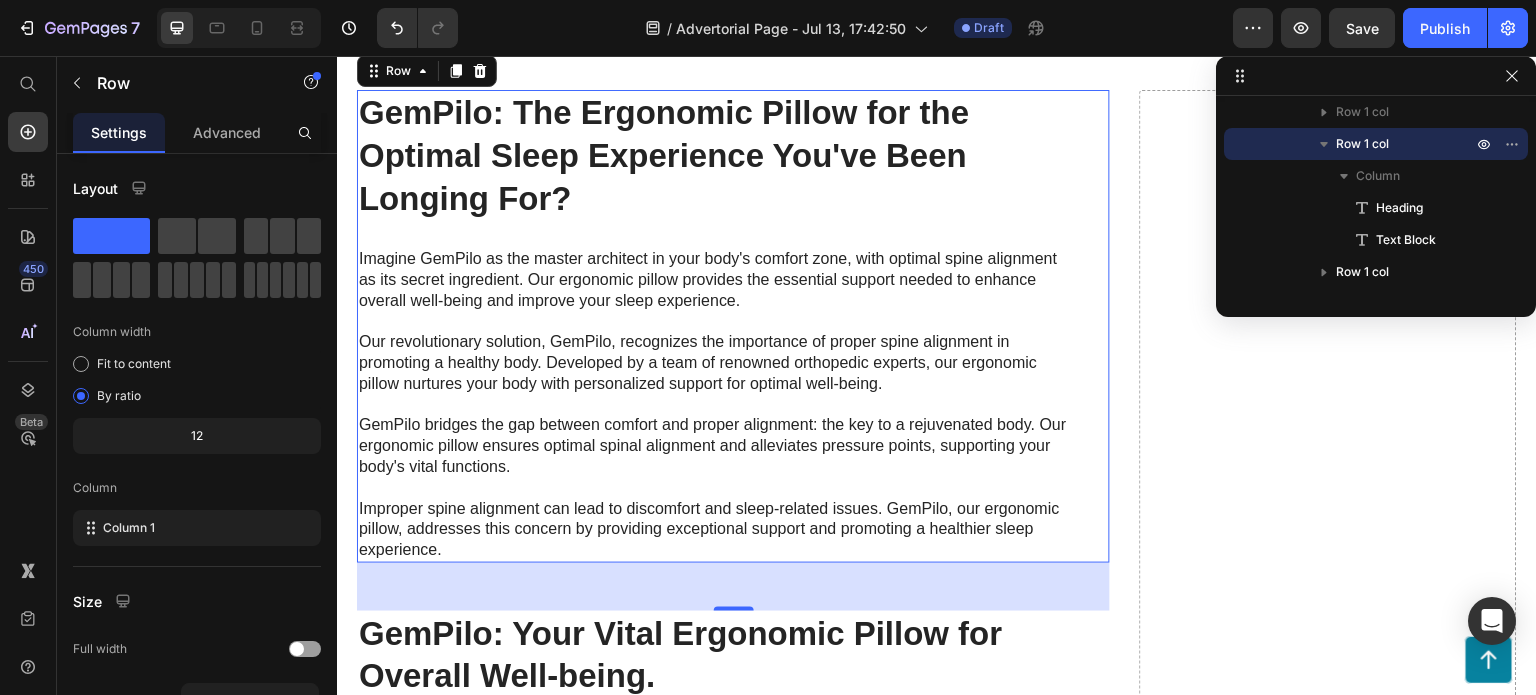 click on "GemPilo: The Ergonomic Pillow for the Optimal Sleep Experience You've Been Longing For? Heading Imagine GemPilo as the master architect in your body's comfort zone, with optimal spine alignment as its secret ingredient. Our ergonomic pillow provides the essential support needed to enhance overall well-being and improve your sleep experience.  Our revolutionary solution, GemPilo, recognizes the importance of proper spine alignment in promoting a healthy body. Developed by a team of renowned orthopedic experts, our ergonomic pillow nurtures your body with personalized support for optimal well-being.  GemPilo bridges the gap between comfort and proper alignment: the key to a rejuvenated body. Our ergonomic pillow ensures optimal spinal alignment and alleviates pressure points, supporting your body's vital functions.  Text Block Row   0" at bounding box center [733, 326] 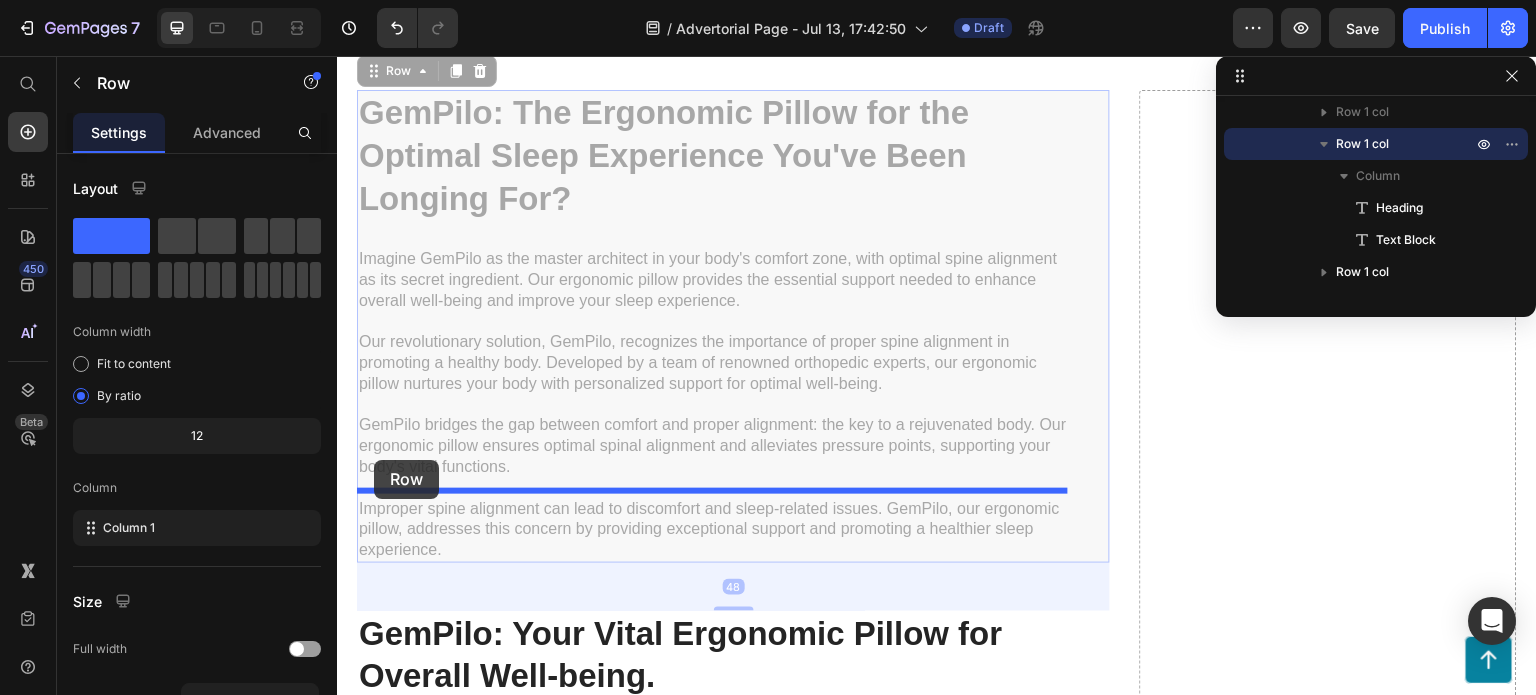 drag, startPoint x: 367, startPoint y: 518, endPoint x: 374, endPoint y: 460, distance: 58.420887 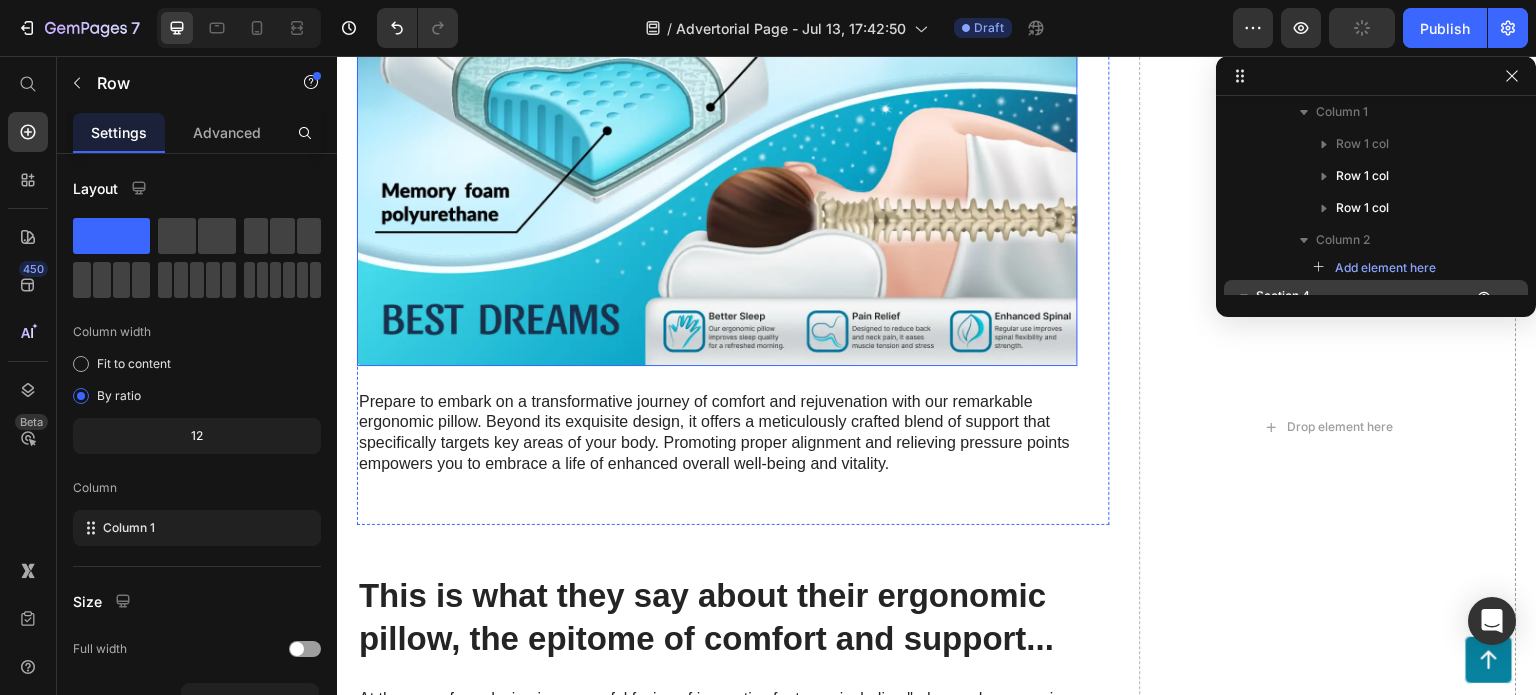 scroll, scrollTop: 4400, scrollLeft: 0, axis: vertical 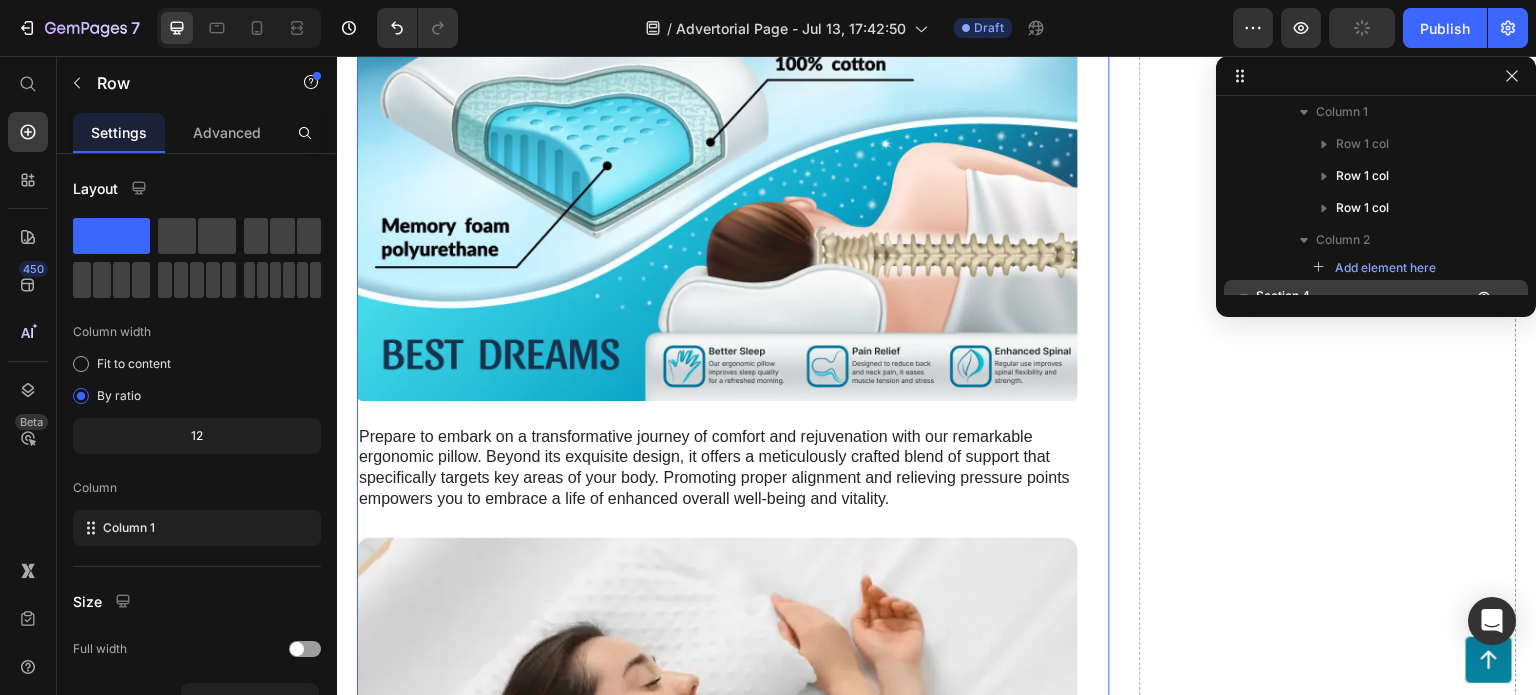 click on "GemPilo: Your Vital Ergonomic Pillow for Overall Well-being. Heading Image Prepare to embark on a transformative journey of comfort and rejuvenation with our remarkable ergonomic pillow. Beyond its exquisite design, it offers a meticulously crafted blend of support that specifically targets key areas of your body. Promoting proper alignment and relieving pressure points empowers you to embrace a life of enhanced overall well-being and vitality. Text Block Image Image Row   48" at bounding box center [733, 592] 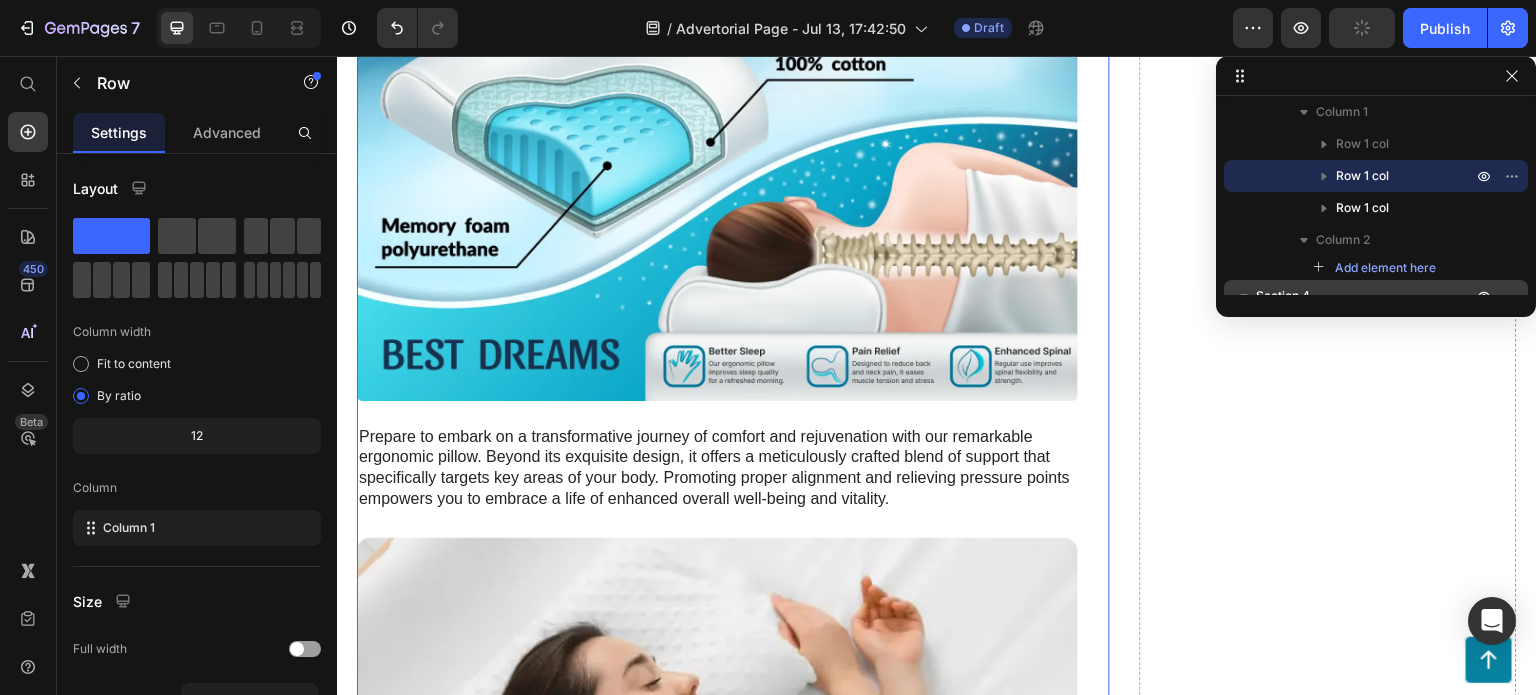 click on "GemPilo: Your Vital Ergonomic Pillow for Overall Well-being. Heading Image Prepare to embark on a transformative journey of comfort and rejuvenation with our remarkable ergonomic pillow. Beyond its exquisite design, it offers a meticulously crafted blend of support that specifically targets key areas of your body. Promoting proper alignment and relieving pressure points empowers you to embrace a life of enhanced overall well-being and vitality. Text Block Image Image Row   48" at bounding box center (733, 592) 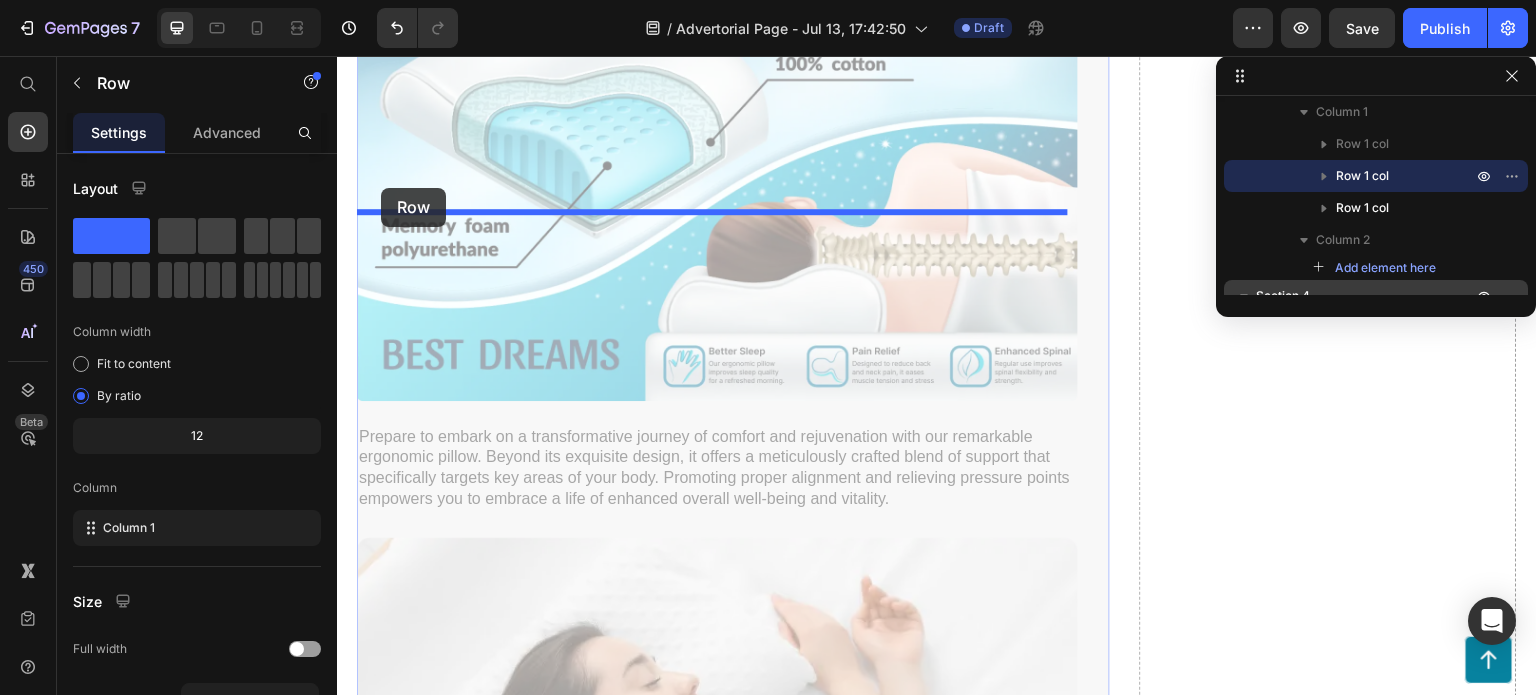 drag, startPoint x: 369, startPoint y: 239, endPoint x: 381, endPoint y: 188, distance: 52.392746 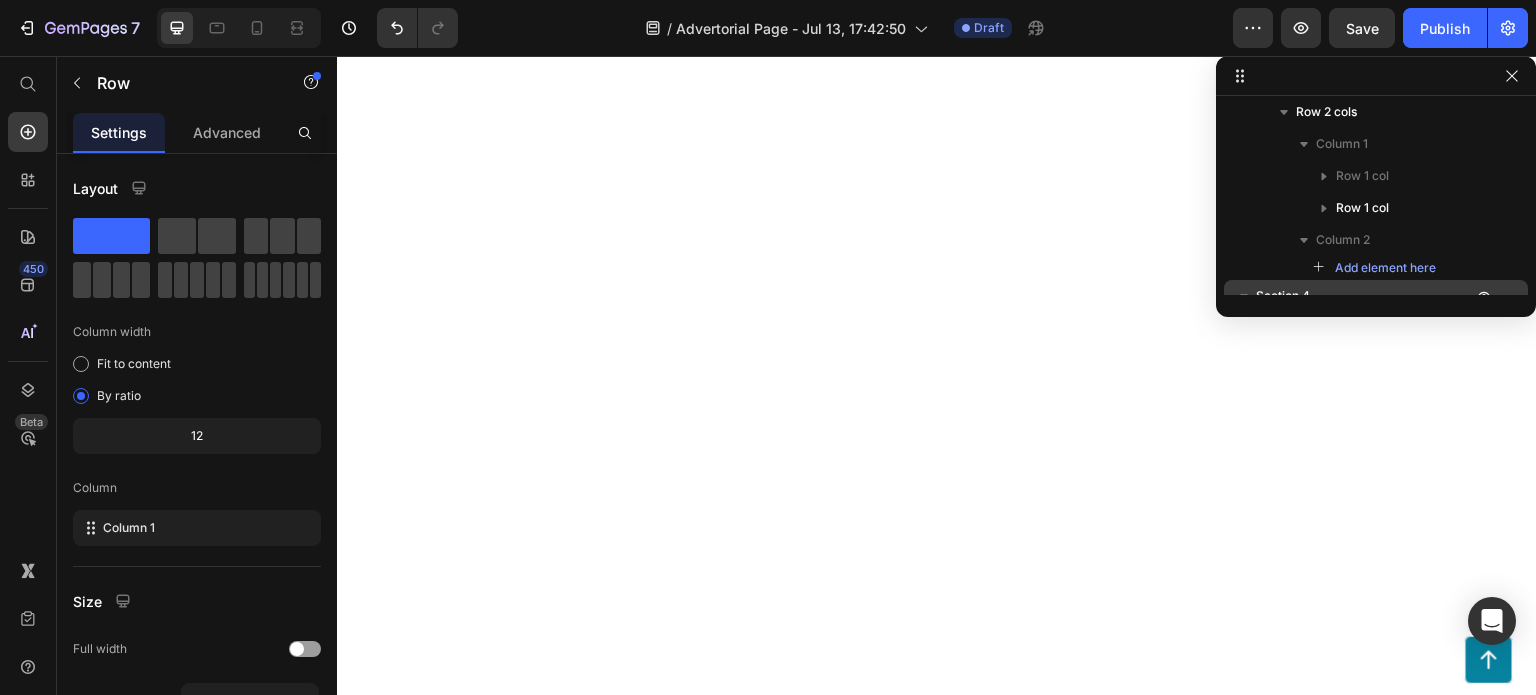 scroll, scrollTop: 6000, scrollLeft: 0, axis: vertical 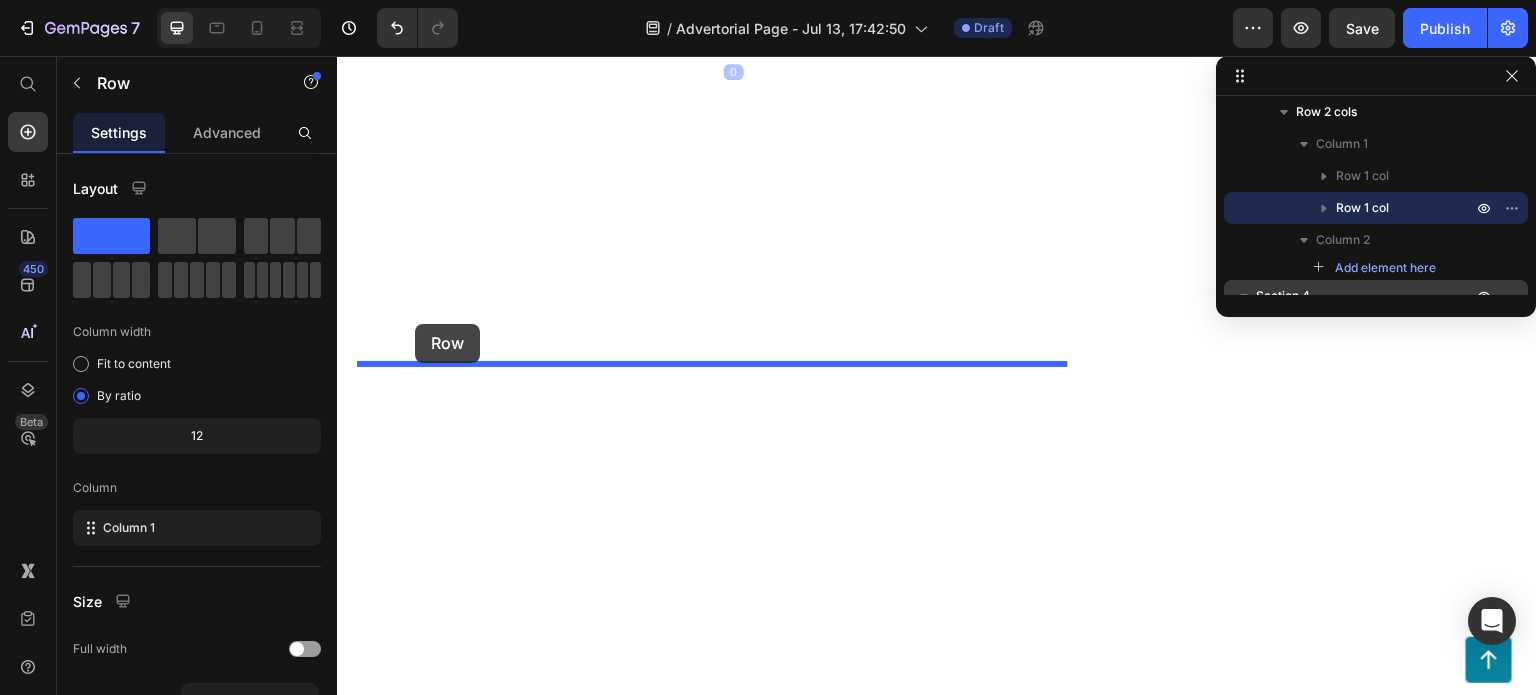 drag, startPoint x: 370, startPoint y: 178, endPoint x: 415, endPoint y: 324, distance: 152.77762 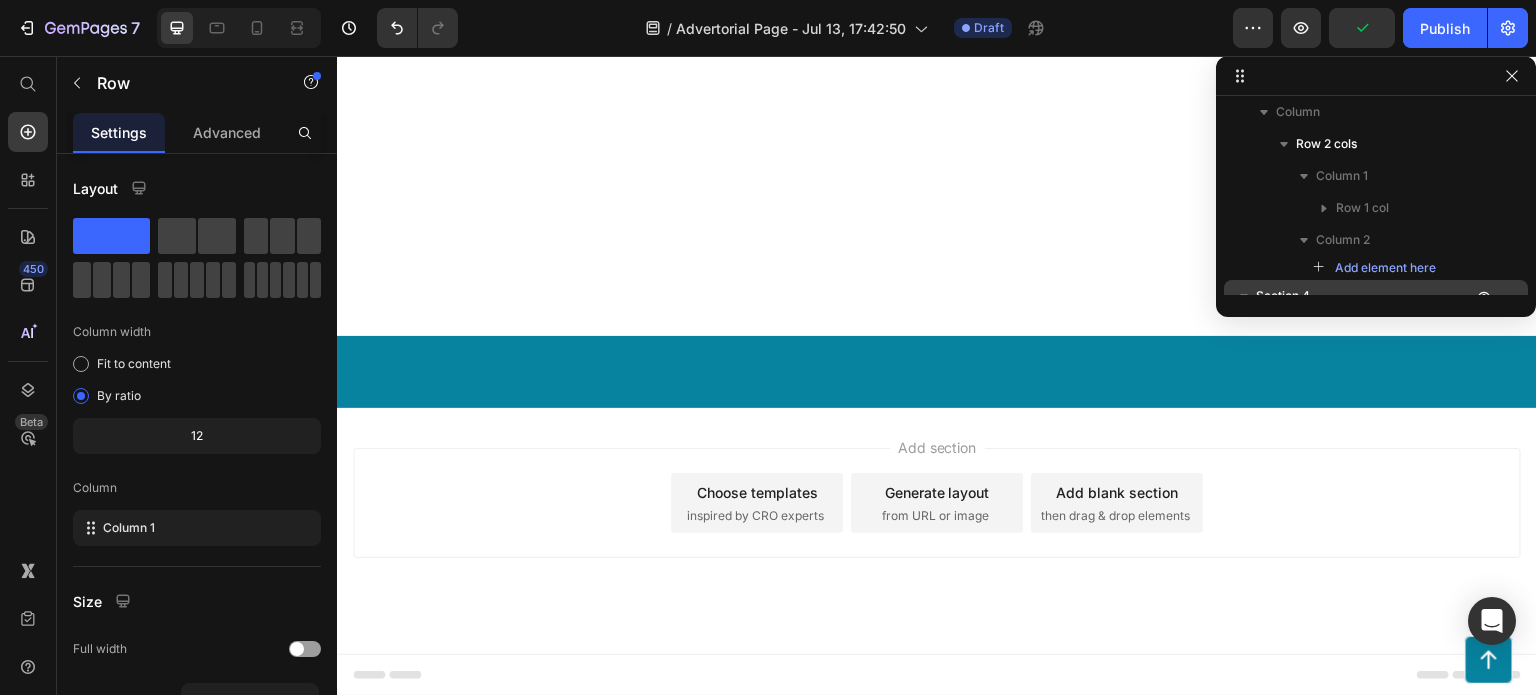 scroll, scrollTop: 7383, scrollLeft: 0, axis: vertical 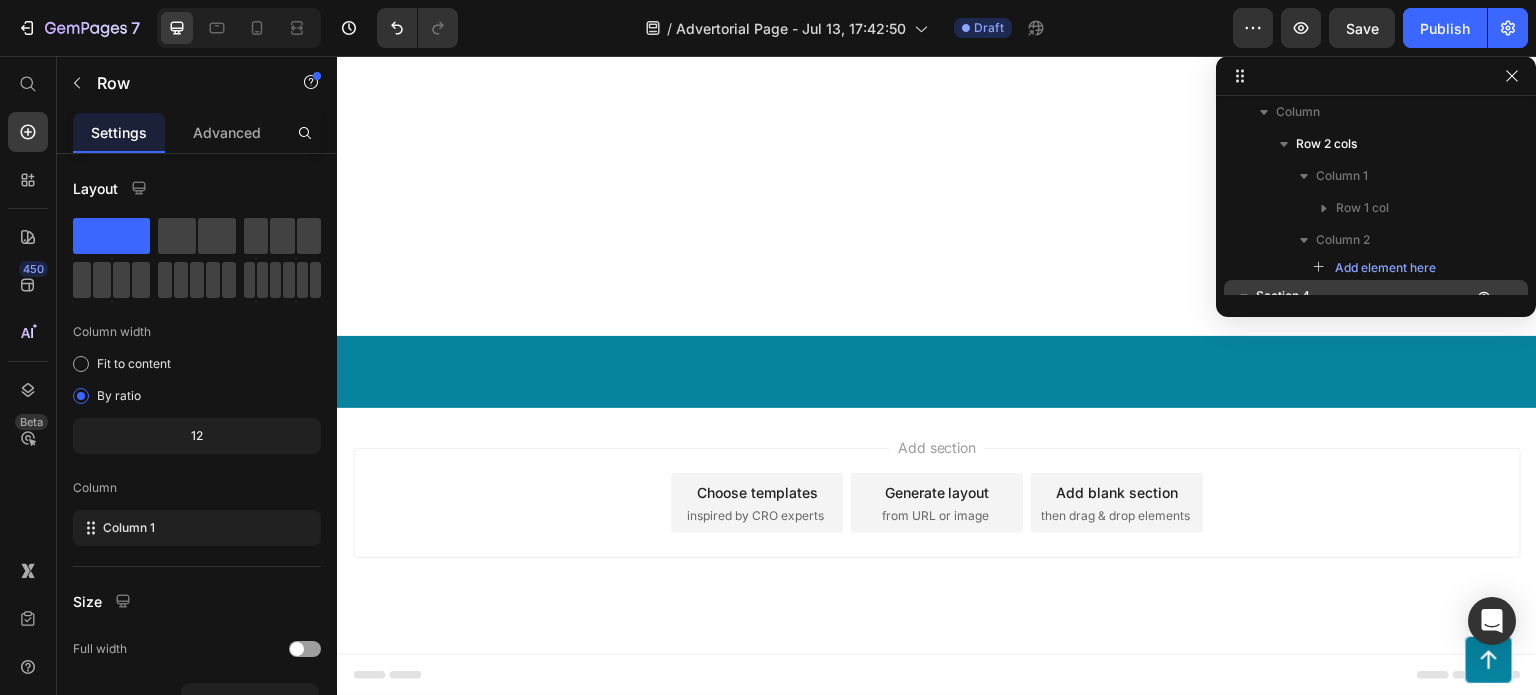 click on "Recommended Heading Icon Icon Icon Icon Icon Icon List 4.9 Text Block | Text Block 1,752 Reviews Text Block Row GemPilo Pillow Heading Highly Recommended by Experts Proven, Safe & Natural Ingredients Over 116,230+ Happy Customers 120-Day Satisfaction Guarantee Item List Image
Check Availability Button Row
Drop element here Row Section 3" at bounding box center (937, -681) 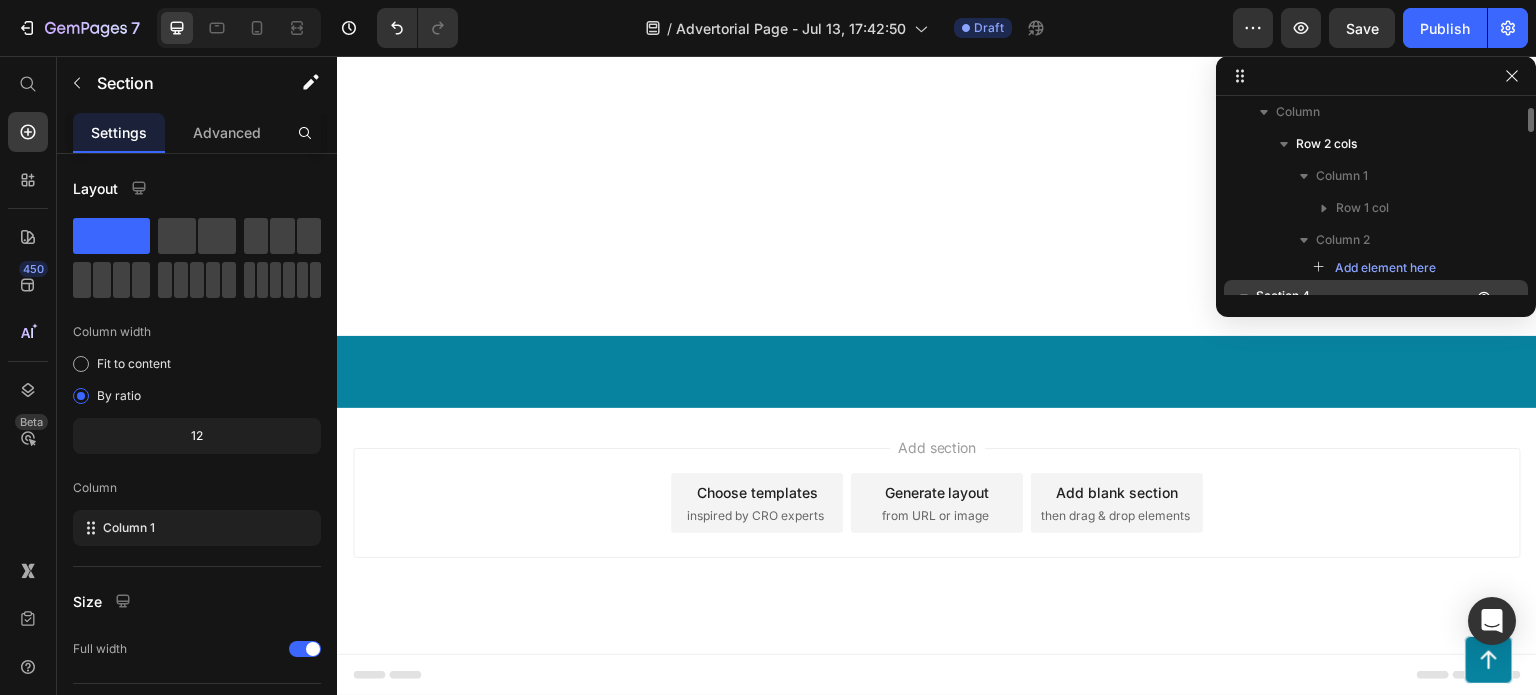 scroll, scrollTop: 1032, scrollLeft: 0, axis: vertical 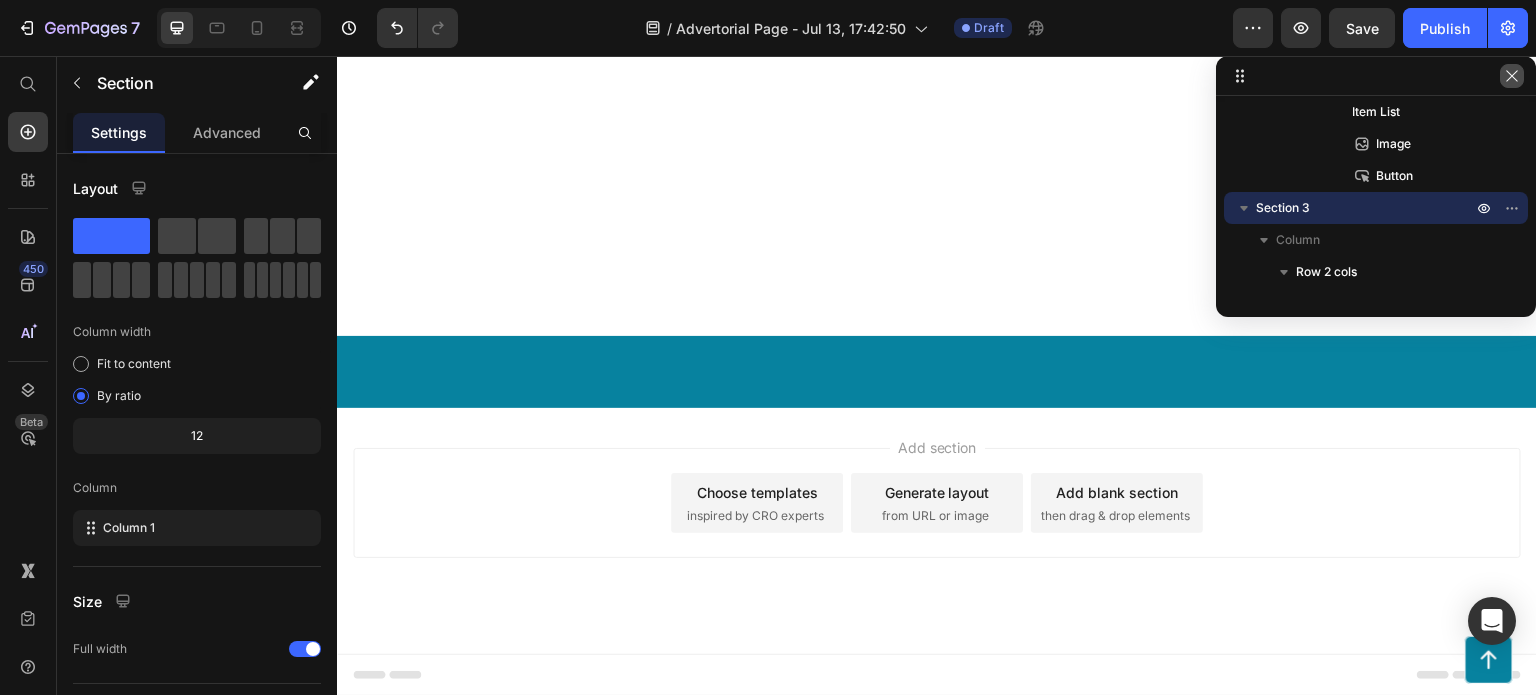 click 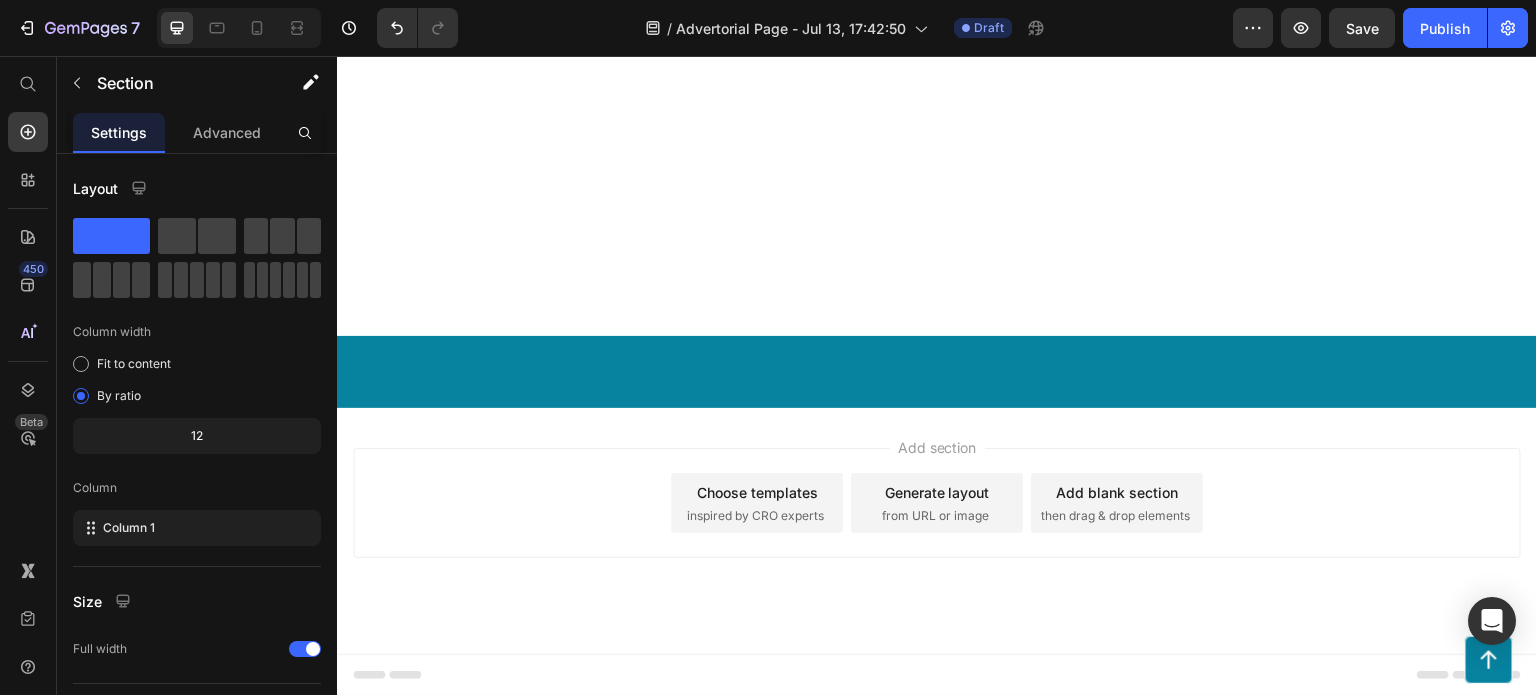 click 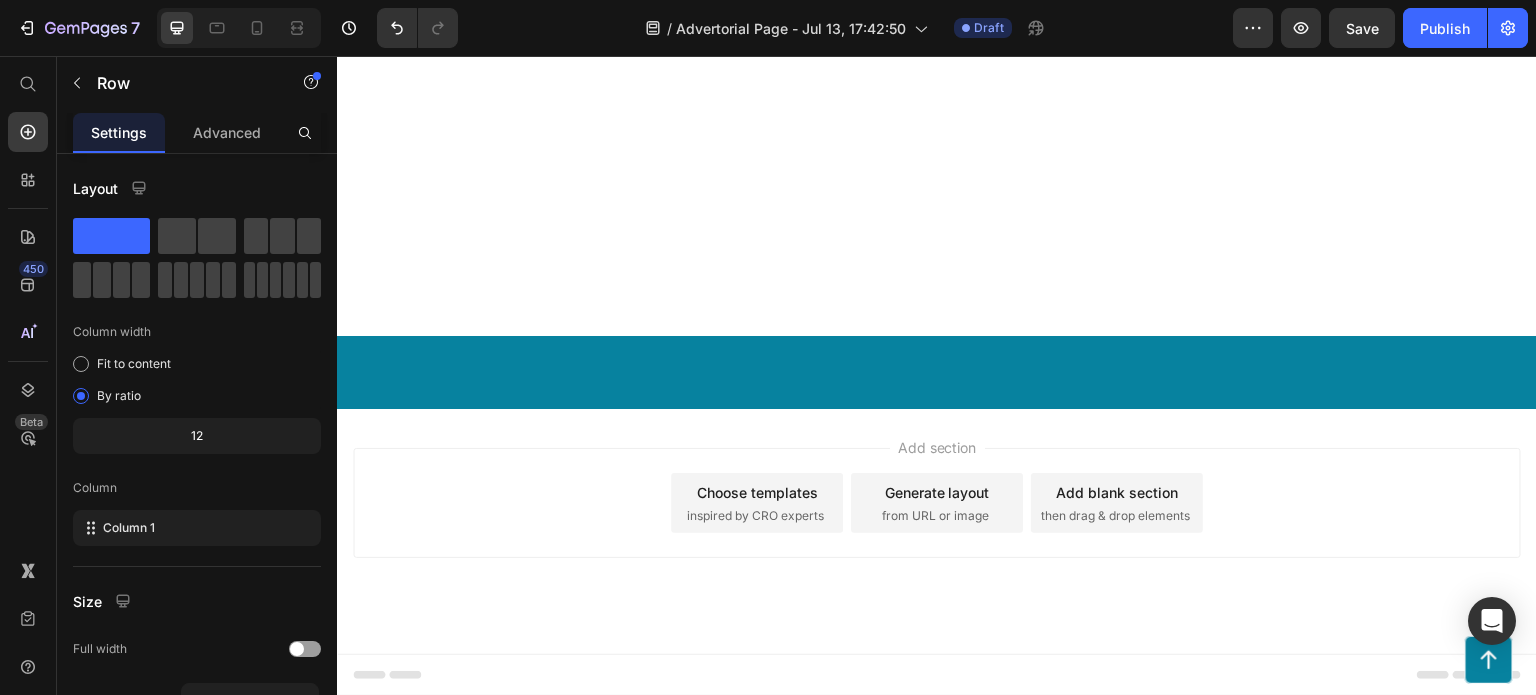 click on "Your path to ultimate comfort and well-being couldn't be easier: Heading Option 1: Heading Embrace the GemPilo and trust the research. Even in the most conservative scenario, you can expect a remarkable 20% improvement in your overall well-being and vitality, making it an invaluable addition to your daily routine. Text Block Image Option 2: Heading Choose not to act and remain in discomfort. The only certainty on this path? Your sleep quality continues its current trajectory, potentially worsening until the discomfort becomes unbearable.  So, it's either embracing a probable improvement with minimal risk or accepting a guaranteed discomfort with a hint of regret. The choice is yours. Text Block Image
Check Availability Button Row   0" at bounding box center (733, -335) 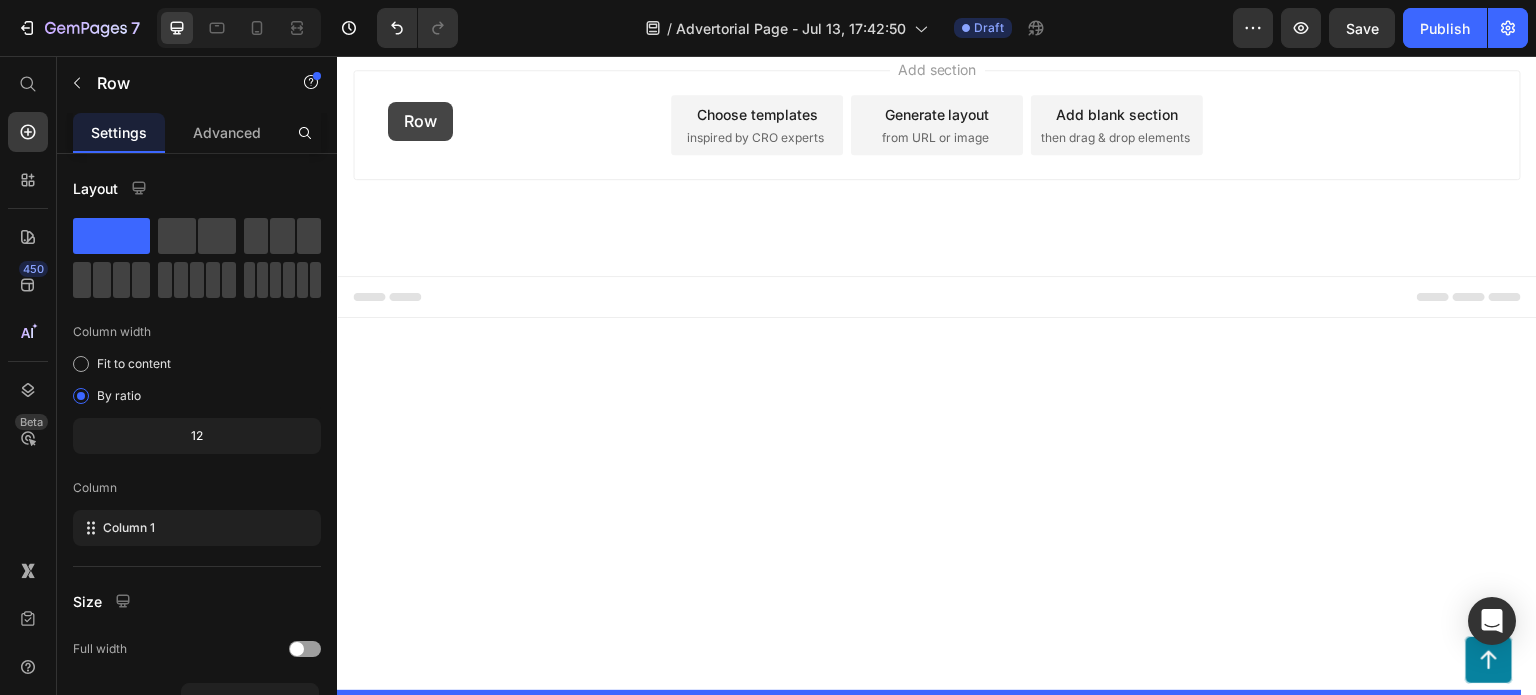 scroll, scrollTop: 7169, scrollLeft: 0, axis: vertical 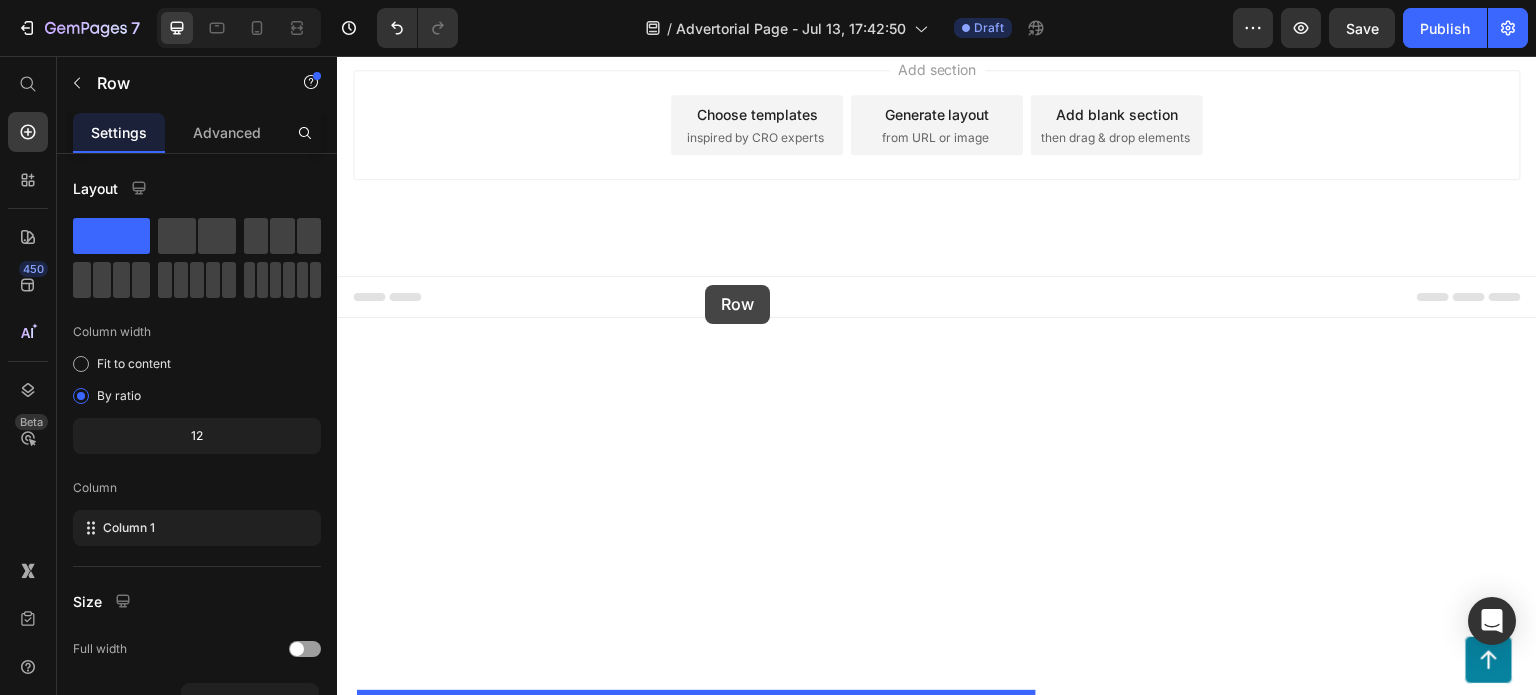 drag, startPoint x: 368, startPoint y: 129, endPoint x: 642, endPoint y: 274, distance: 310.00162 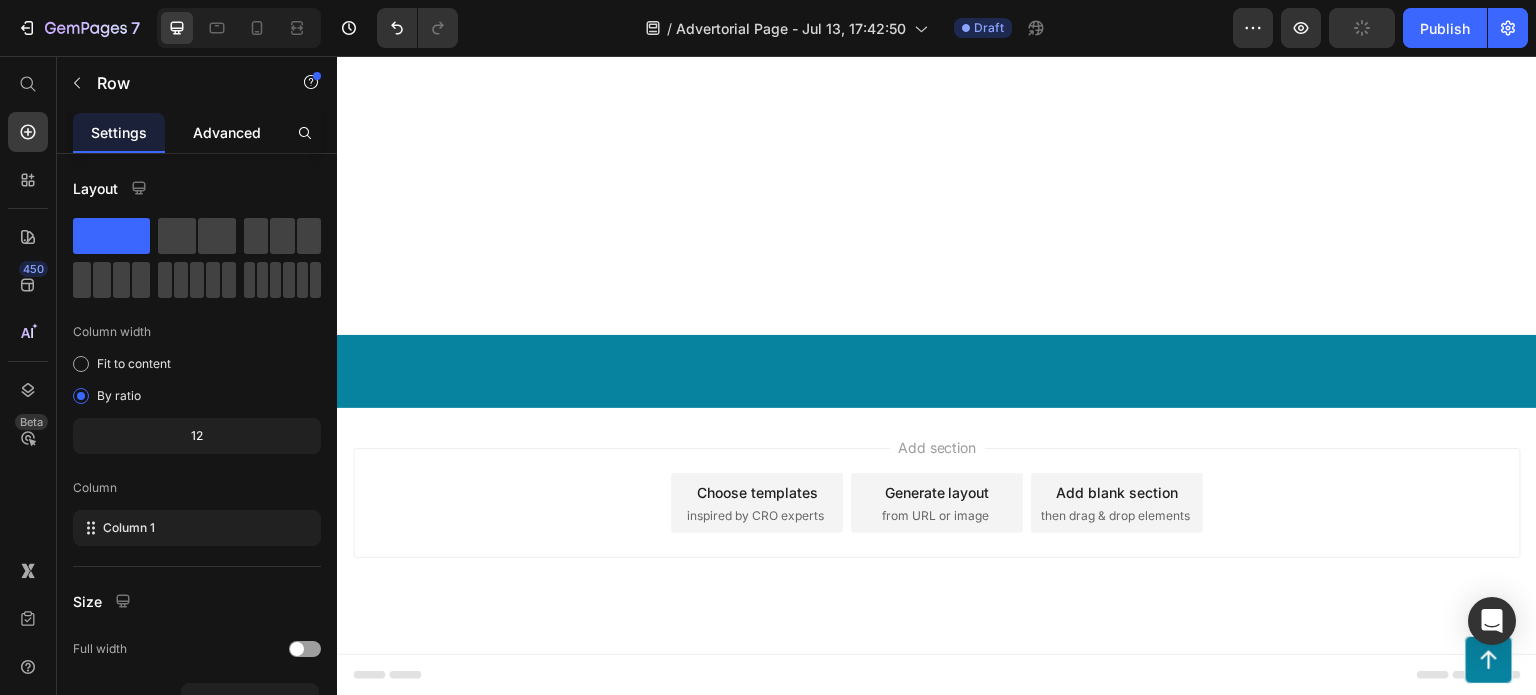 click on "Advanced" at bounding box center [227, 132] 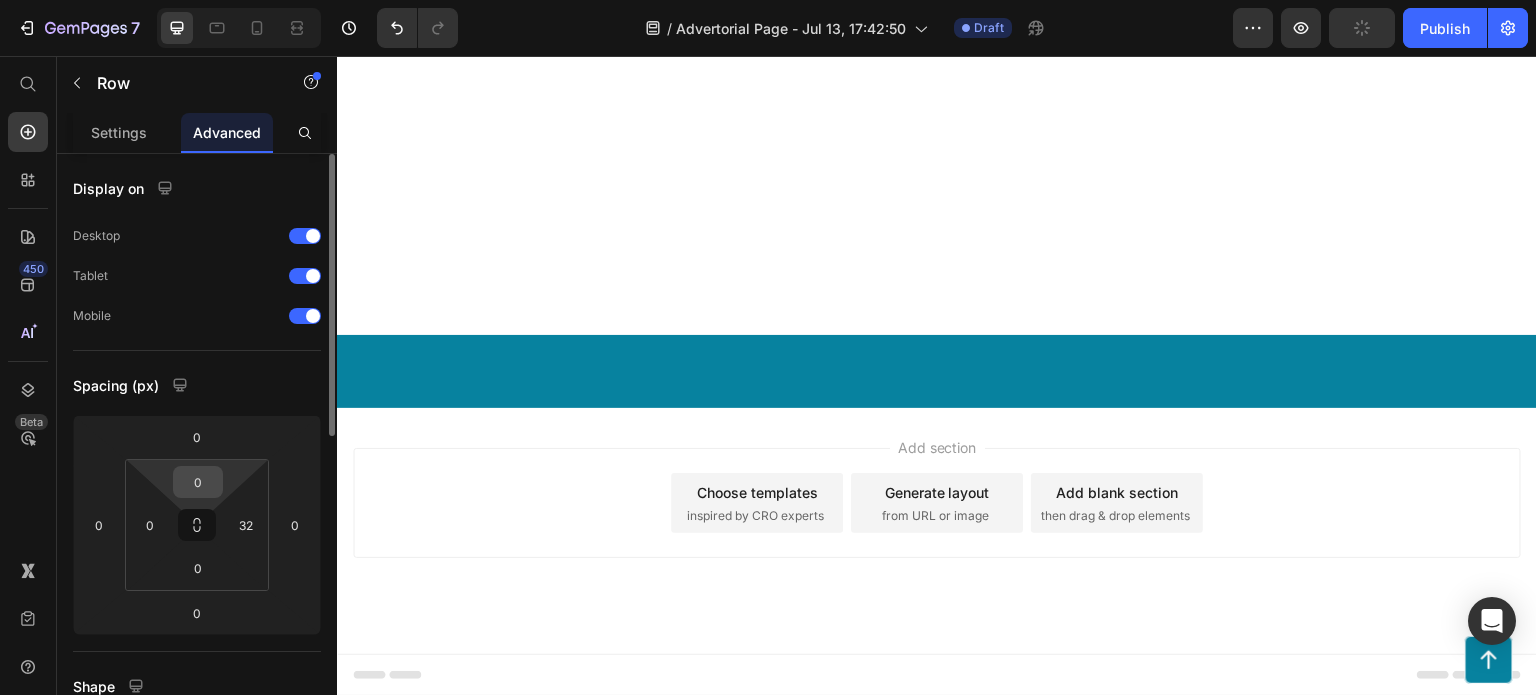 click on "0" at bounding box center [198, 482] 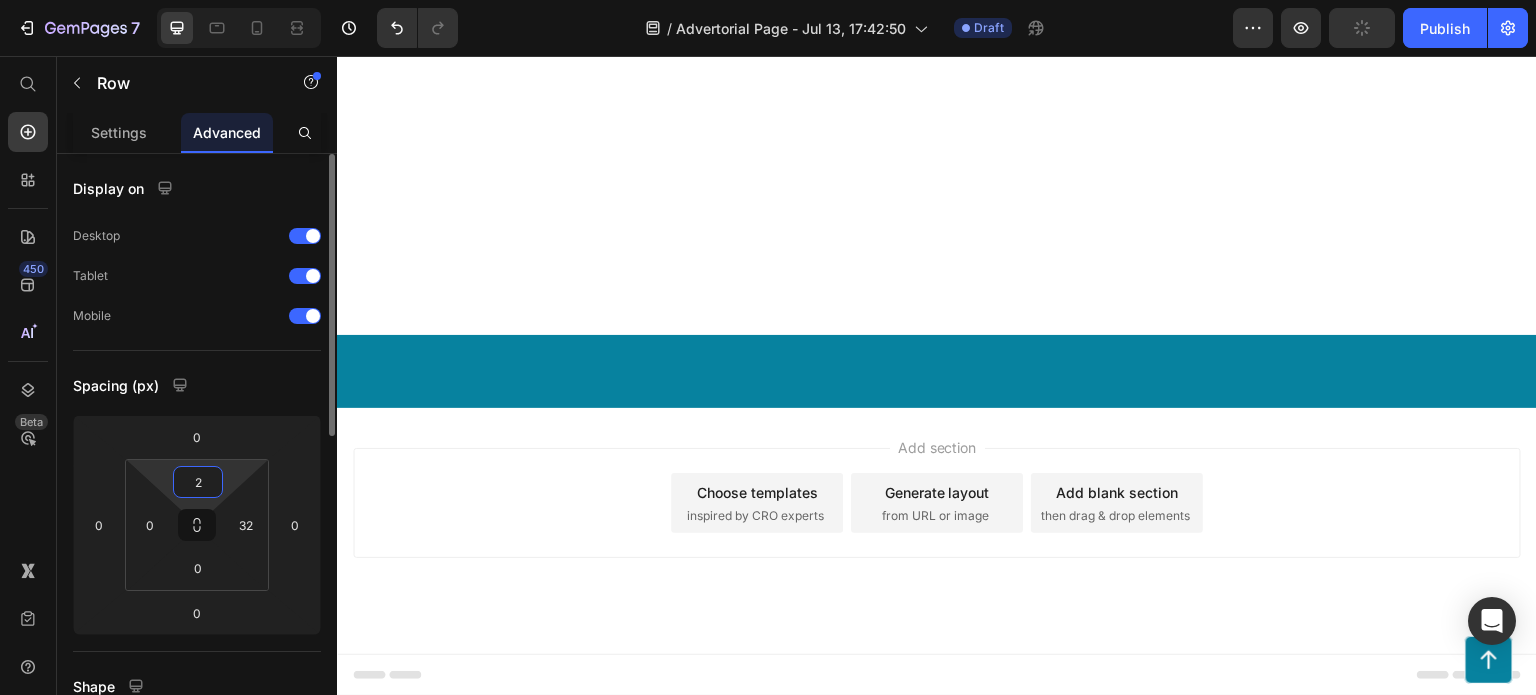 type on "25" 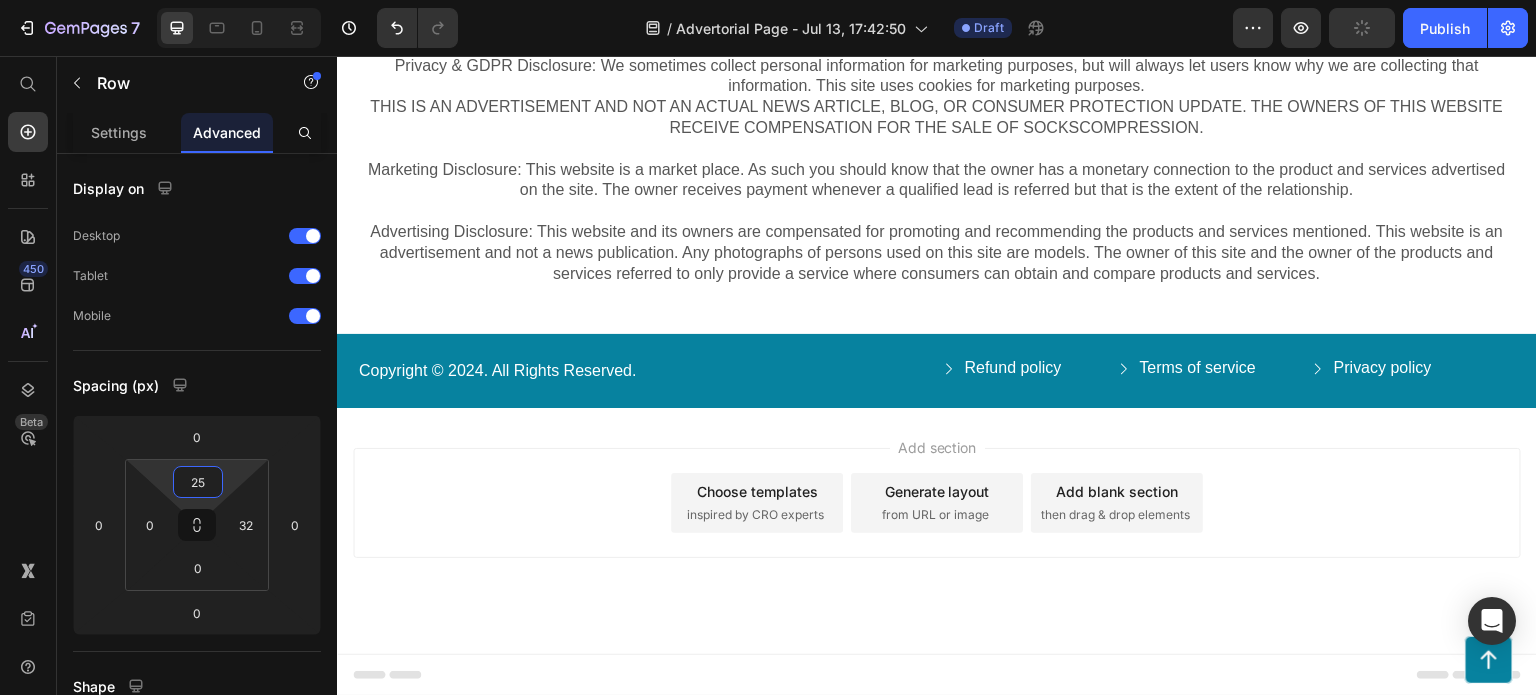 scroll, scrollTop: 8369, scrollLeft: 0, axis: vertical 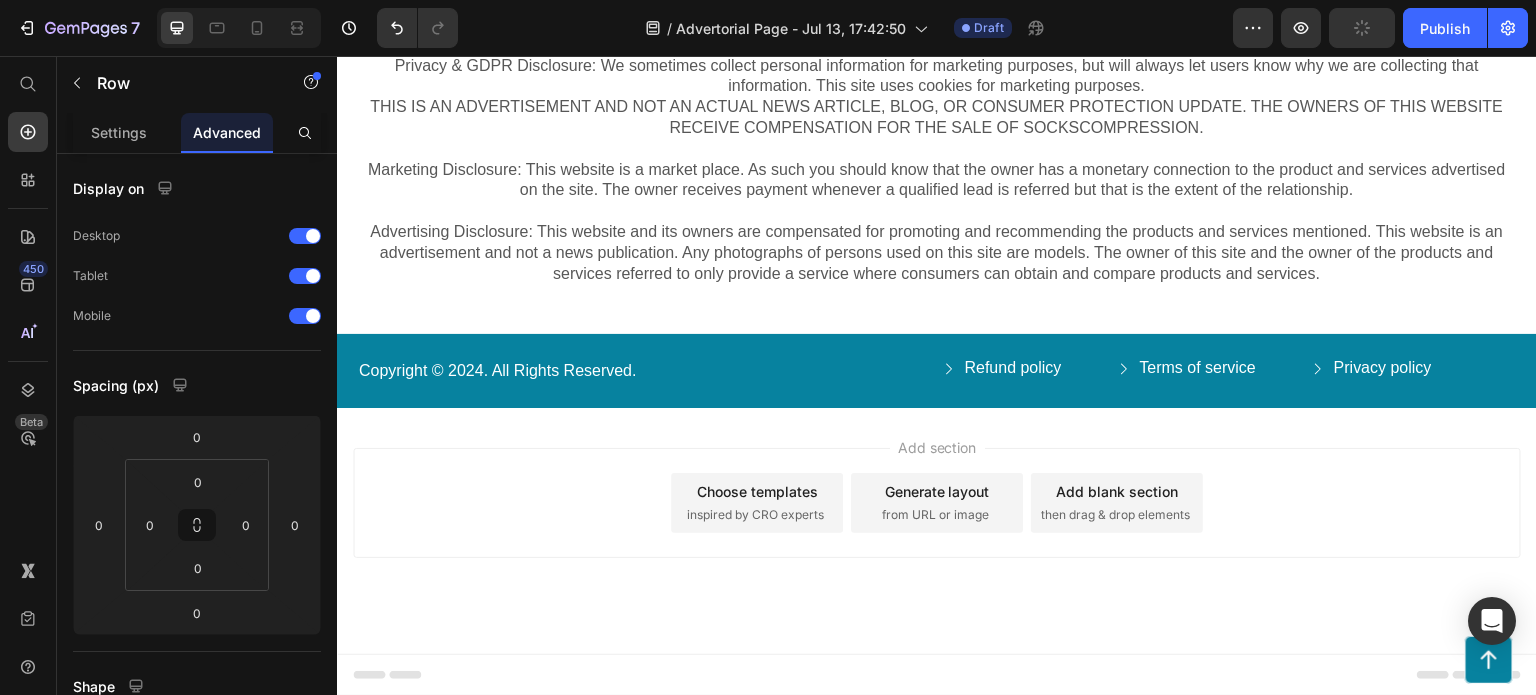 click on "Drop element here
Drop element here Row   0 Section 3" at bounding box center [937, -48] 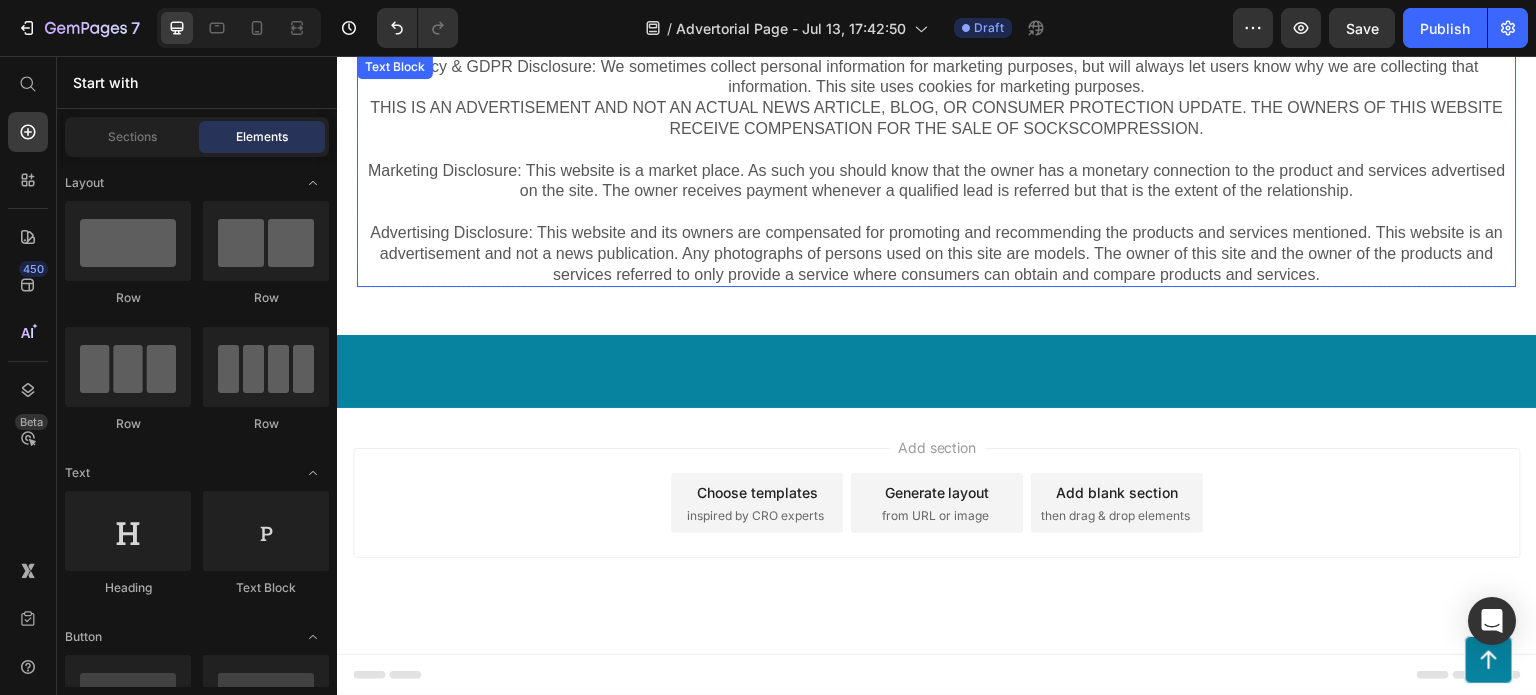 scroll, scrollTop: 7669, scrollLeft: 0, axis: vertical 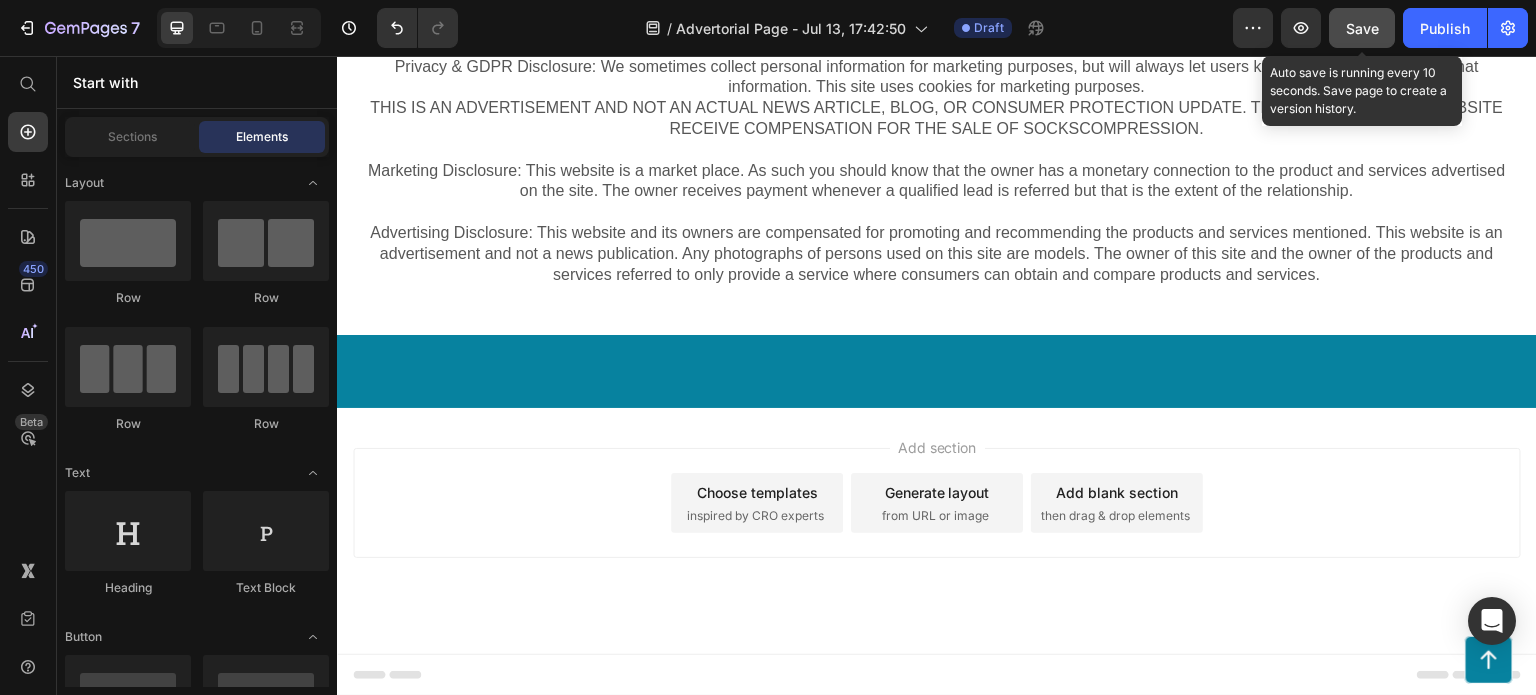 click on "Save" at bounding box center [1362, 28] 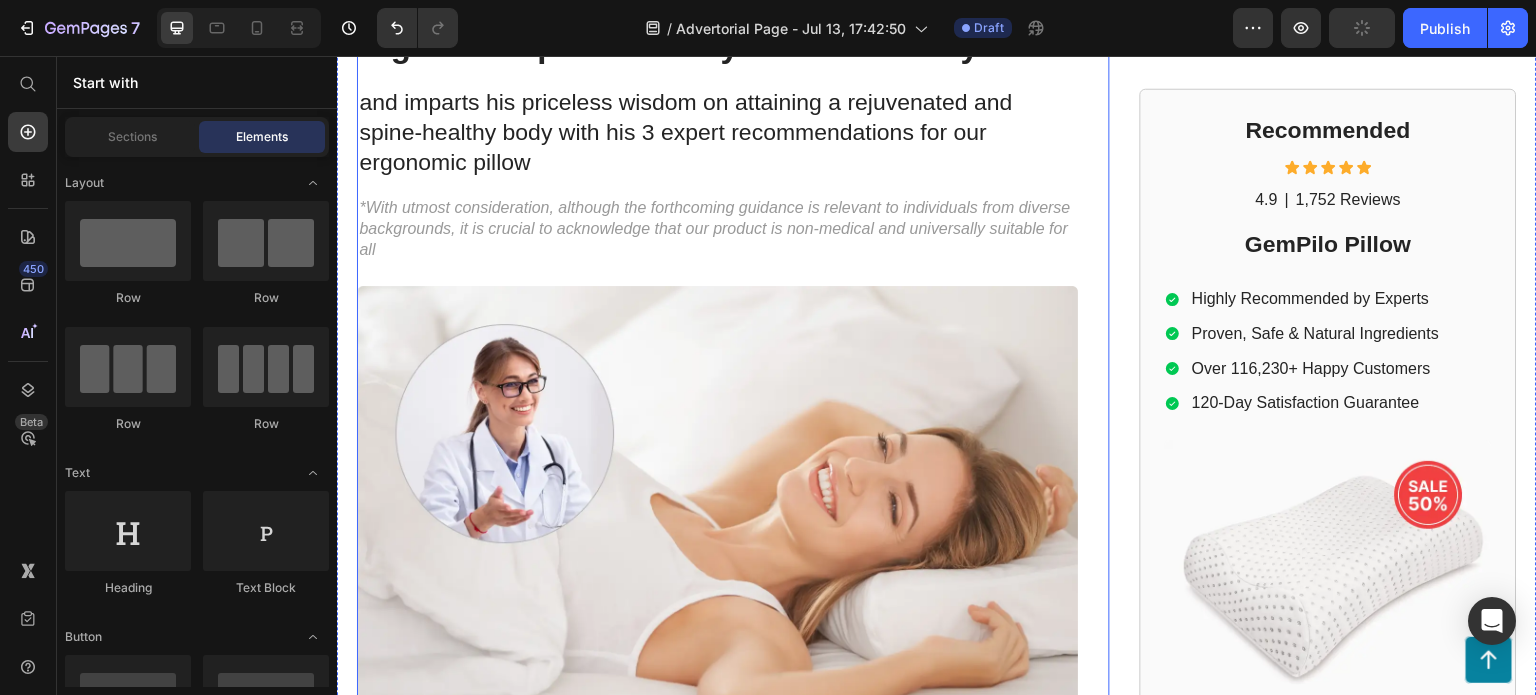 scroll, scrollTop: 0, scrollLeft: 0, axis: both 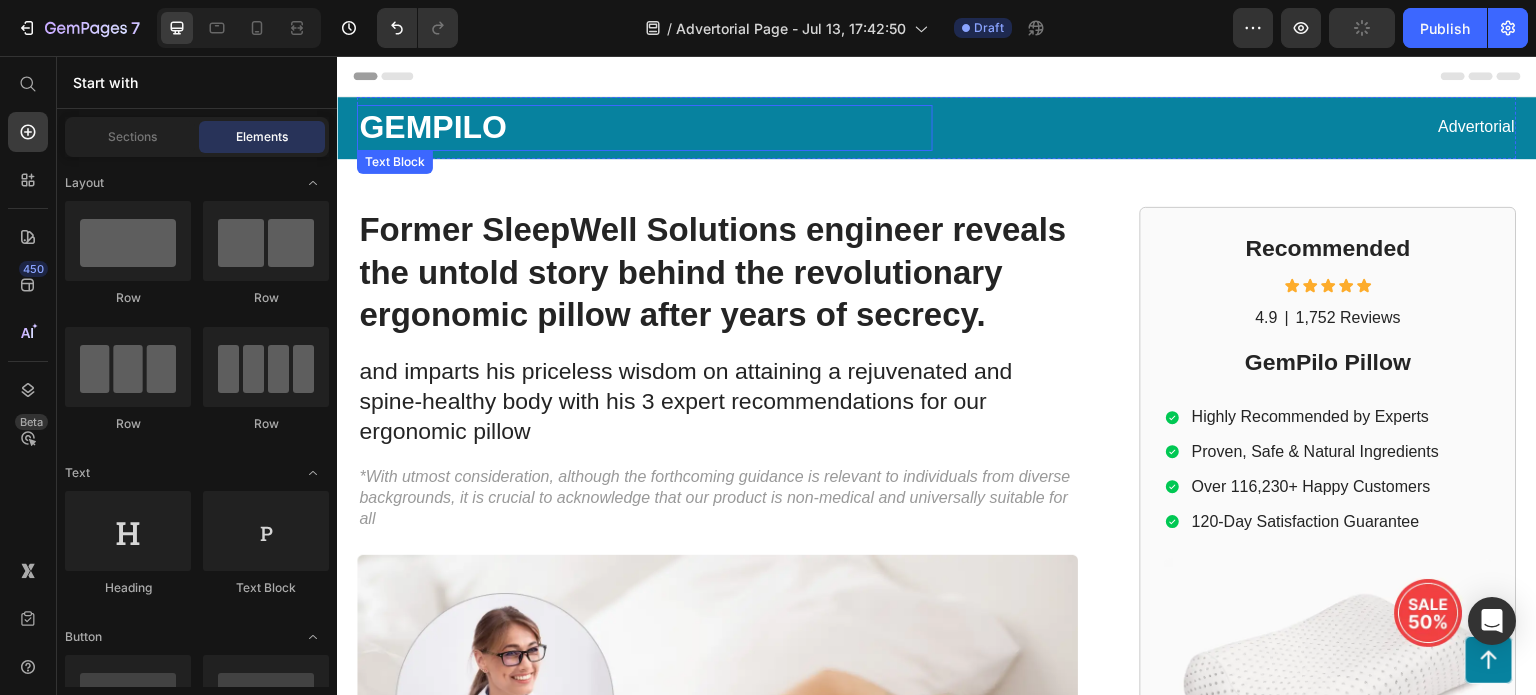 click on "GEMPILO" at bounding box center (645, 128) 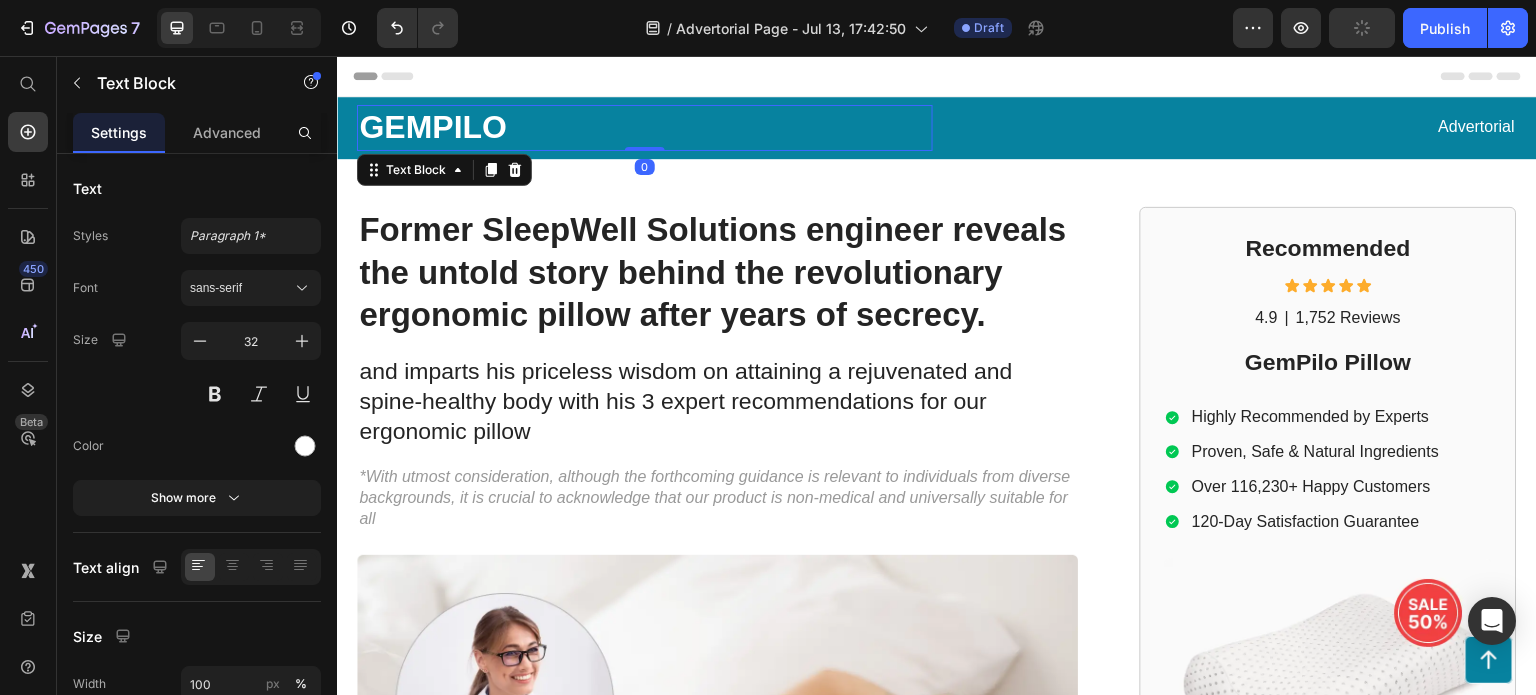 click on "GEMPILO" at bounding box center [645, 128] 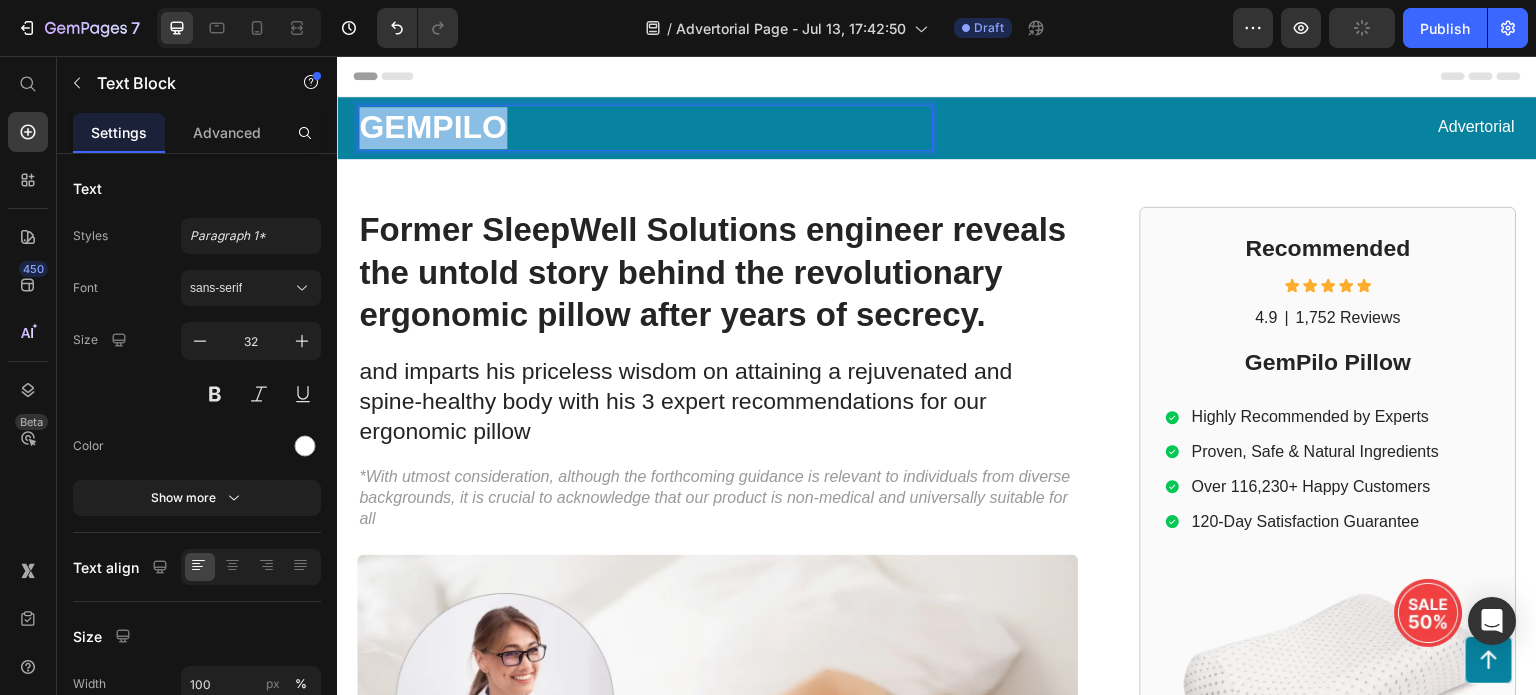 click on "GEMPILO" at bounding box center [645, 128] 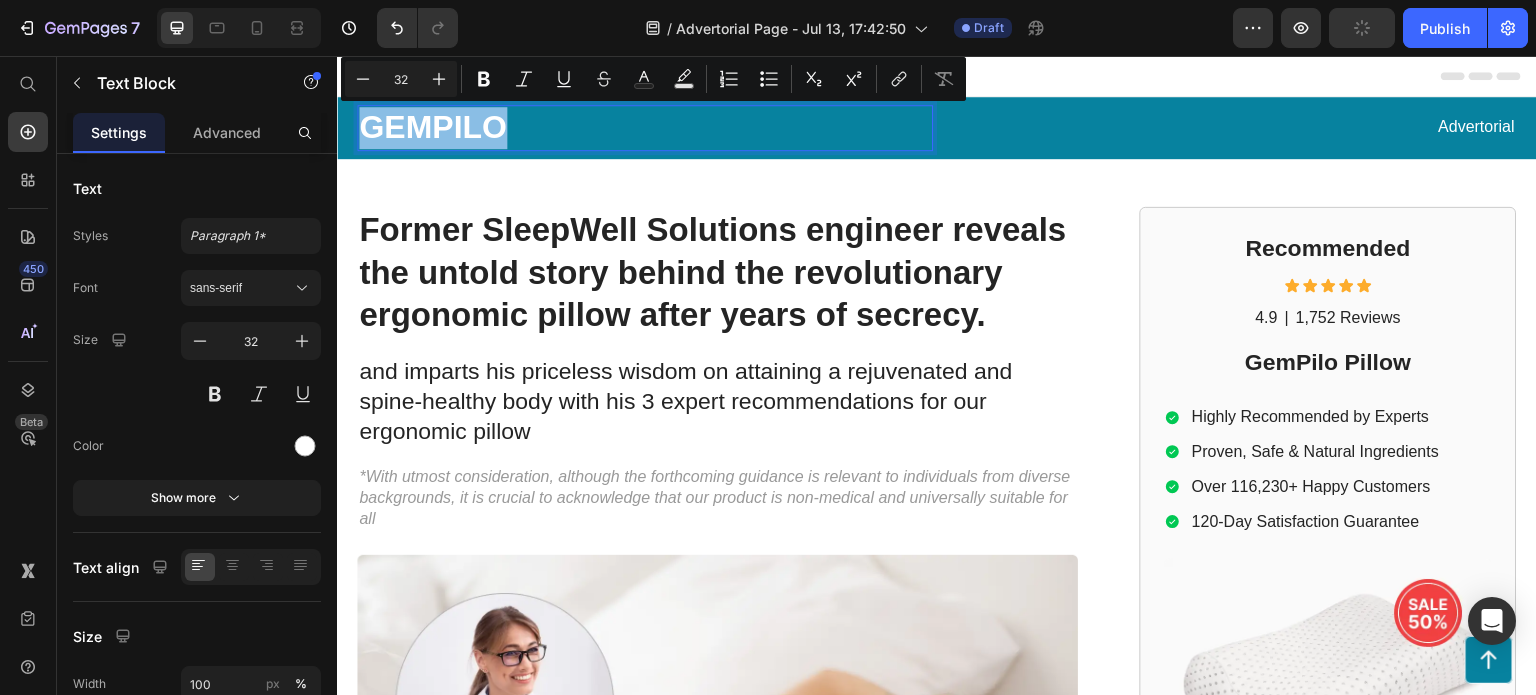click on "GEMPILO" at bounding box center [645, 128] 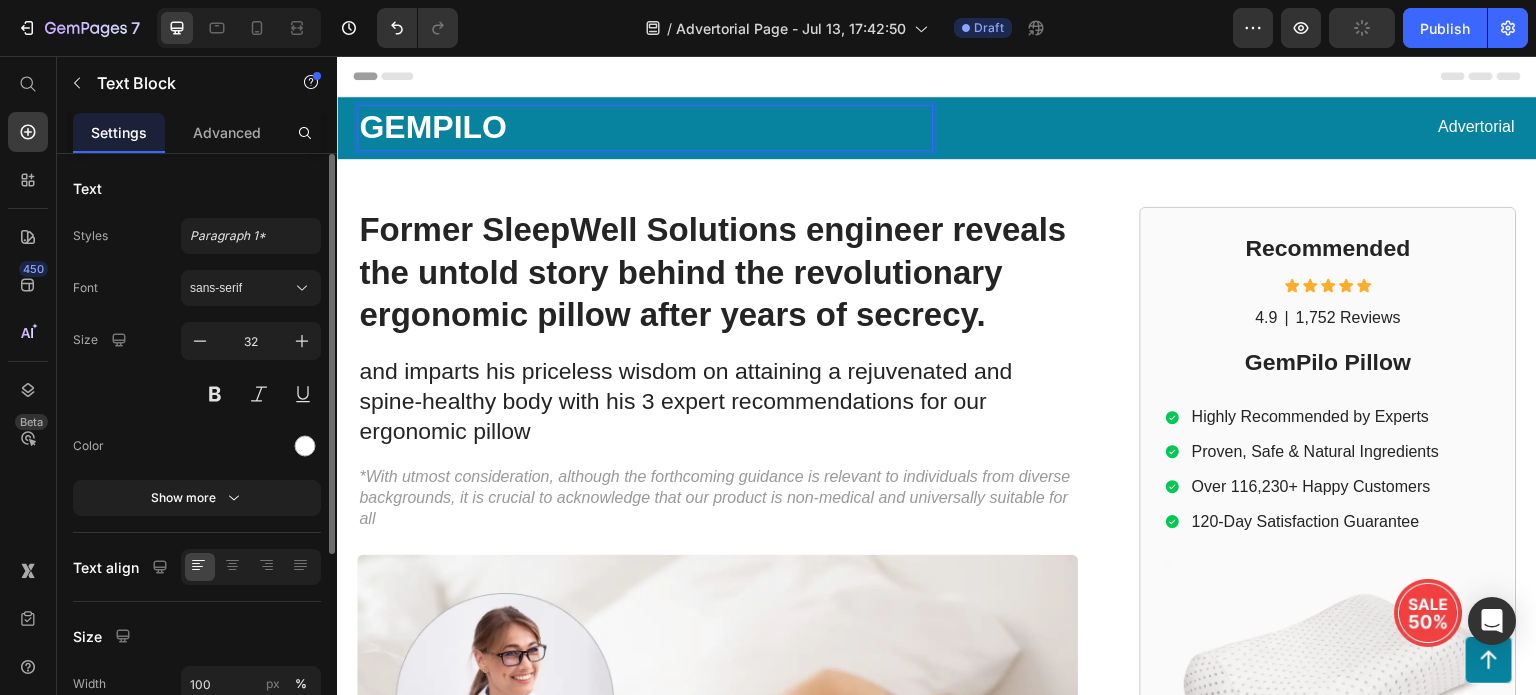 scroll, scrollTop: 100, scrollLeft: 0, axis: vertical 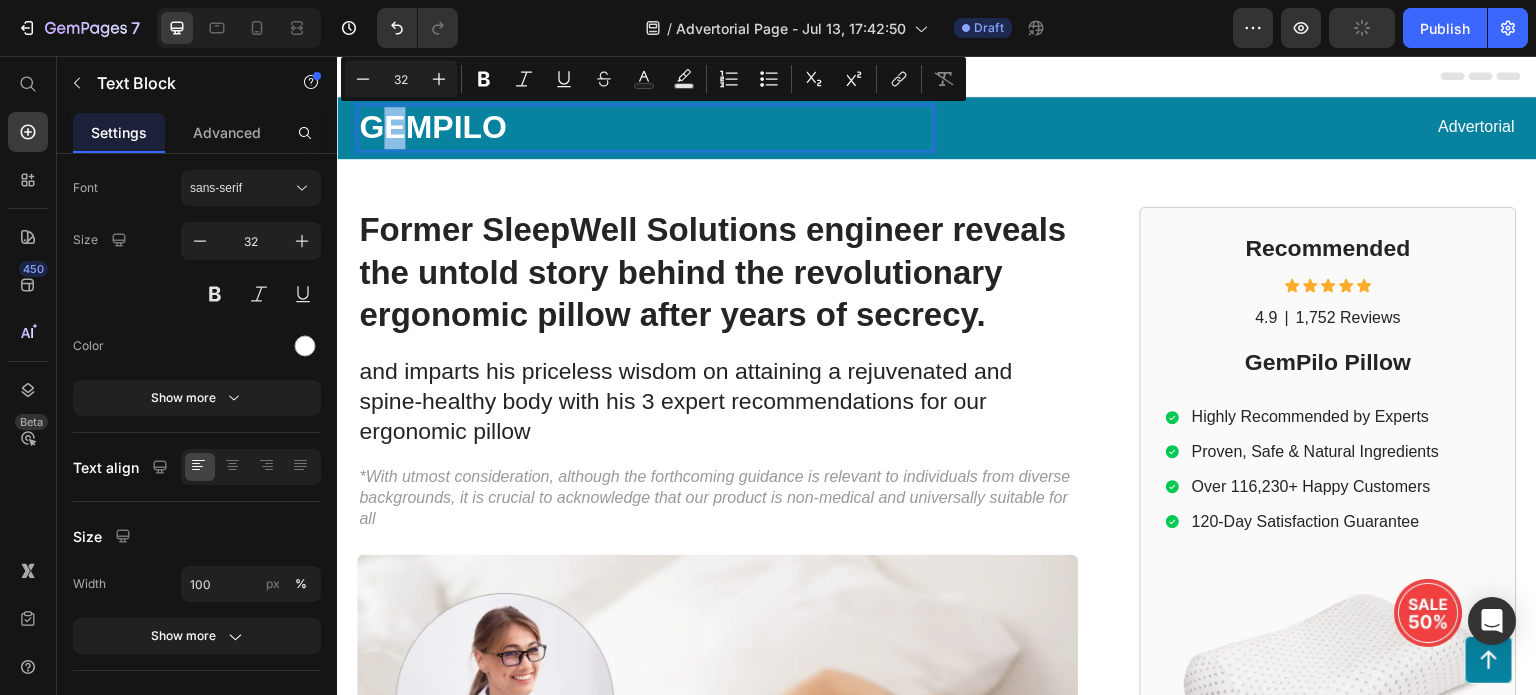 drag, startPoint x: 405, startPoint y: 131, endPoint x: 376, endPoint y: 131, distance: 29 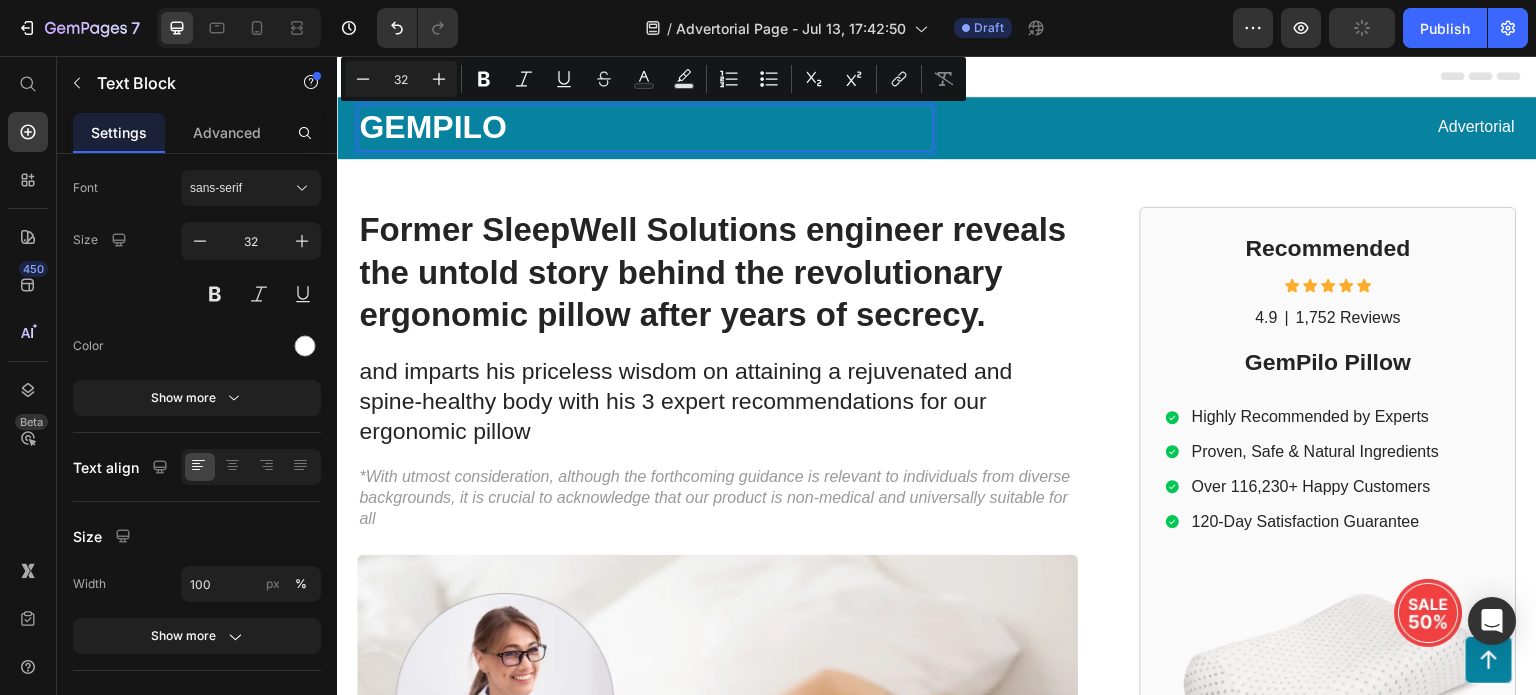 click on "GEMPILO" at bounding box center (645, 128) 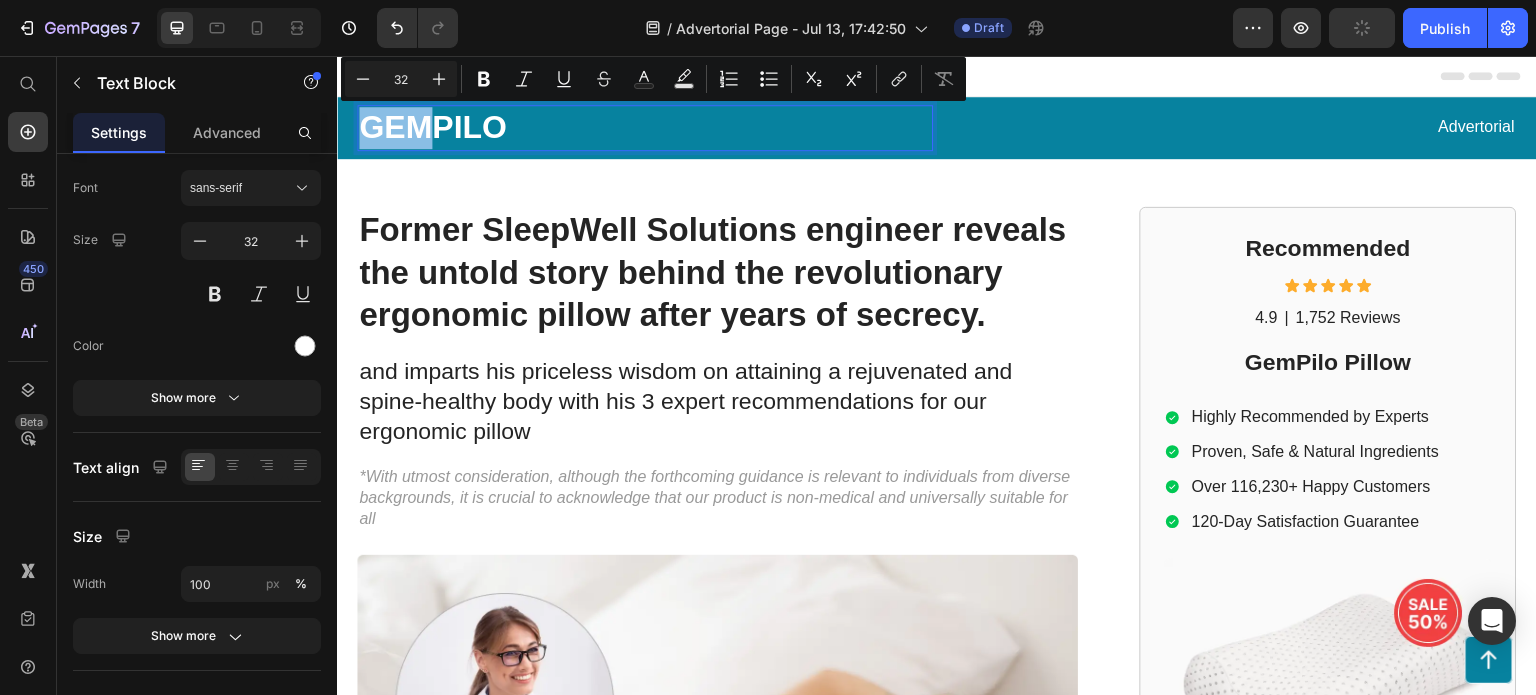 drag, startPoint x: 427, startPoint y: 131, endPoint x: 368, endPoint y: 131, distance: 59 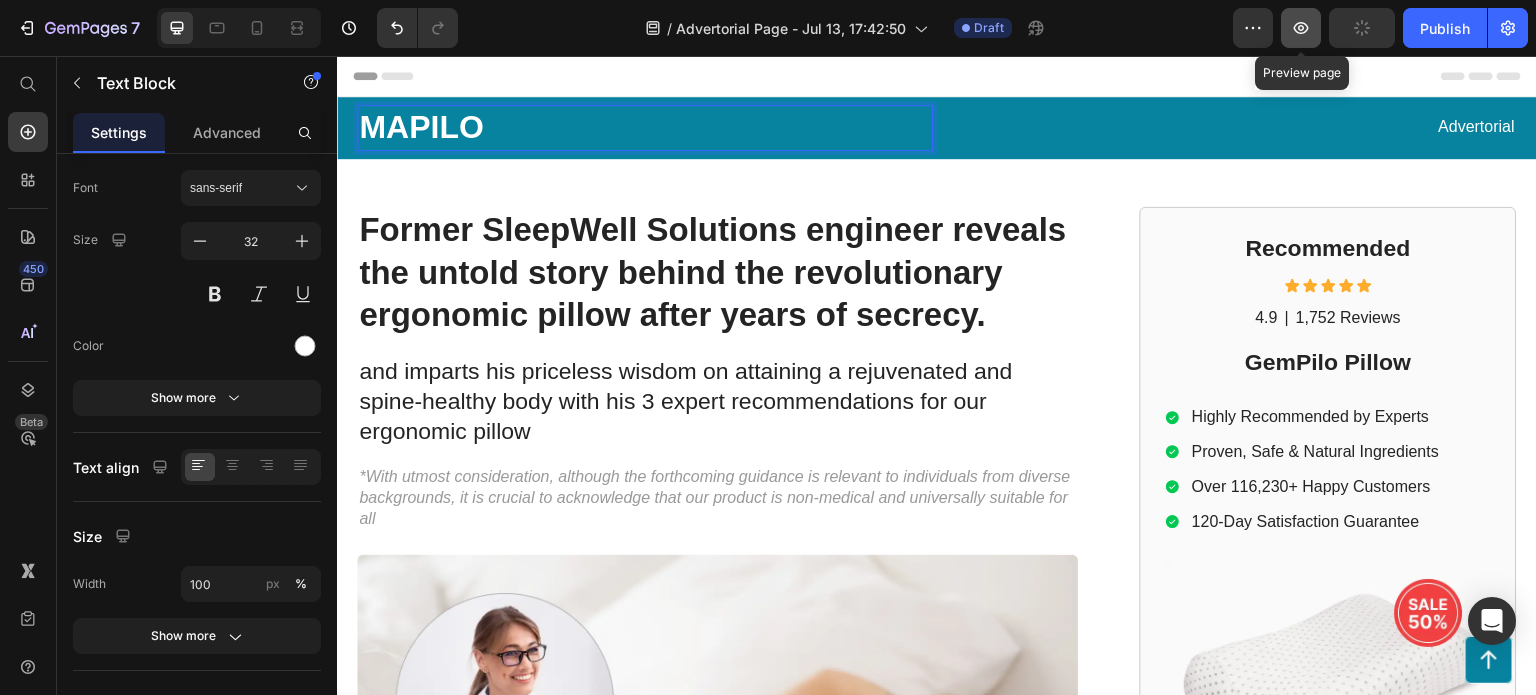 click 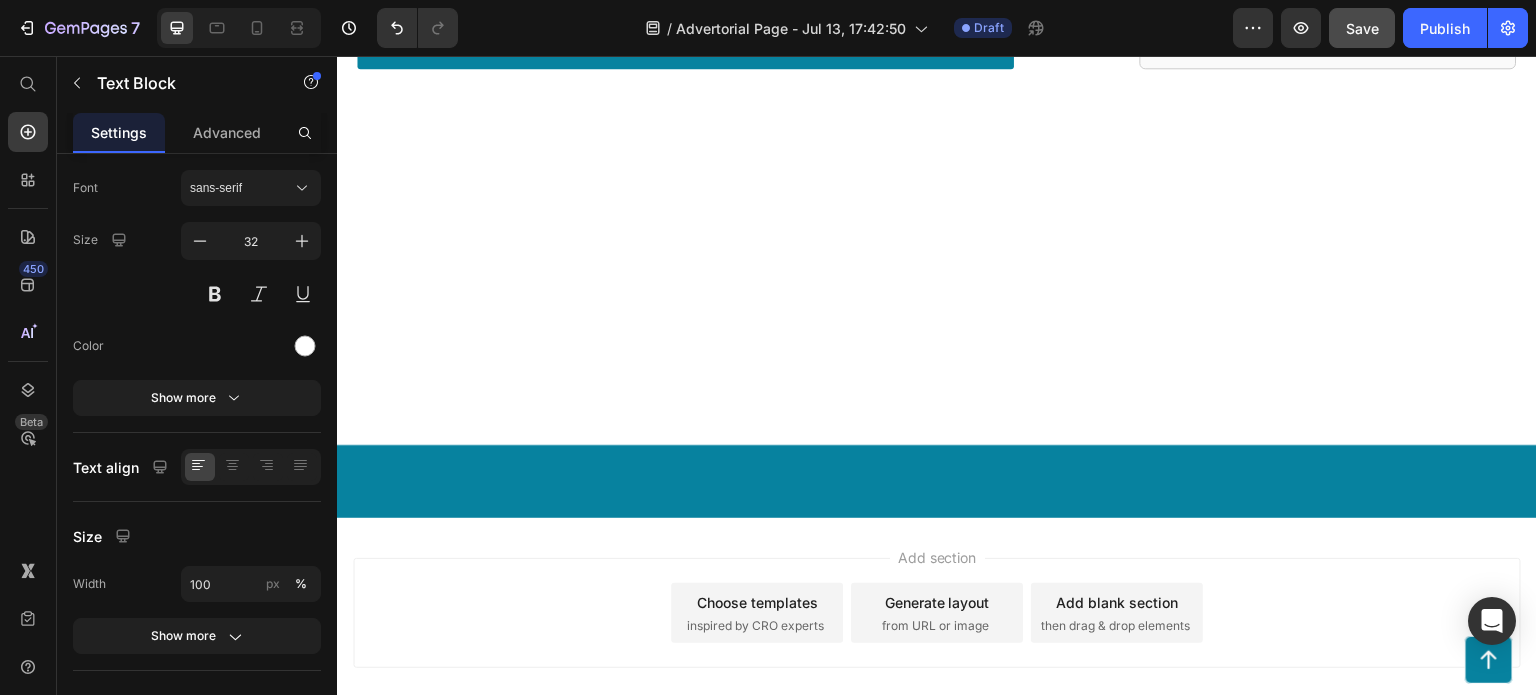 scroll, scrollTop: 5500, scrollLeft: 0, axis: vertical 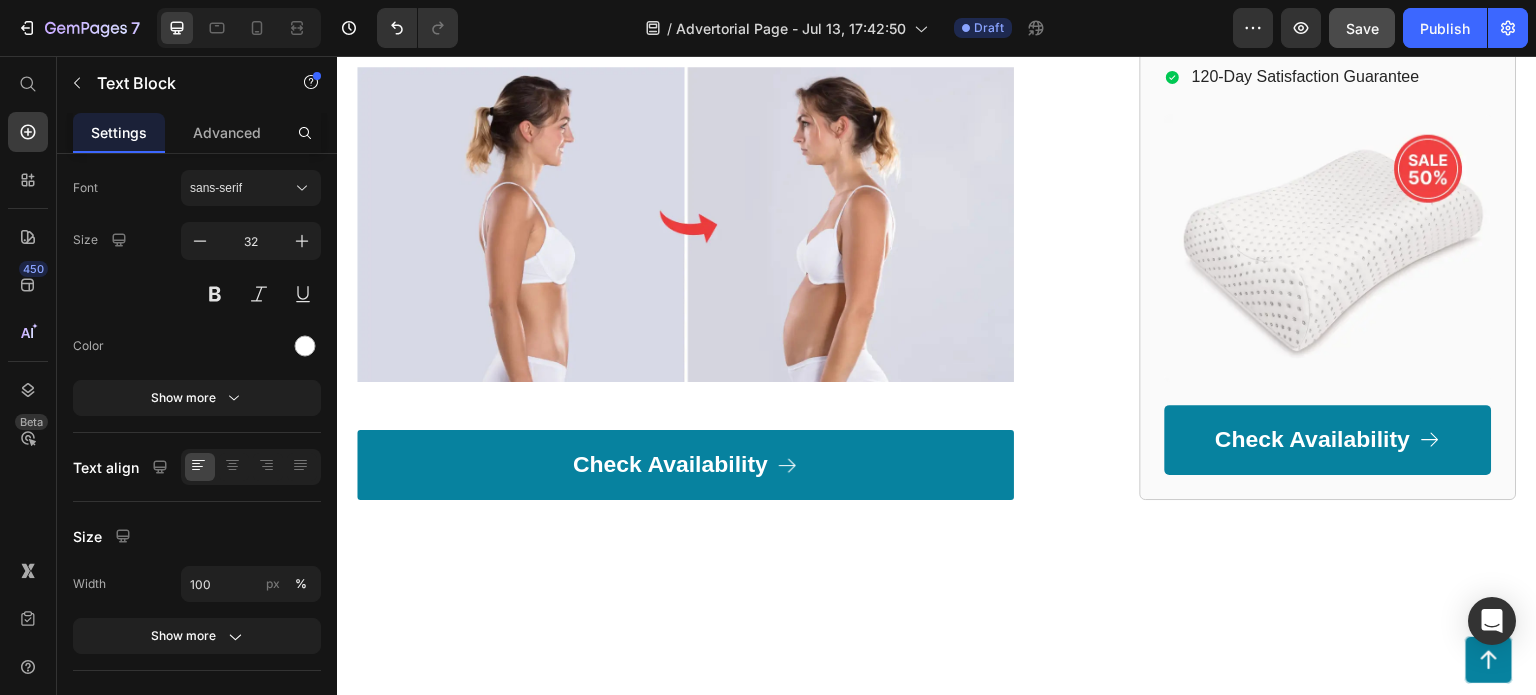 click at bounding box center (701, -1064) 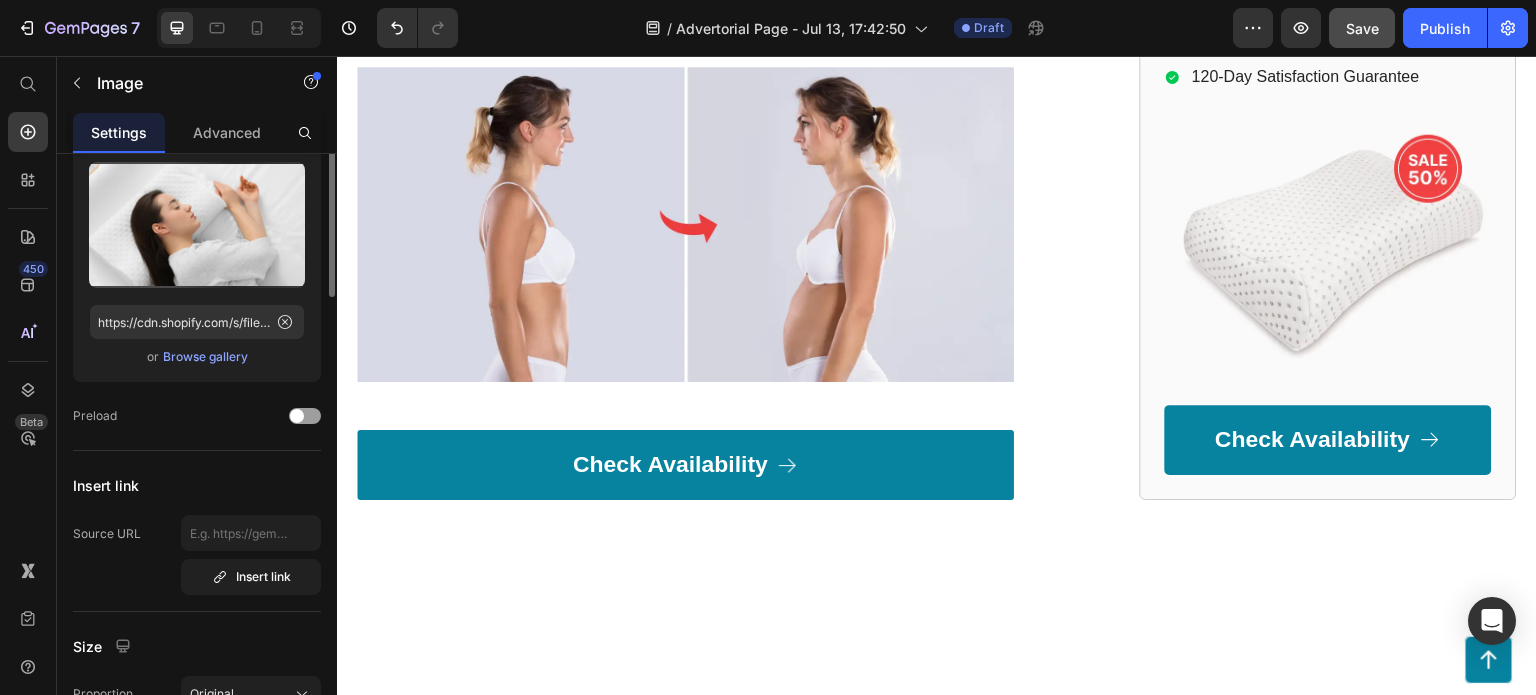 scroll, scrollTop: 0, scrollLeft: 0, axis: both 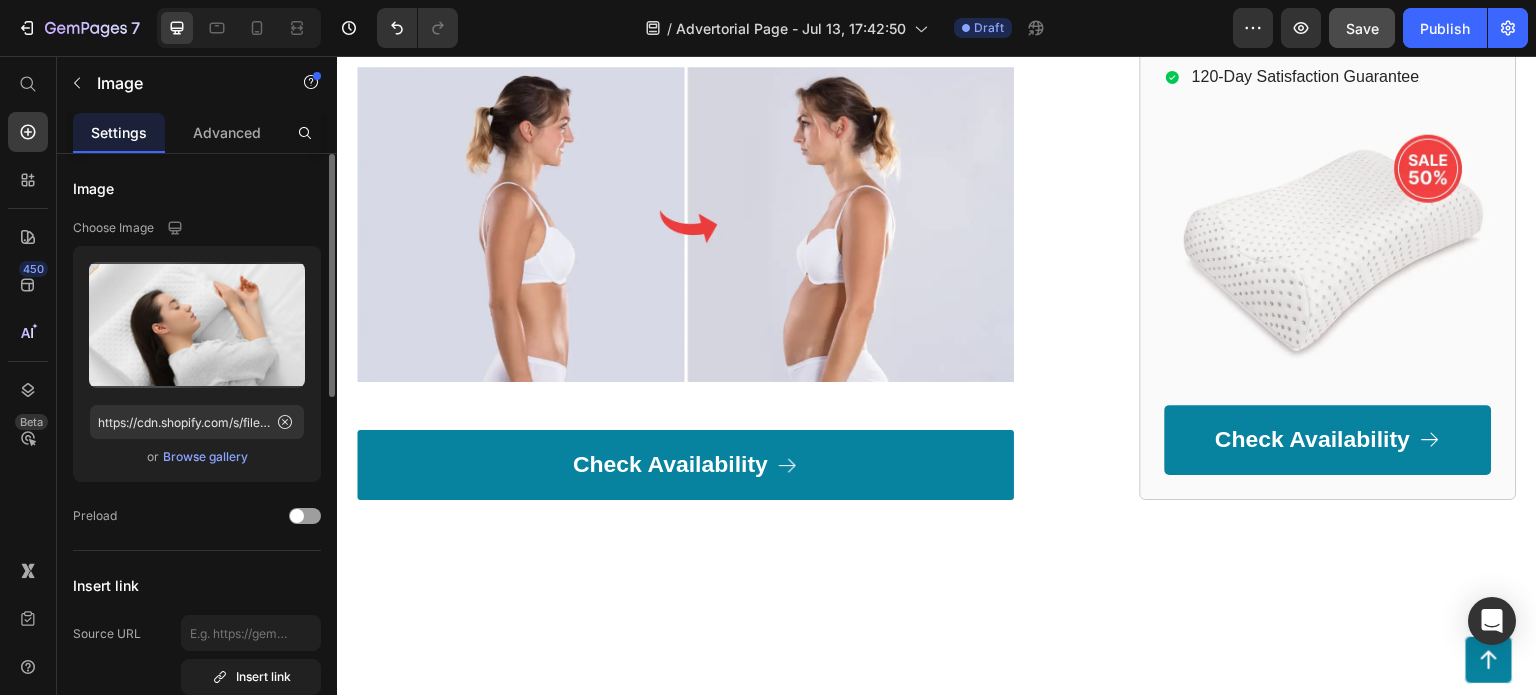 click at bounding box center (701, -1064) 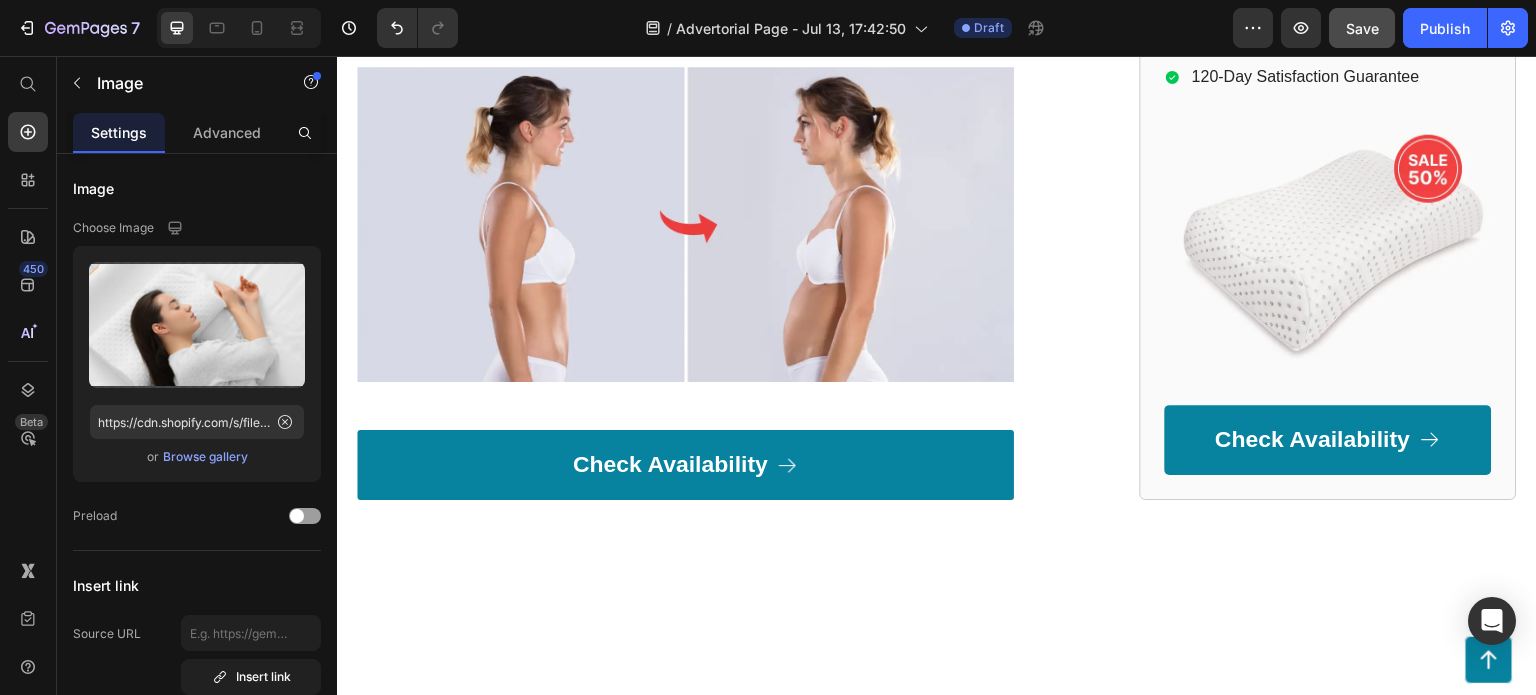 click 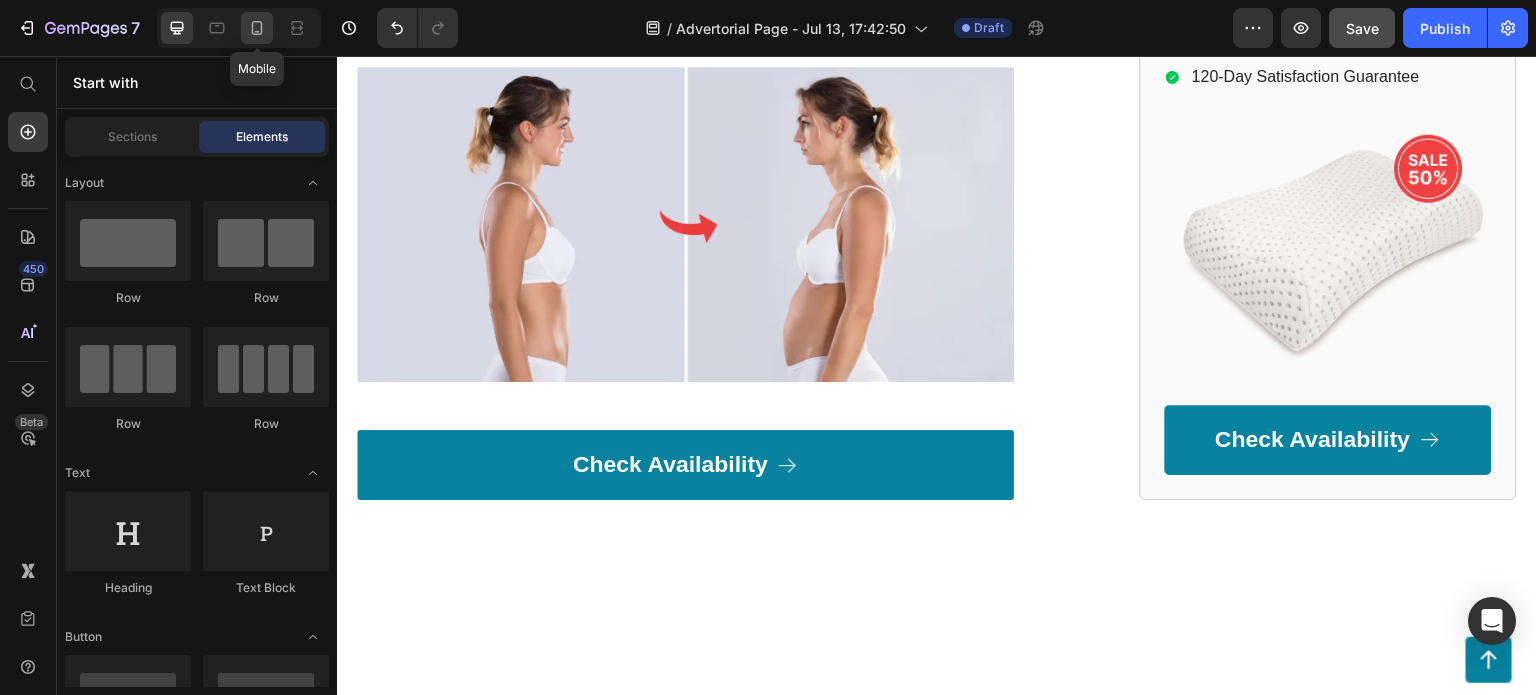 click 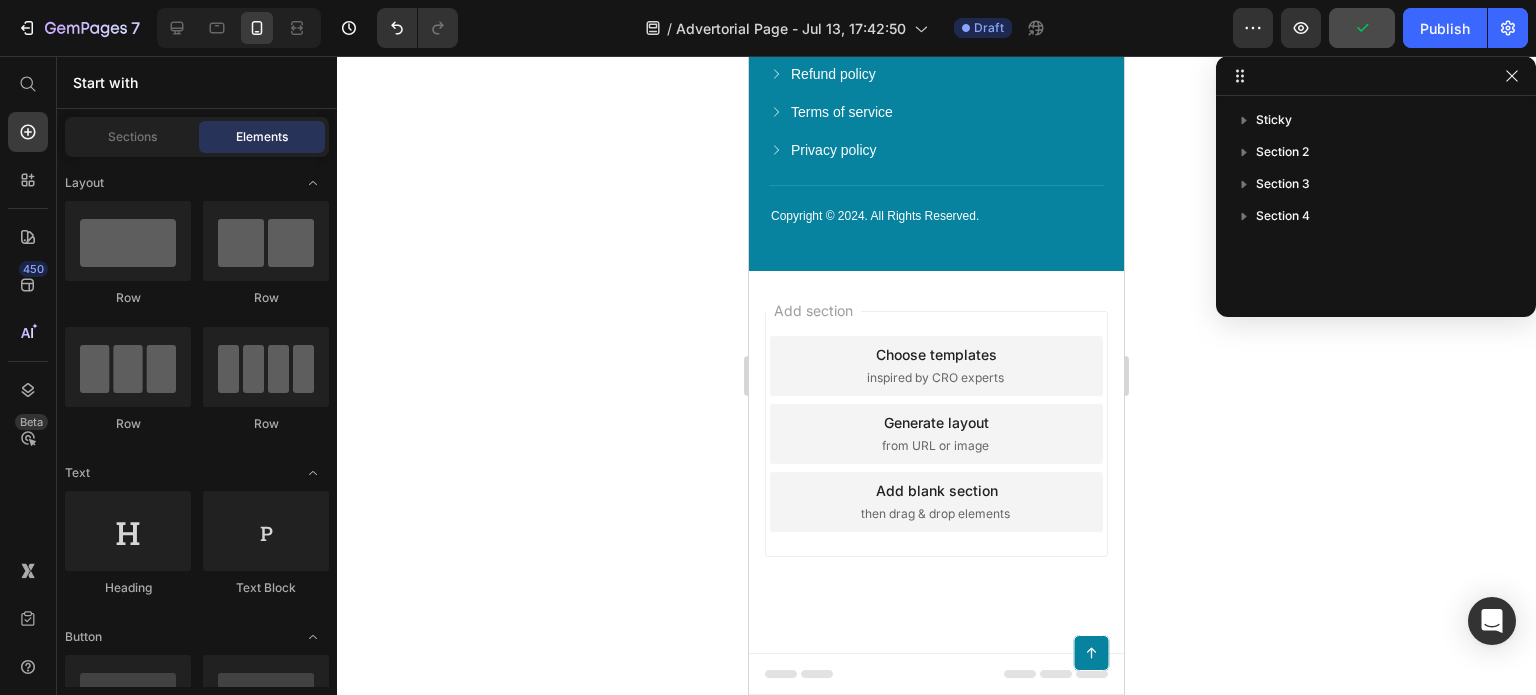 scroll, scrollTop: 8731, scrollLeft: 0, axis: vertical 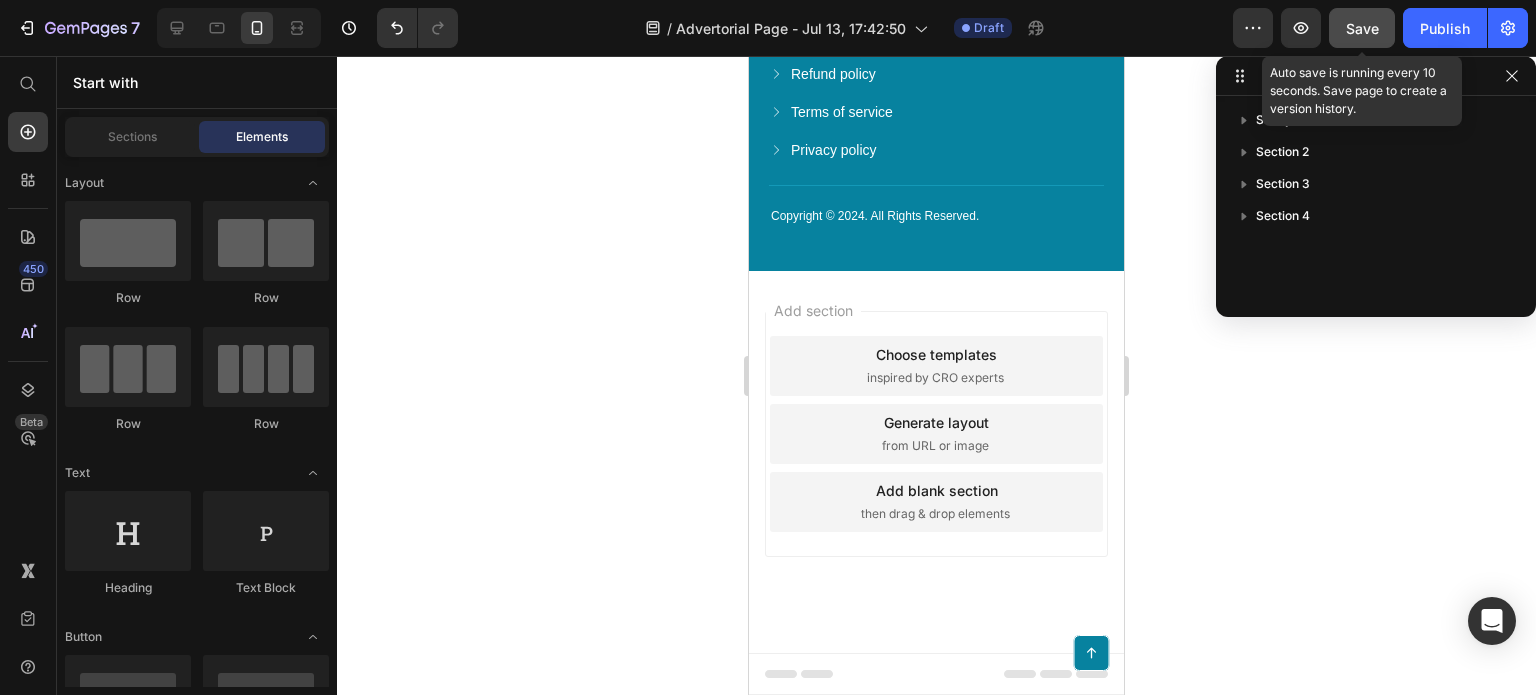click on "Save" at bounding box center (1362, 28) 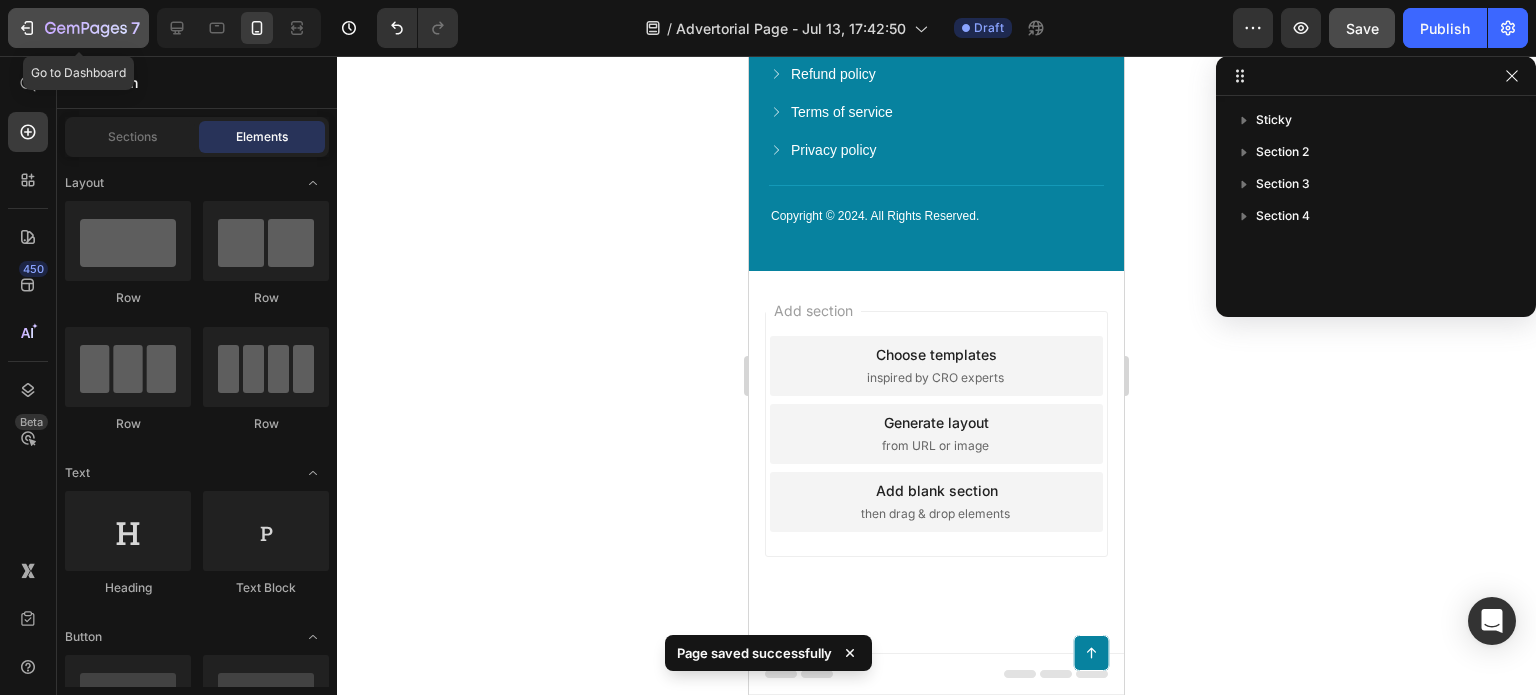 click 